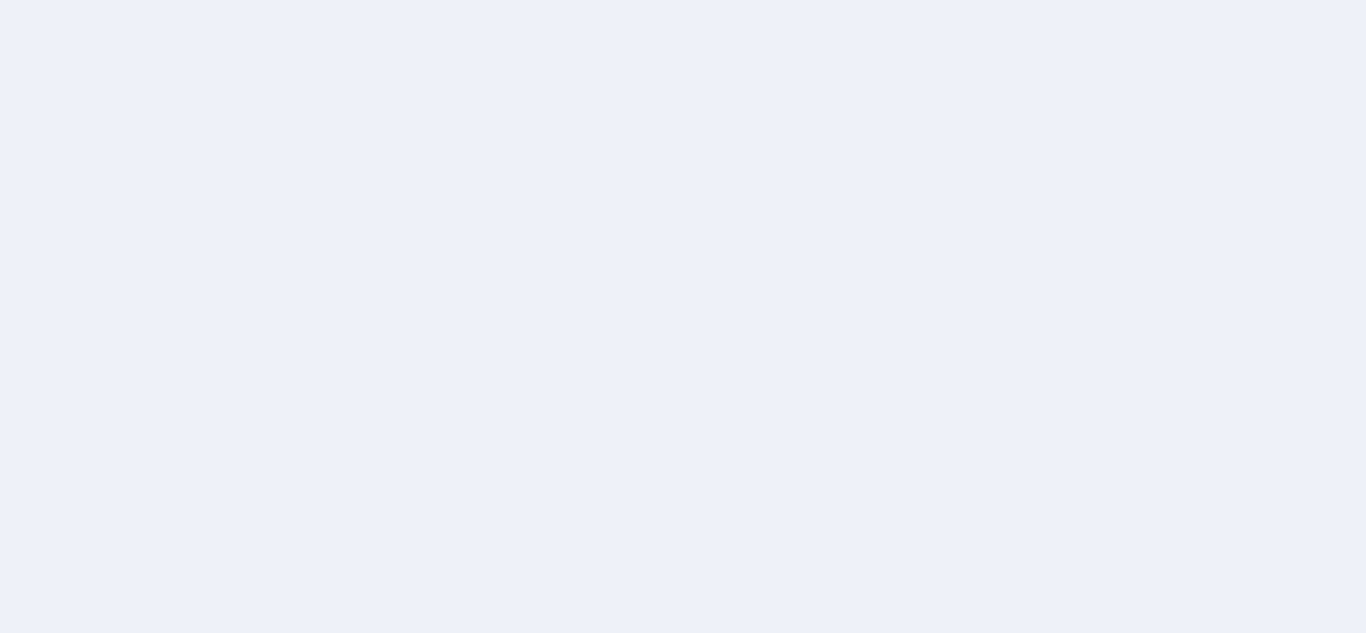 scroll, scrollTop: 0, scrollLeft: 0, axis: both 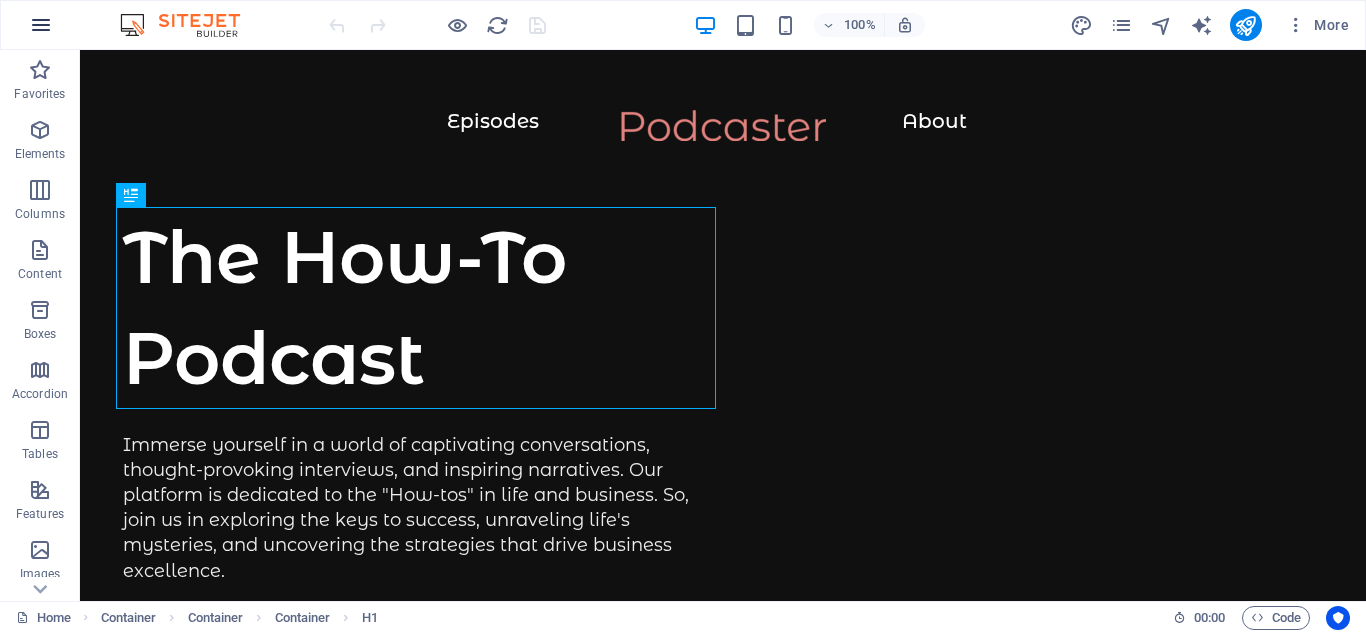 click at bounding box center [41, 25] 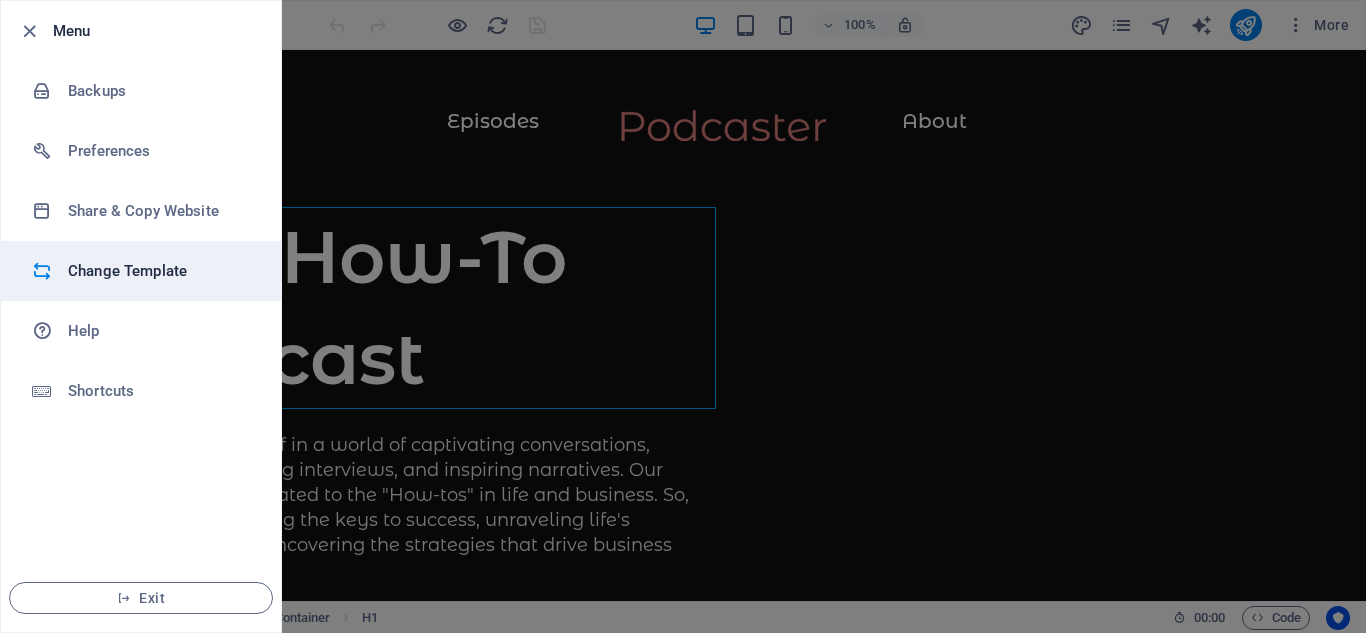click on "Change Template" at bounding box center (160, 271) 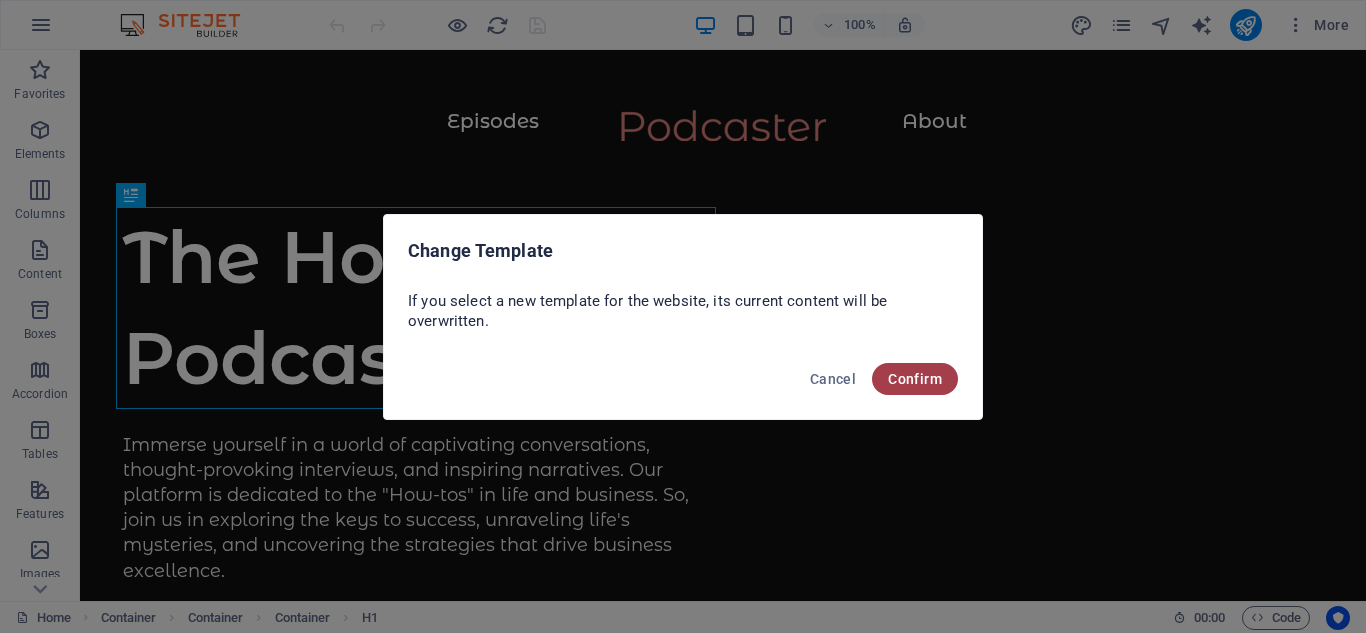 click on "Confirm" at bounding box center (915, 379) 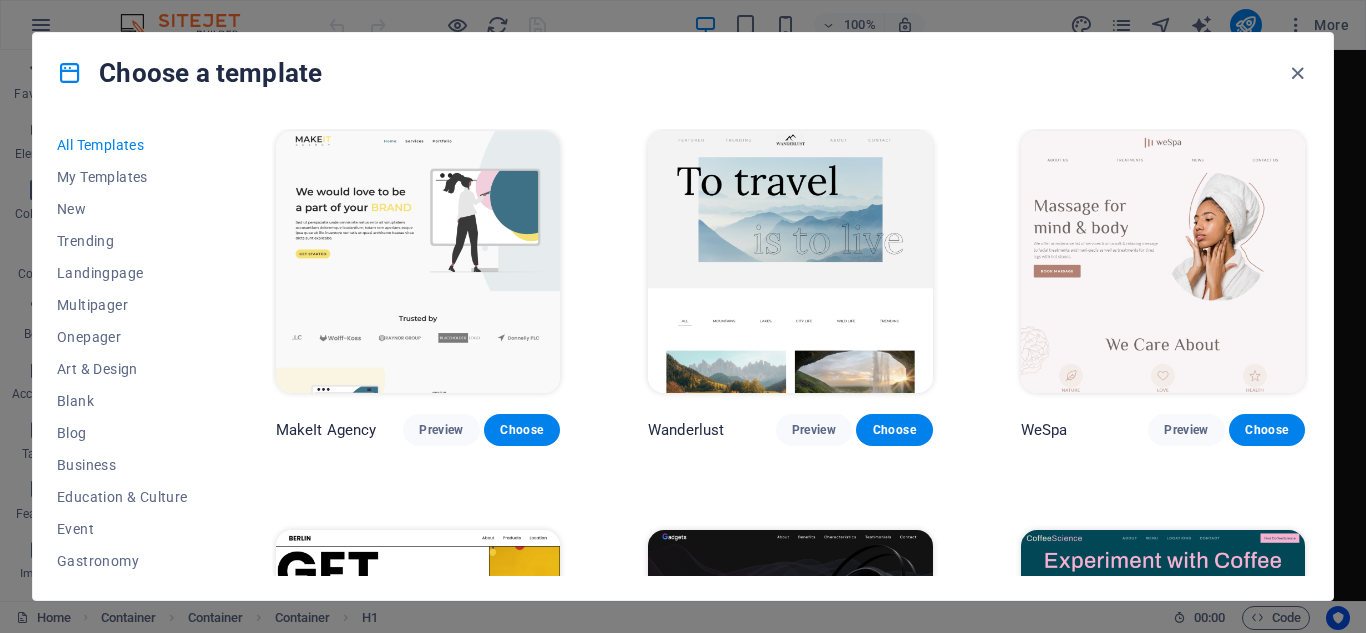 scroll, scrollTop: 4297, scrollLeft: 0, axis: vertical 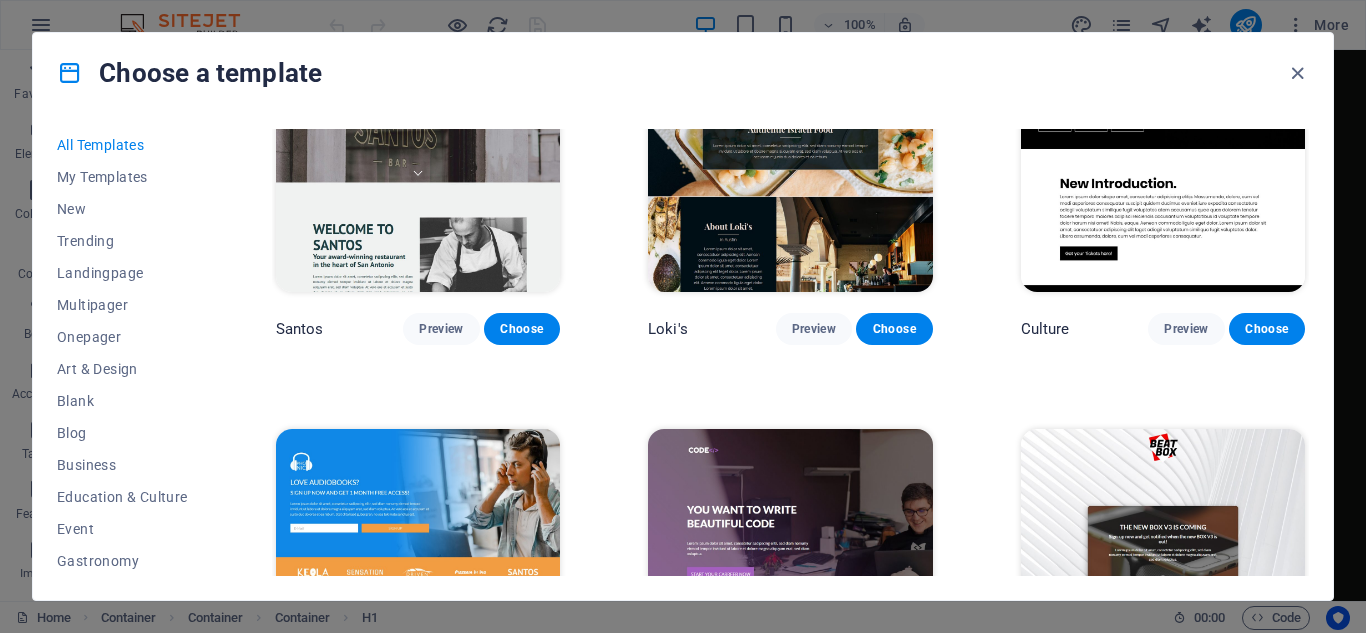 click at bounding box center (1163, 560) 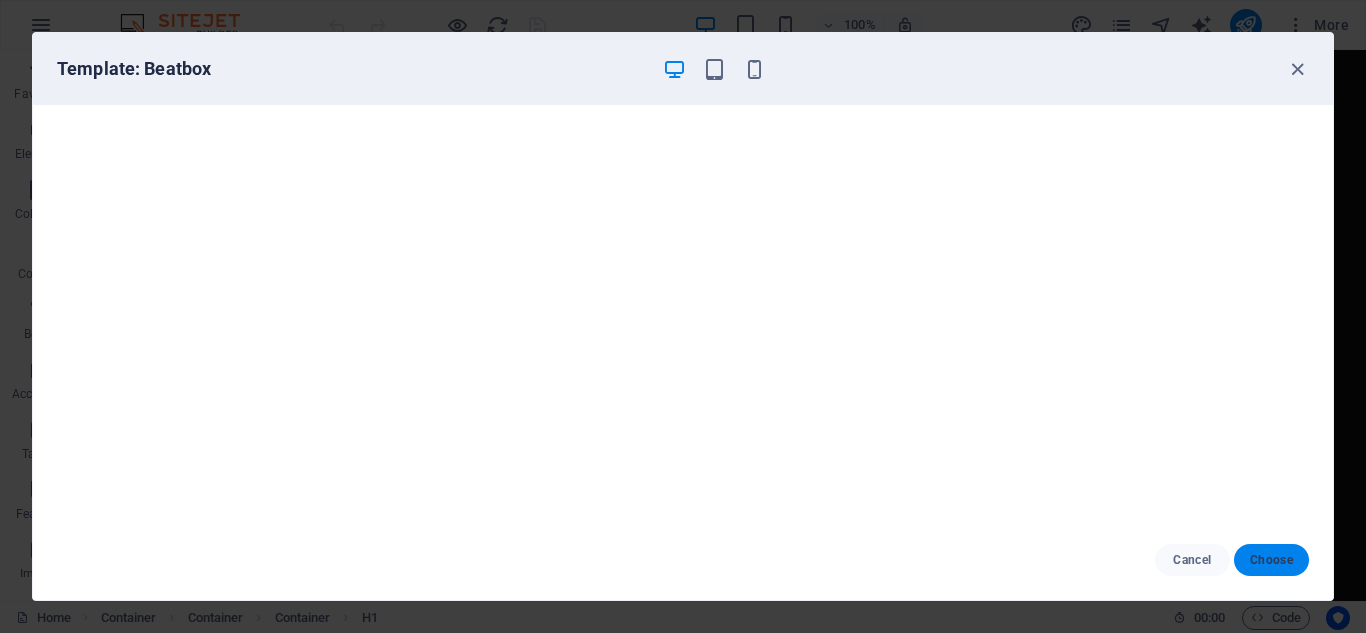 click on "Choose" at bounding box center (1271, 560) 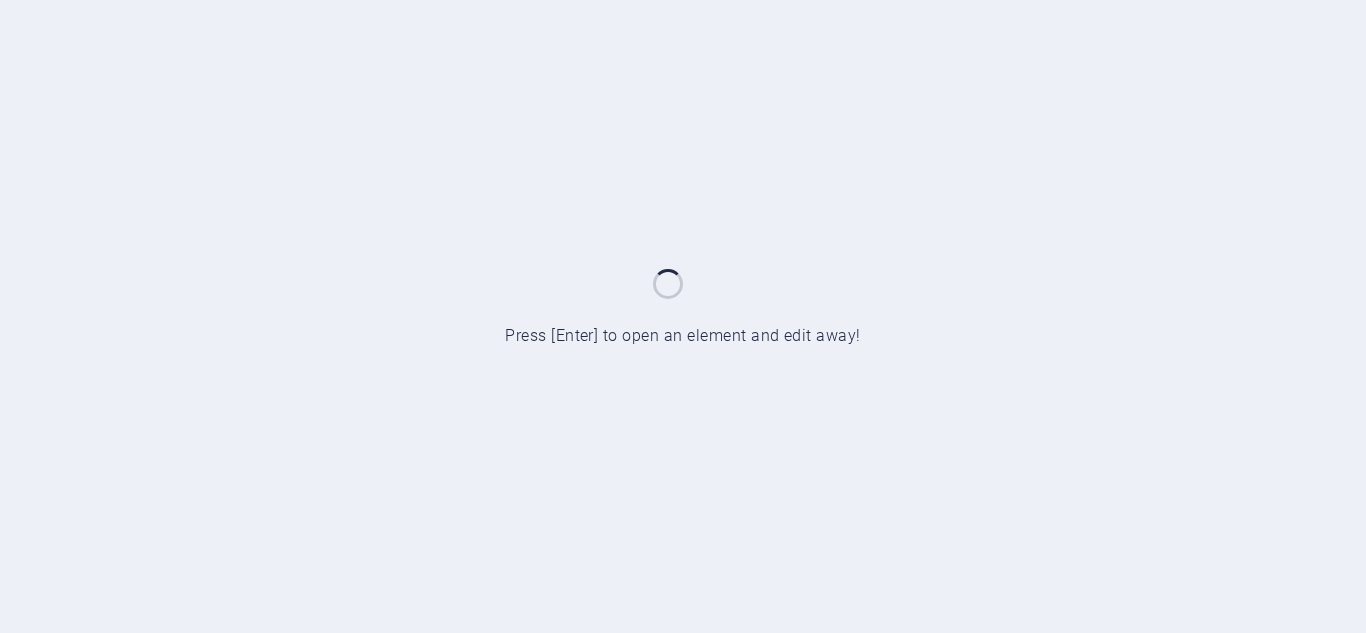 scroll, scrollTop: 0, scrollLeft: 0, axis: both 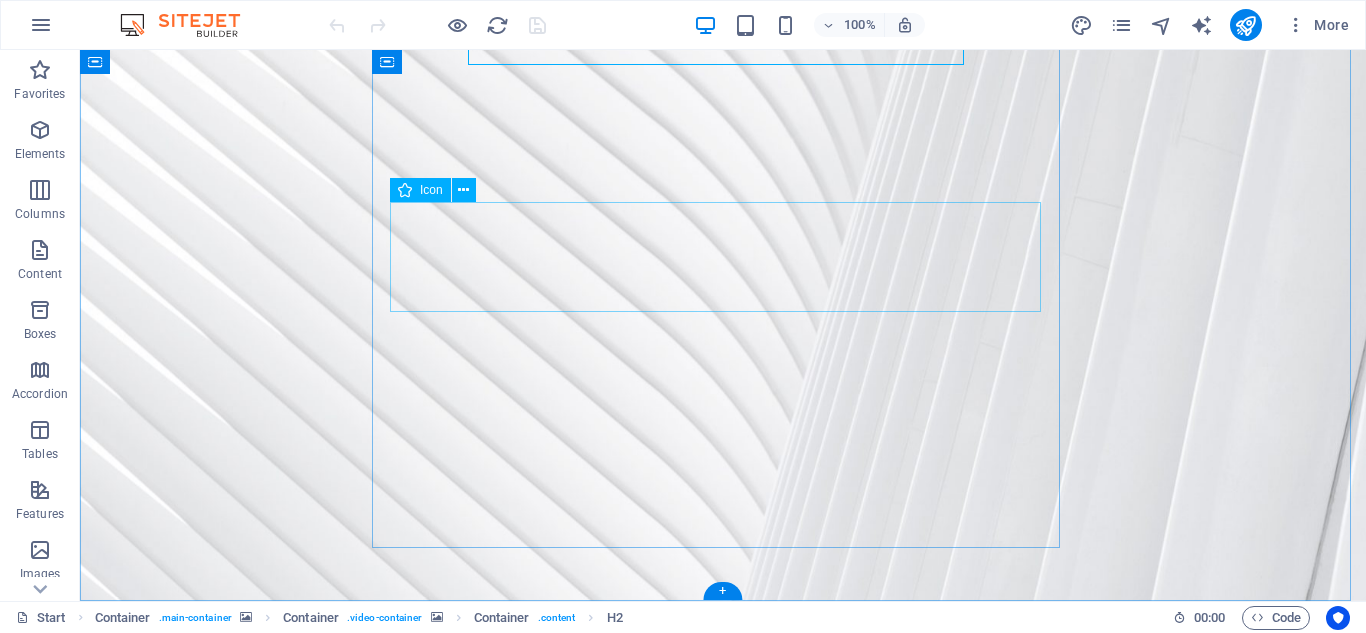 click at bounding box center [722, 1605] 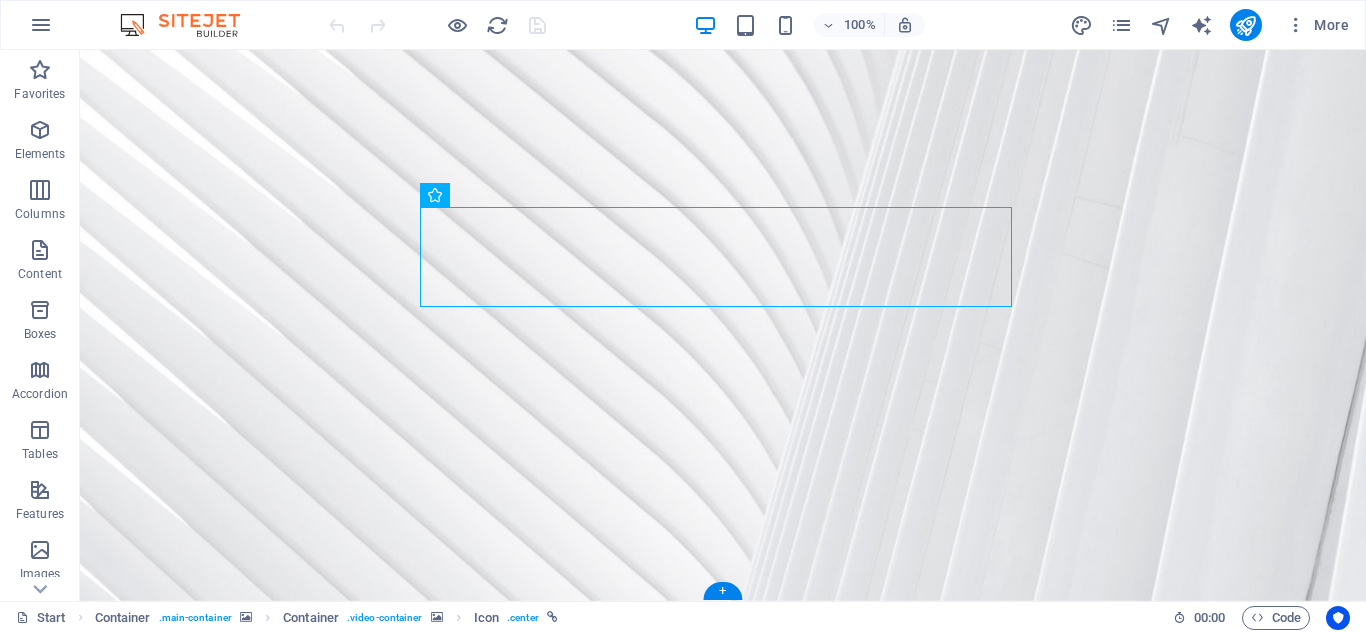 click at bounding box center [723, 1048] 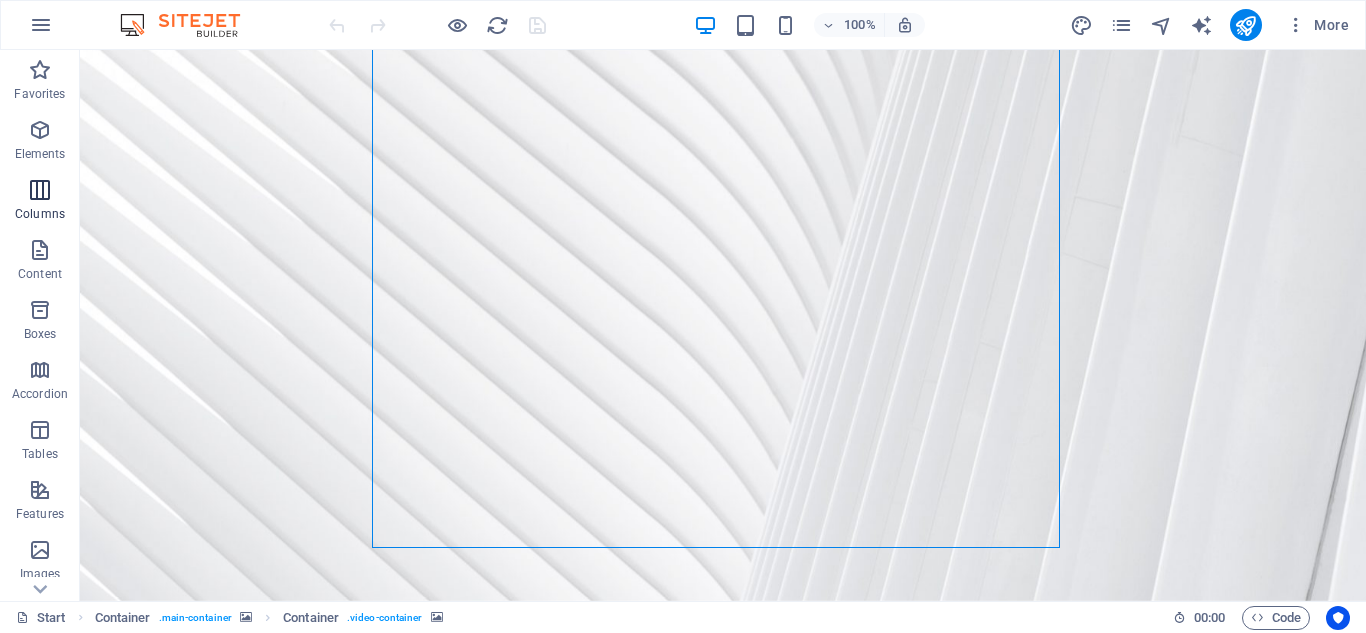 click on "Columns" at bounding box center (40, 202) 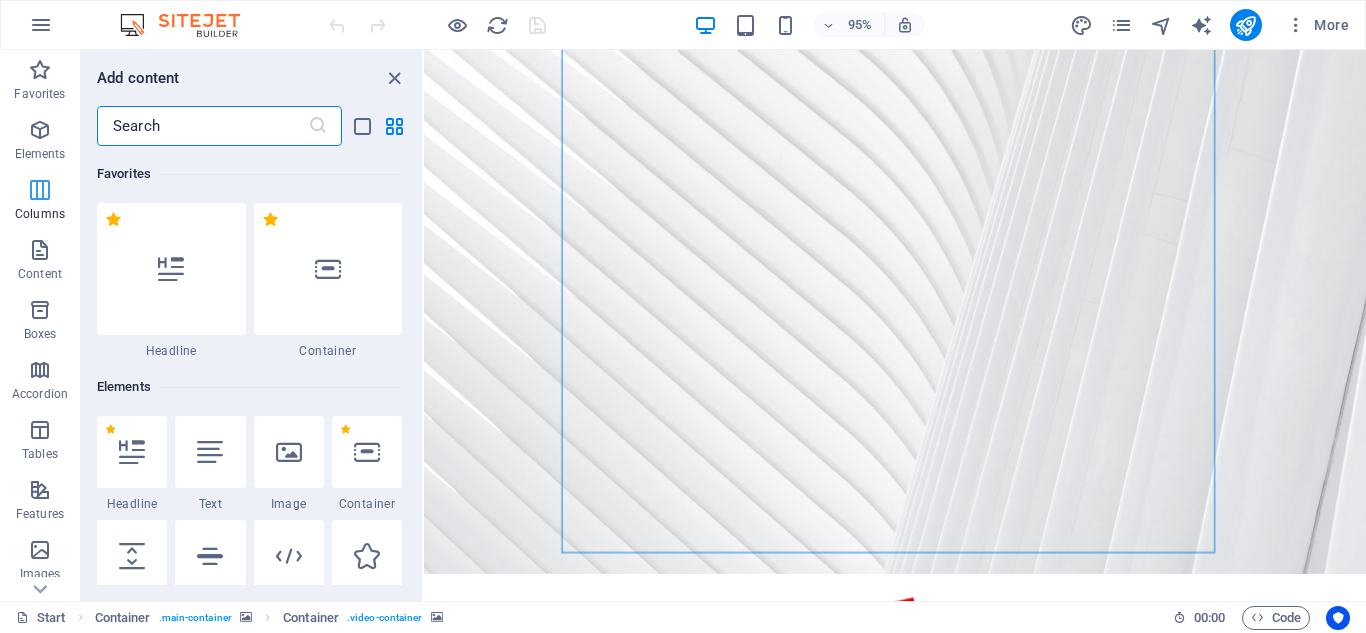 scroll, scrollTop: 200, scrollLeft: 0, axis: vertical 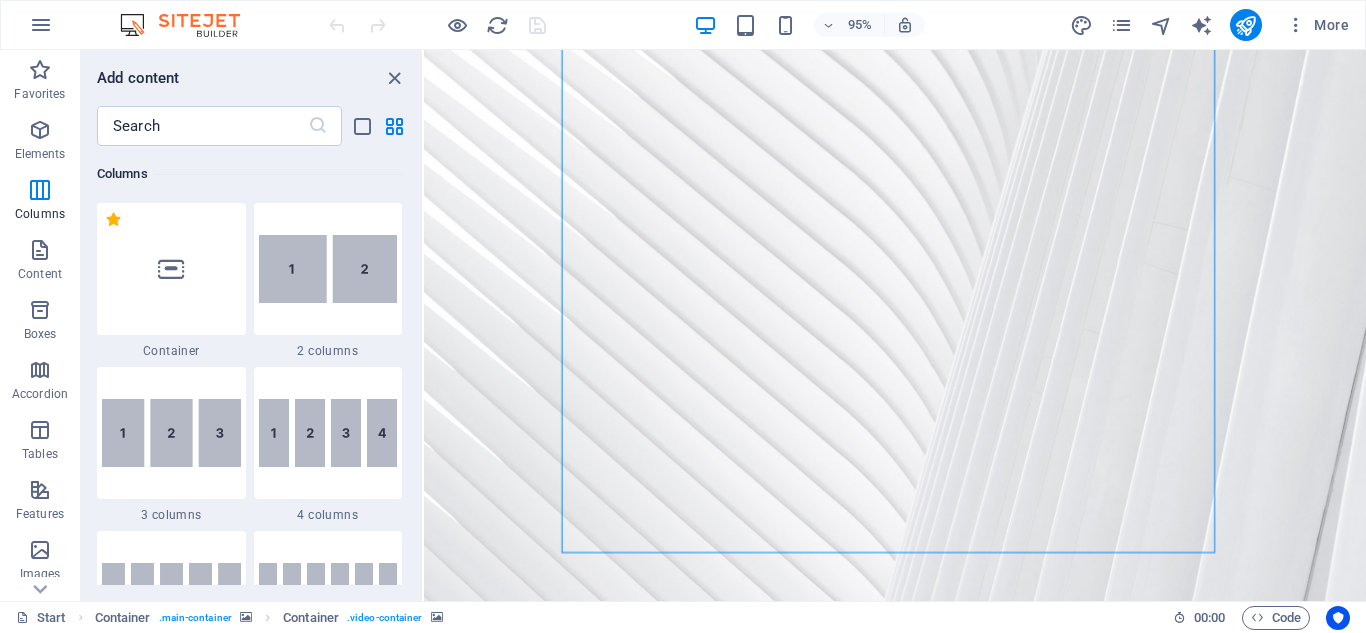 drag, startPoint x: 416, startPoint y: 169, endPoint x: 418, endPoint y: 199, distance: 30.066593 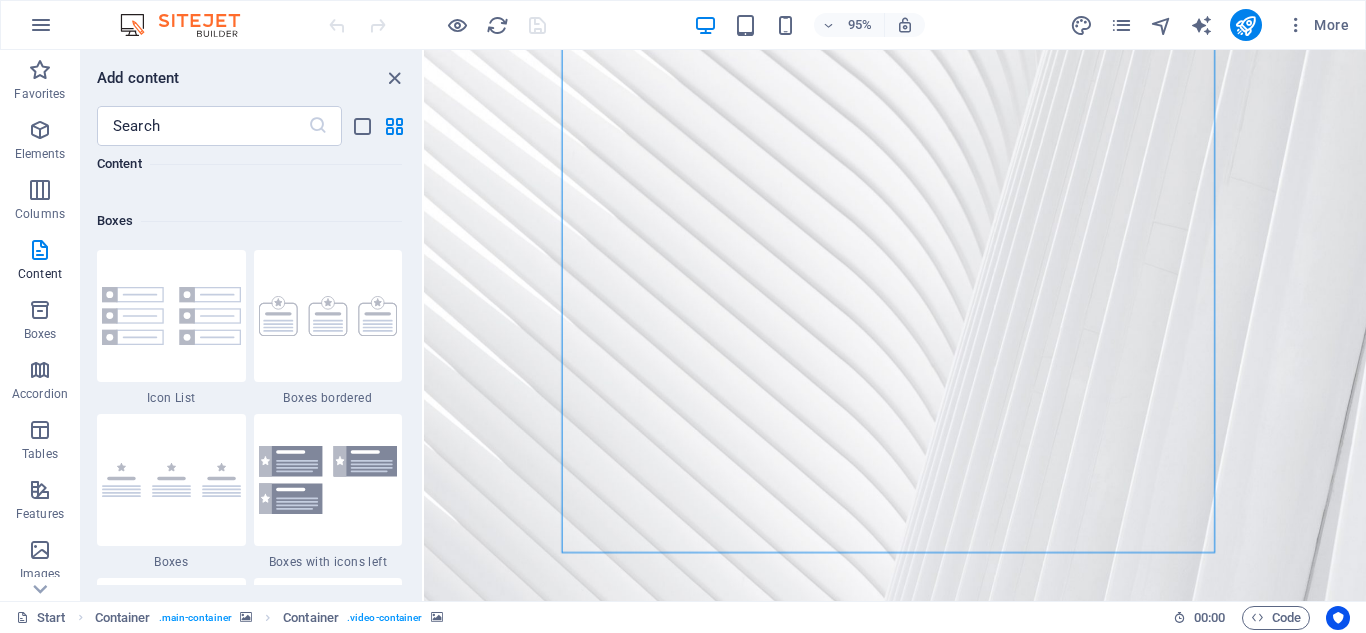scroll, scrollTop: 5515, scrollLeft: 0, axis: vertical 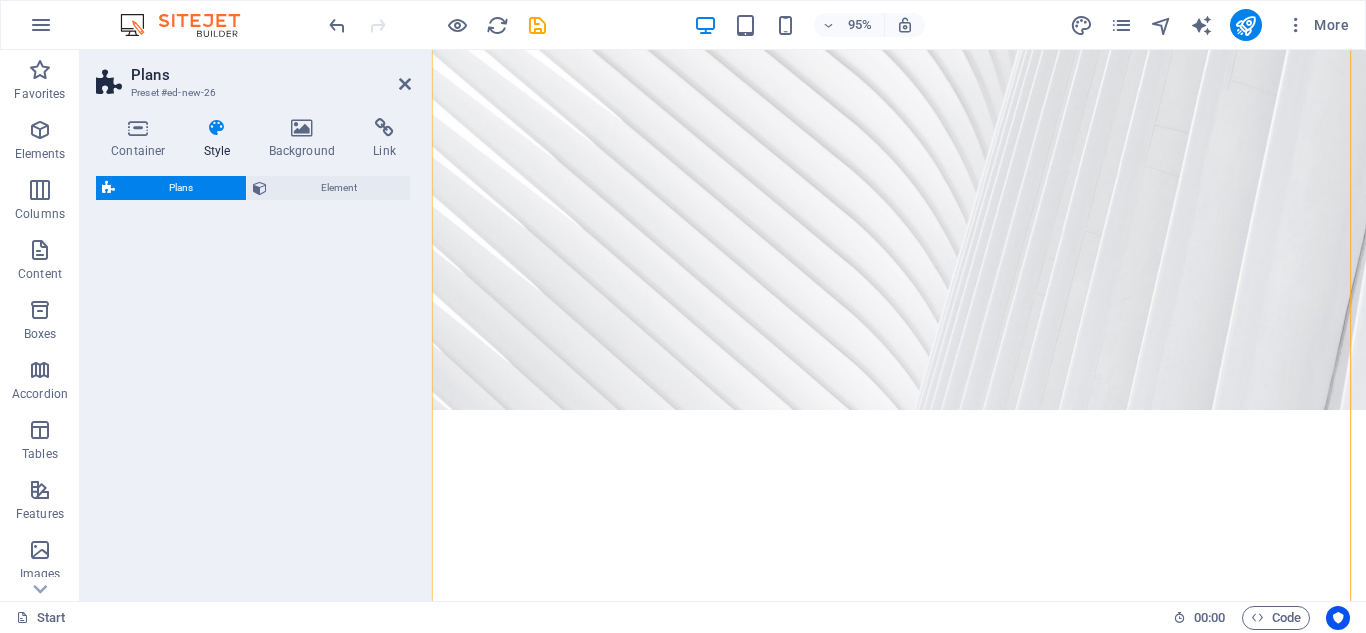 select on "rem" 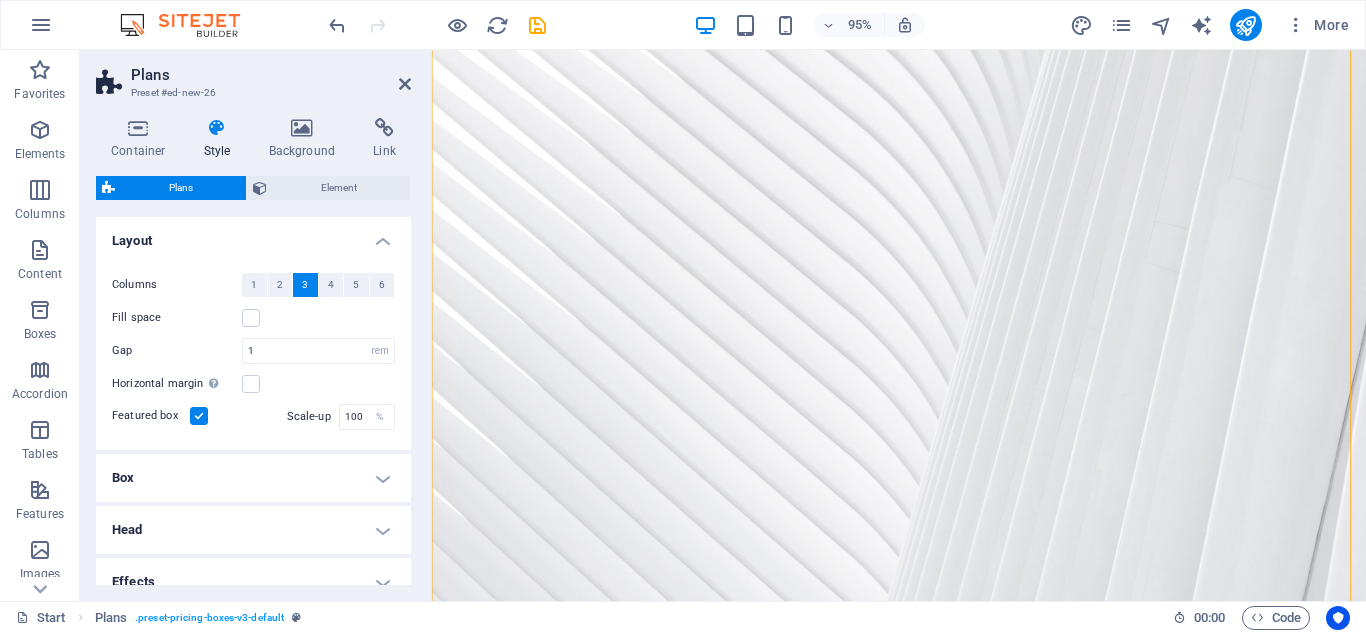 scroll, scrollTop: 714, scrollLeft: 0, axis: vertical 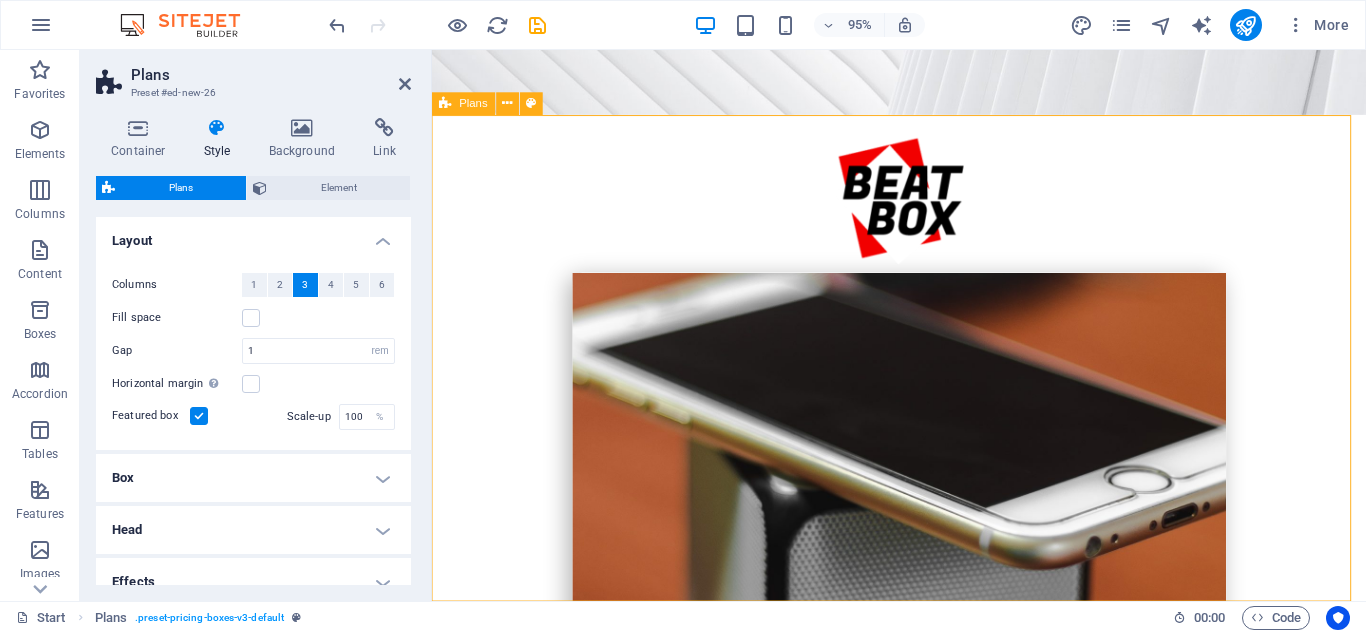 drag, startPoint x: 977, startPoint y: 124, endPoint x: 977, endPoint y: 194, distance: 70 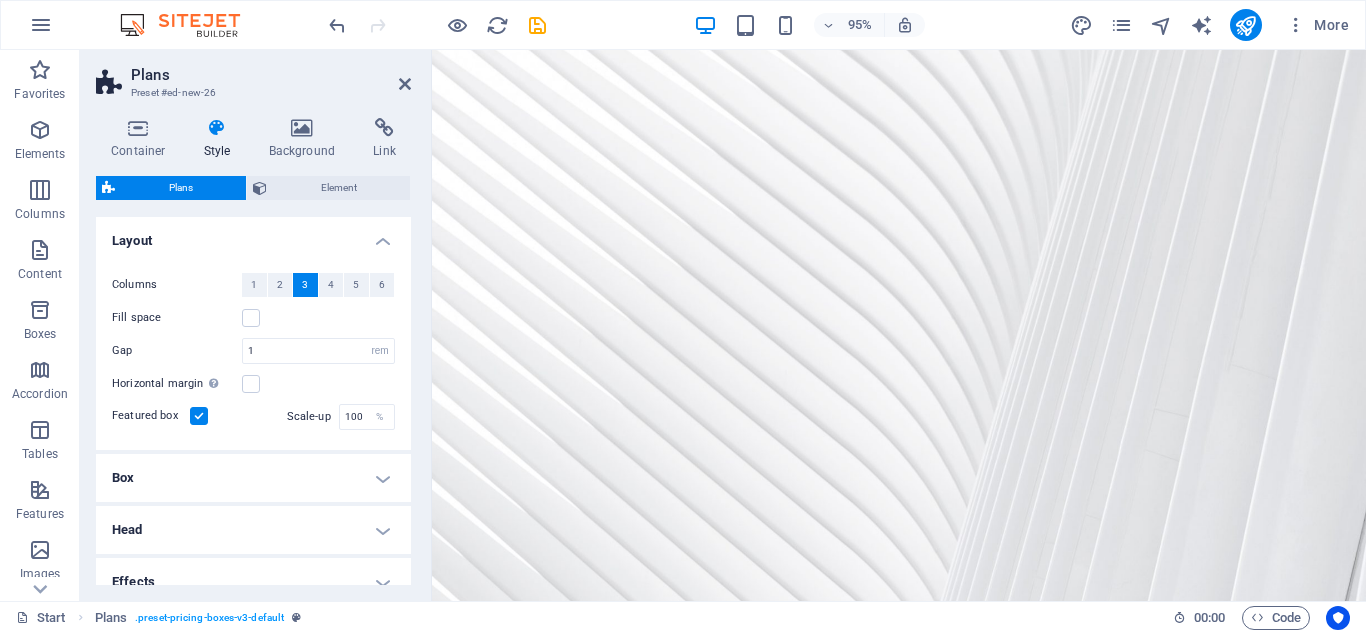 scroll, scrollTop: 0, scrollLeft: 0, axis: both 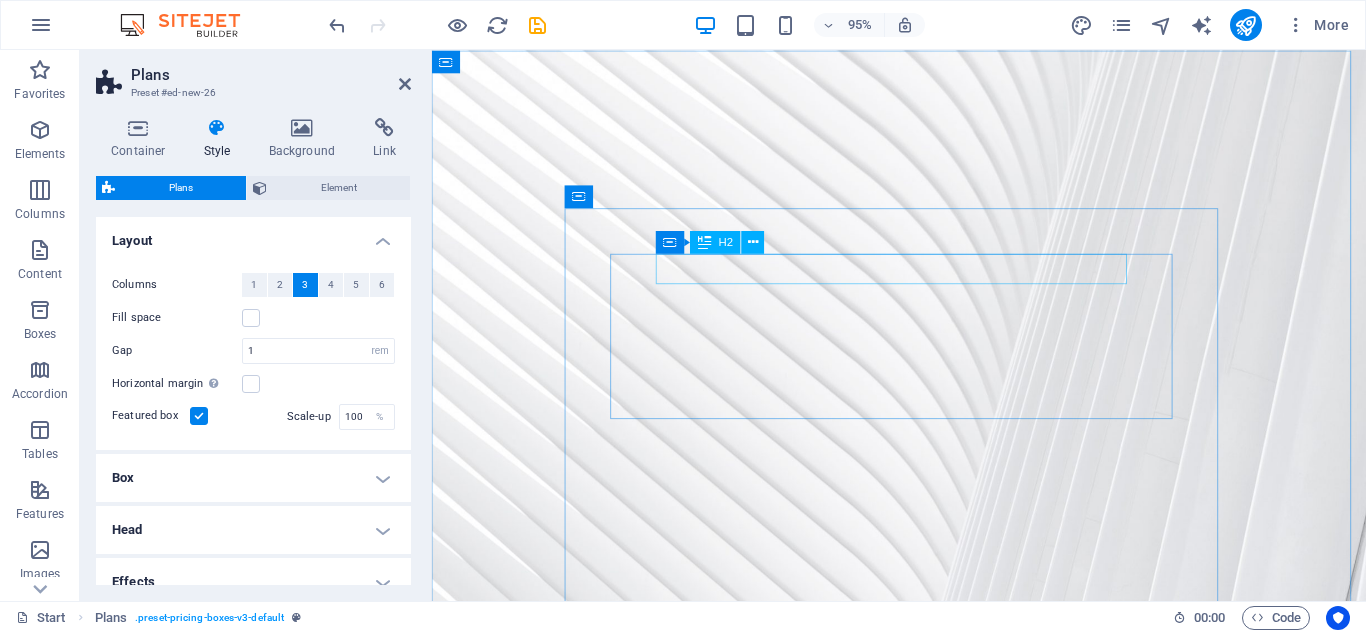 click on "The new BOX V3 is coming" at bounding box center (924, 1625) 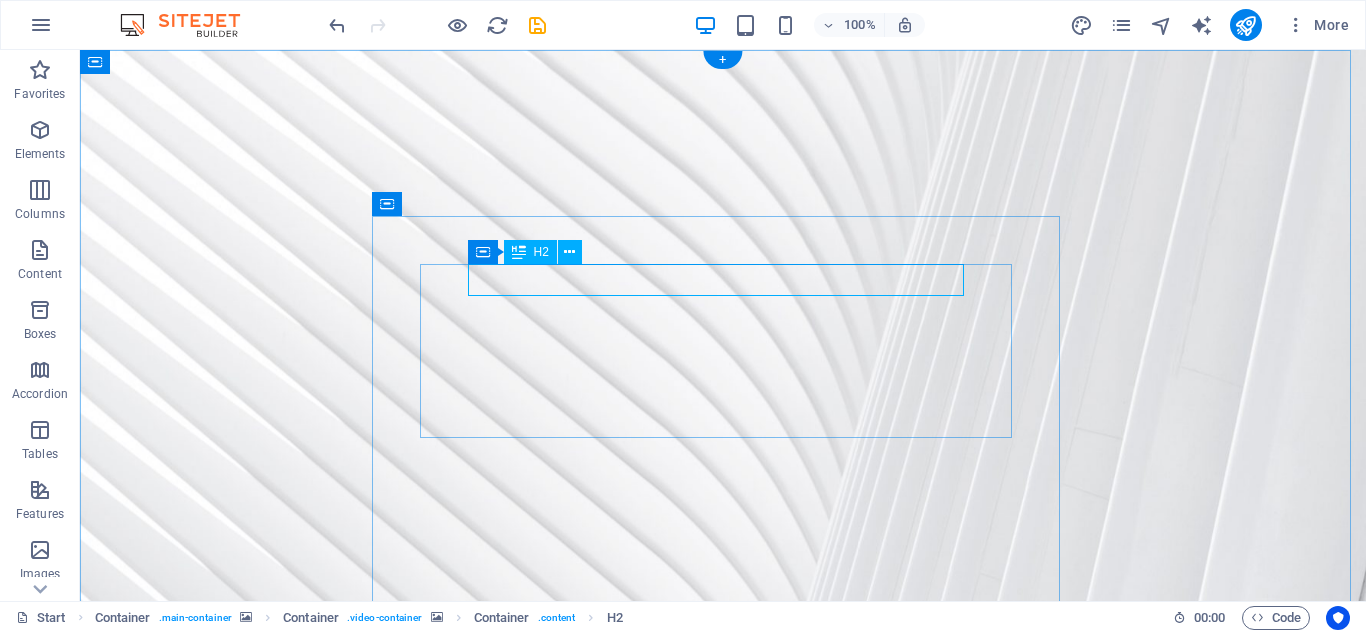 click on "The new BOX V3 is coming" at bounding box center (723, 1625) 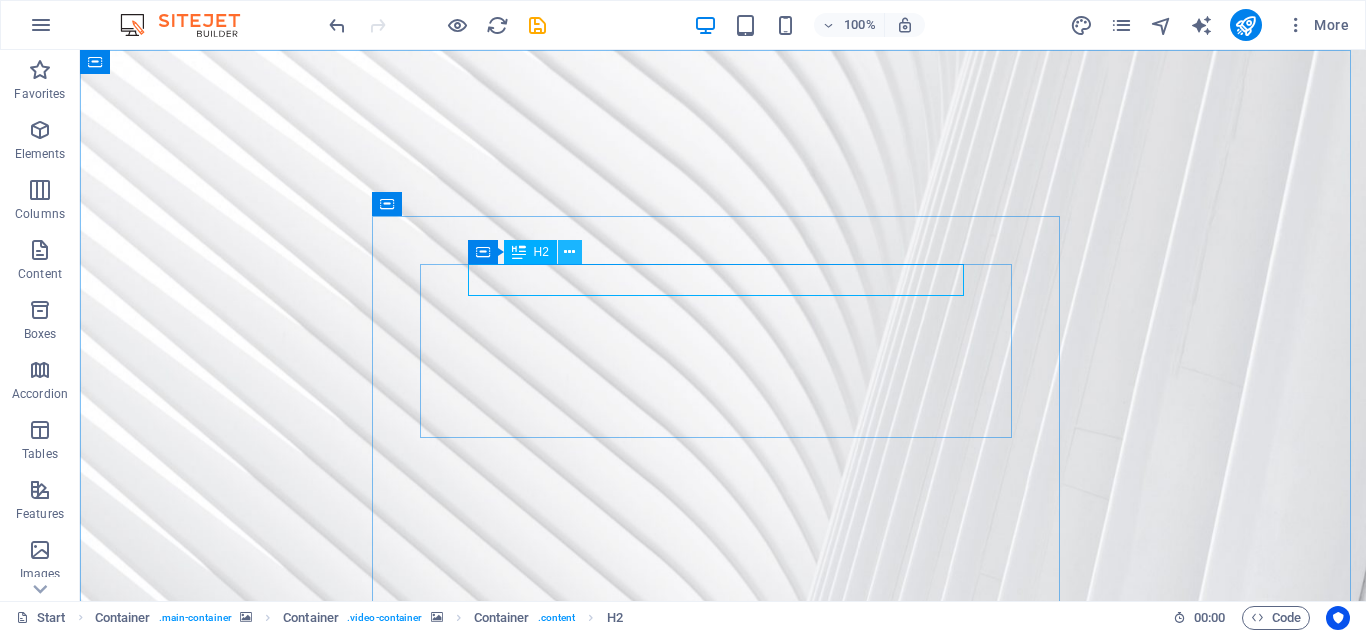 click at bounding box center (569, 252) 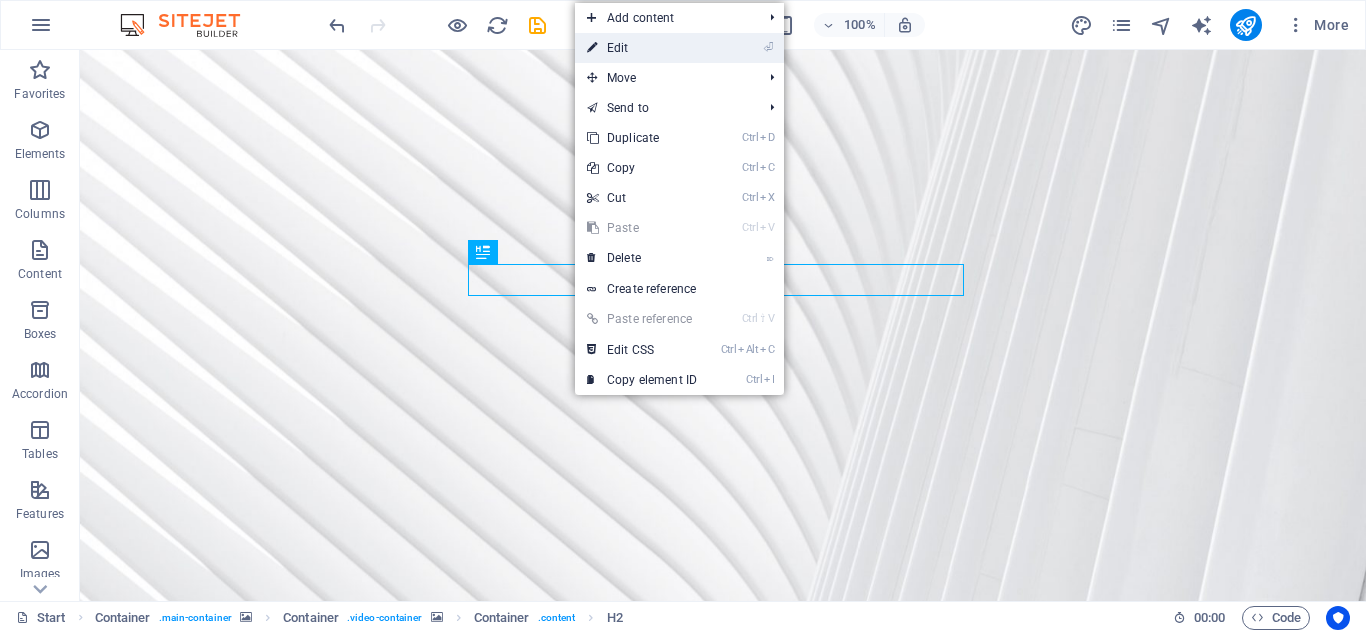 drag, startPoint x: 624, startPoint y: 50, endPoint x: 225, endPoint y: 35, distance: 399.28186 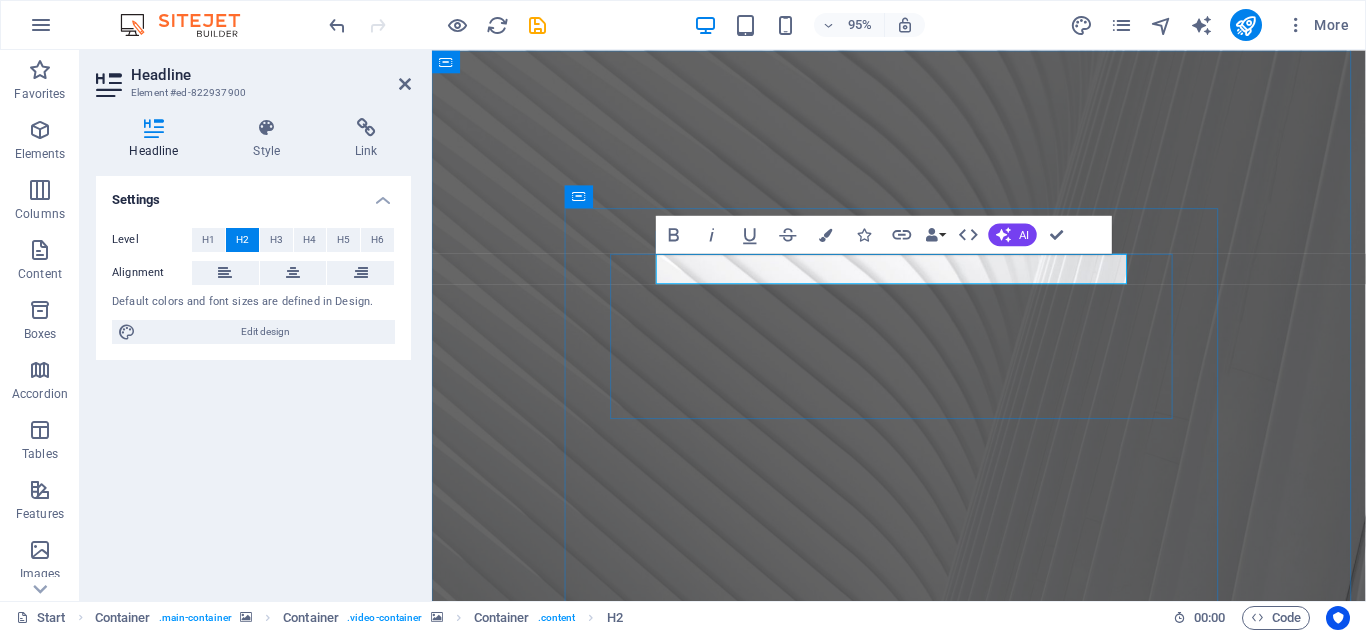 type 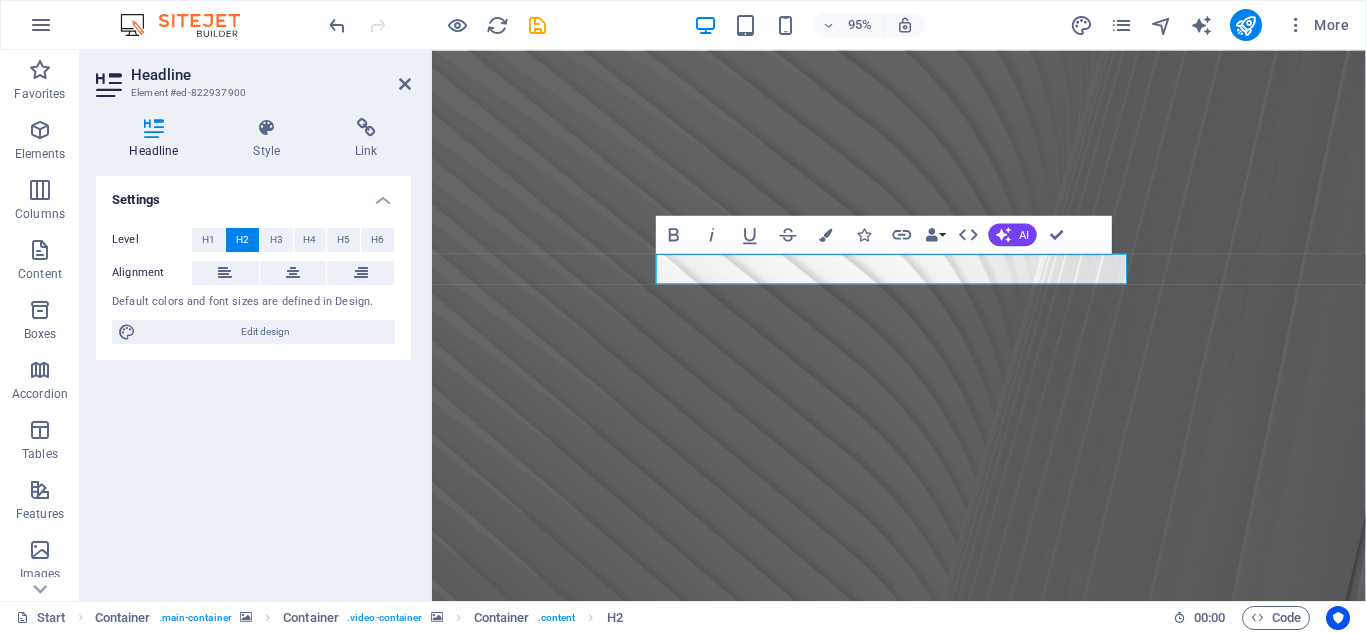 click at bounding box center (923, 441) 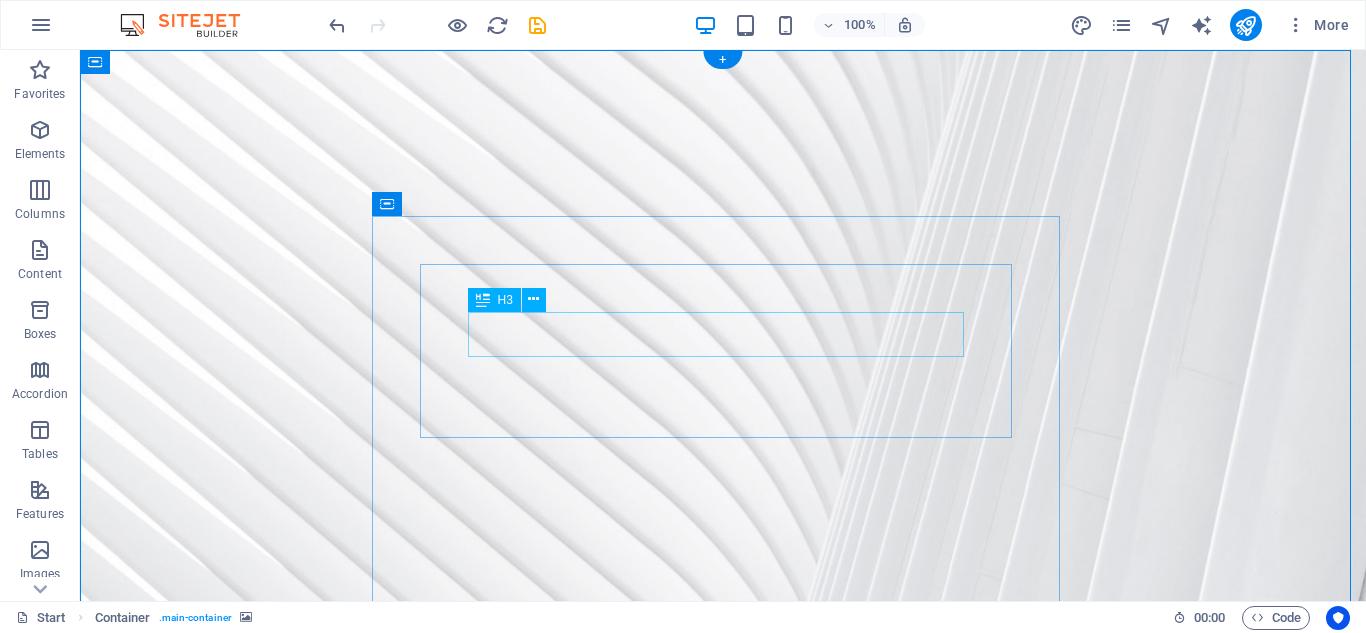 click on "Sign-up now and get notified when the new BOX V3 is out!" at bounding box center (723, 1680) 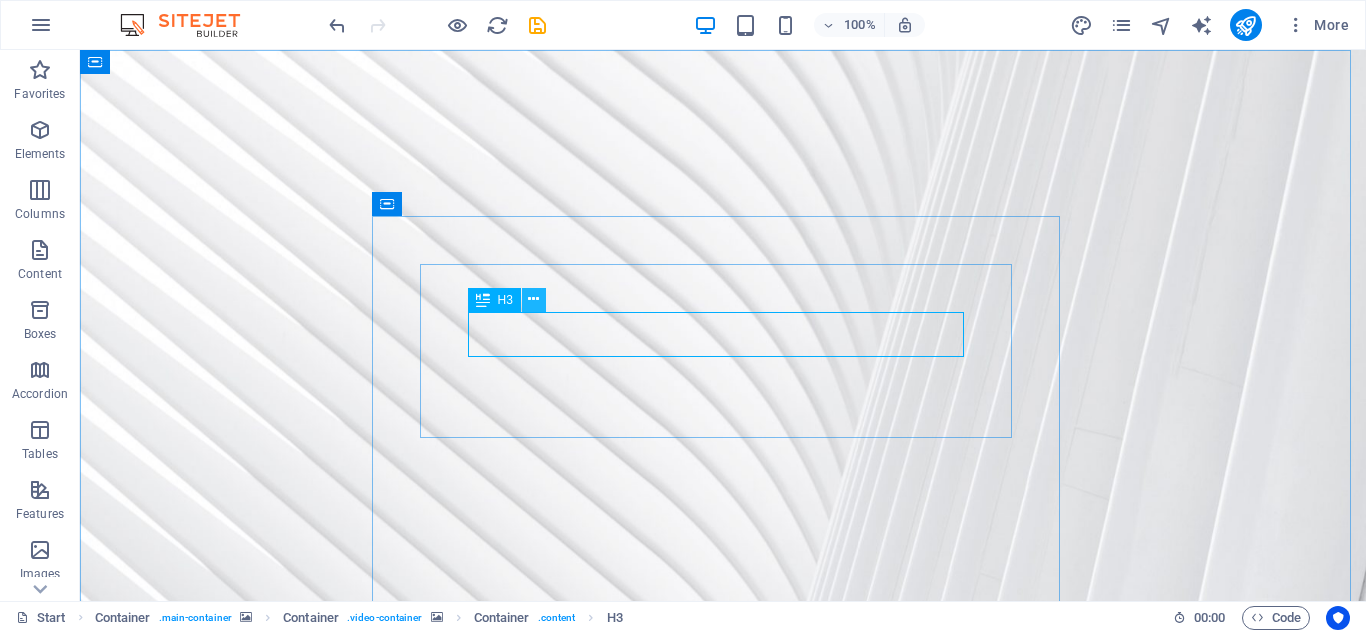 click at bounding box center (533, 299) 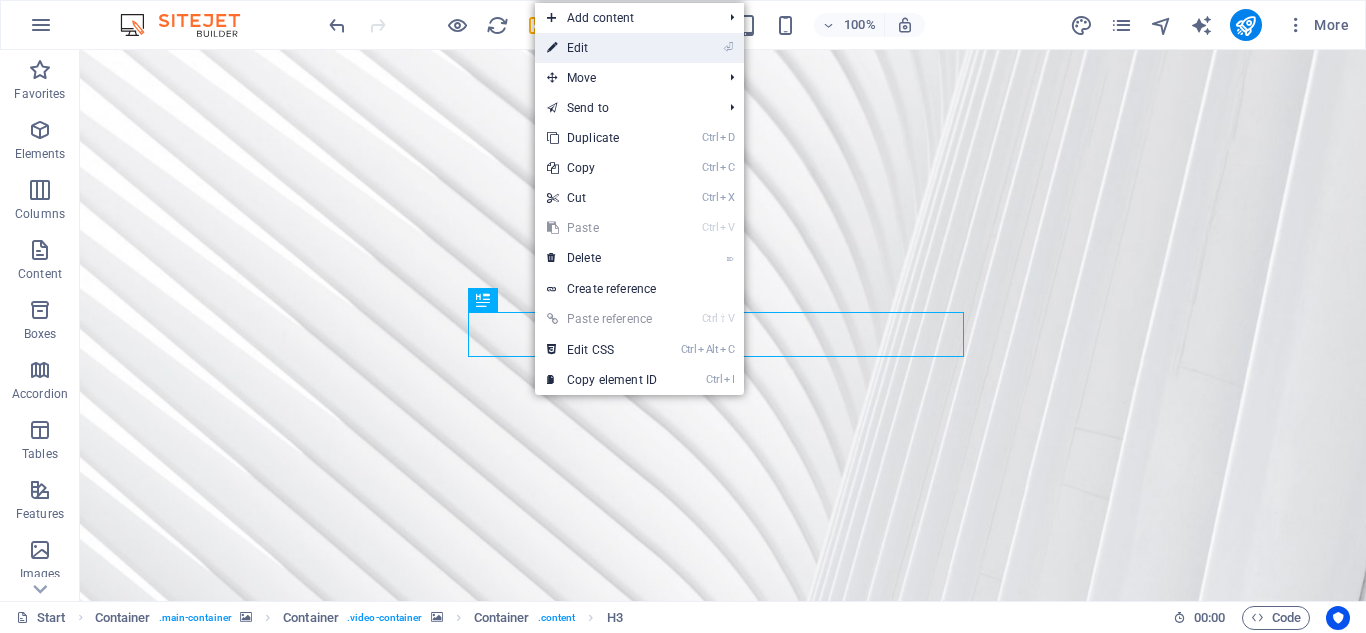 click on "⏎  Edit" at bounding box center [602, 48] 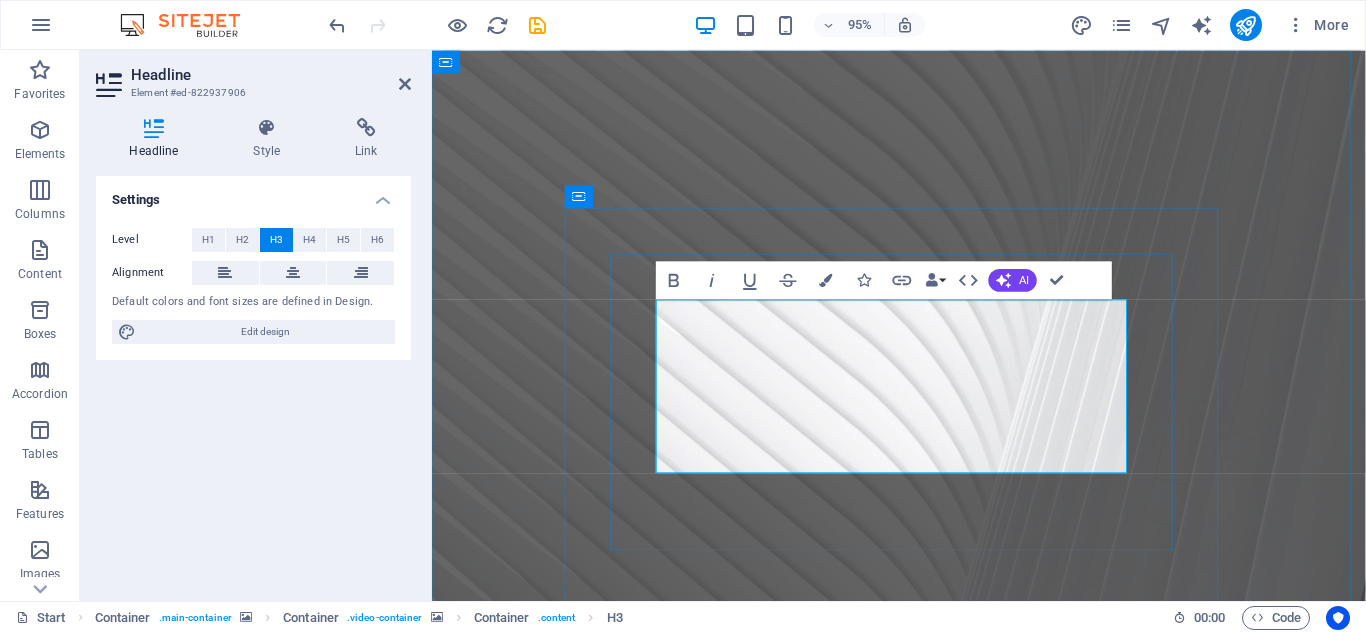 click on "To ensure that you are using a legitimate website, please ensure that the URL begins with “https://www.iptvsmarters.com/”,  and we don’t sell any IPTV subscriptions or Channel Packages. Also, you have verified the website’s authenticity through other means, such as checking for a secure SSL certificate and contacting our customer support for confirmation." at bounding box center [924, 2023] 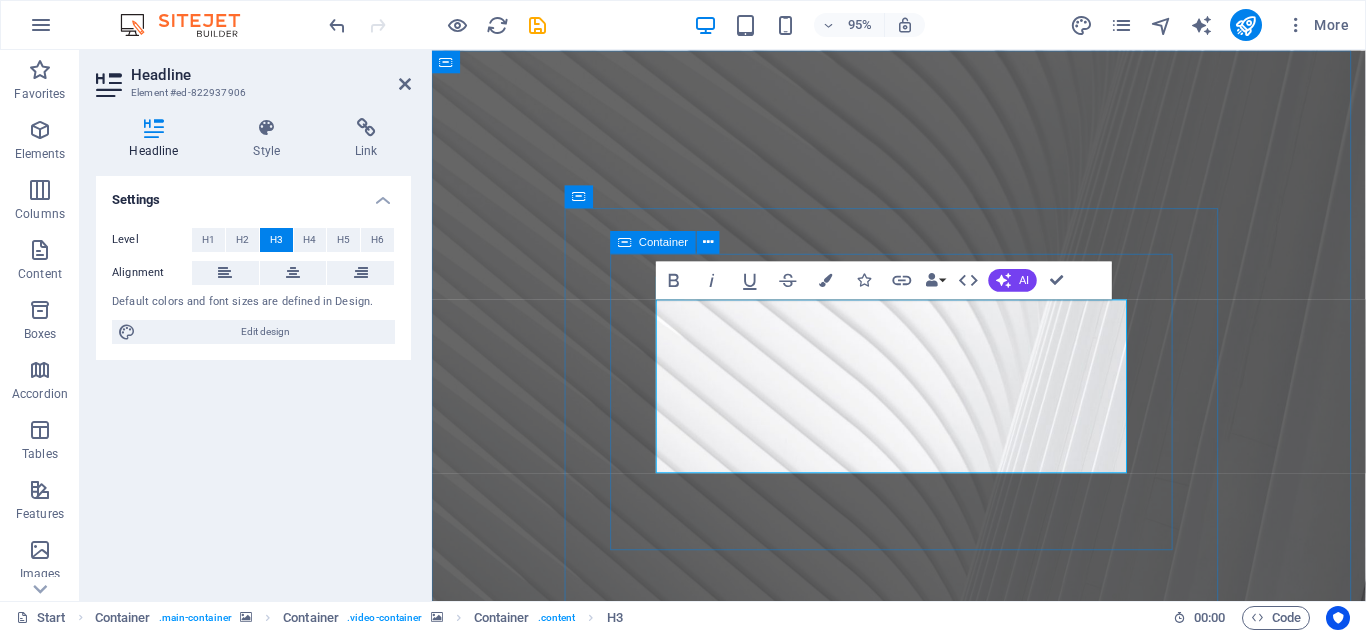 click on "THE TV MOVIE SERIES 2025 To ensure that you are using a legitimate website, please ensure that the URL begins with “https://www.example.com/”,  and we don’t sell any IPTV subscriptions or Channel Packages. Also, you have verified the website’s authenticity through other means, such as checking for a secure SSL certificate and contacting our customer support for confirmation. Lorem ipsum dolor sit amet, consetetur sadipscing elitr, sed diam nonumy eirmod tempor invidunt ut labore et dolore magna aliquyam erat, sed diam voluptua." at bounding box center (924, 2040) 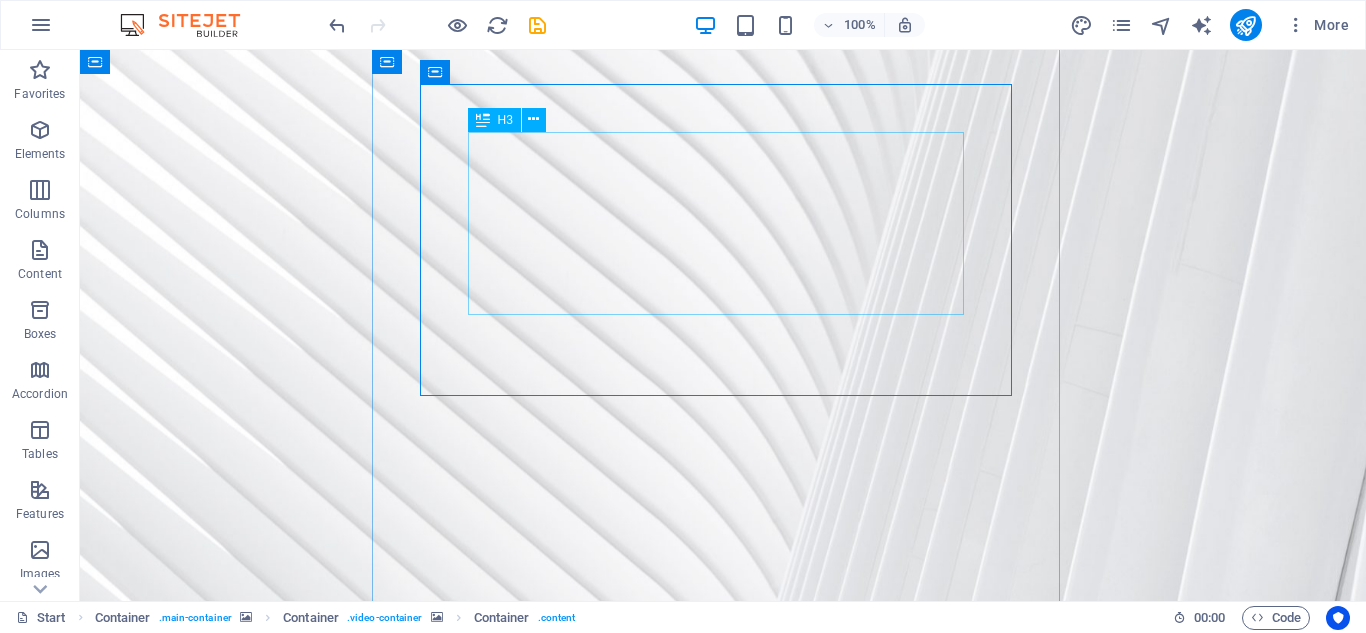 scroll, scrollTop: 180, scrollLeft: 0, axis: vertical 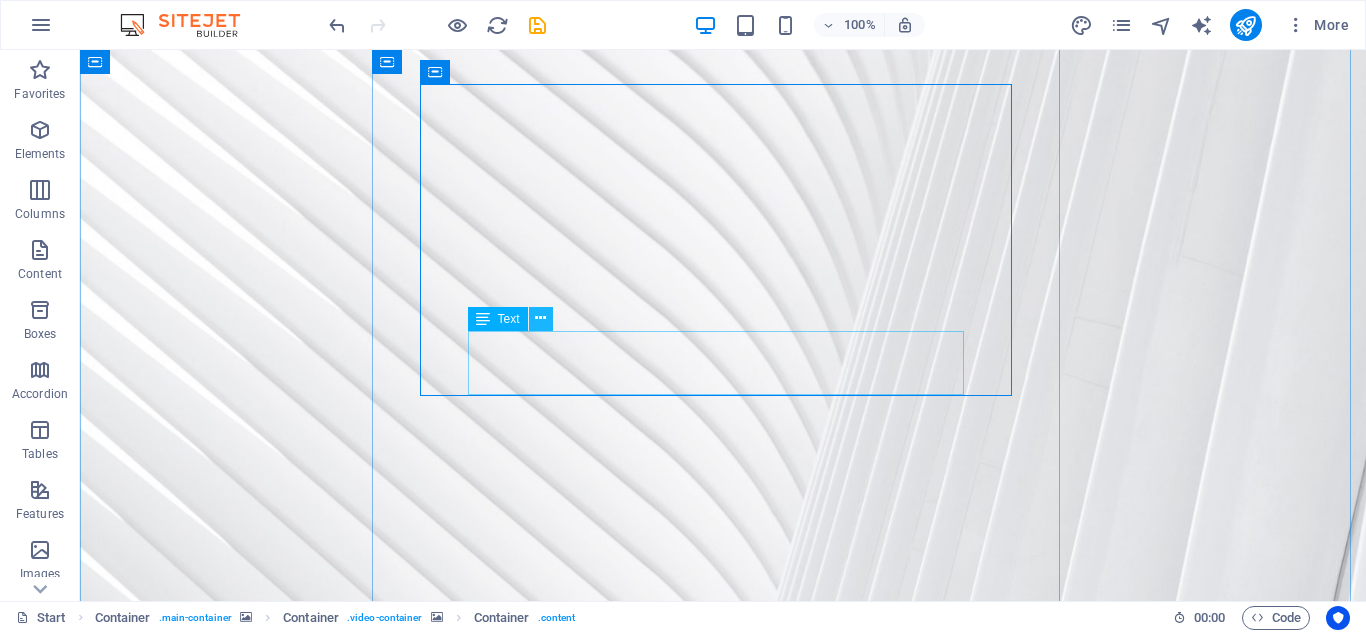 click at bounding box center [540, 318] 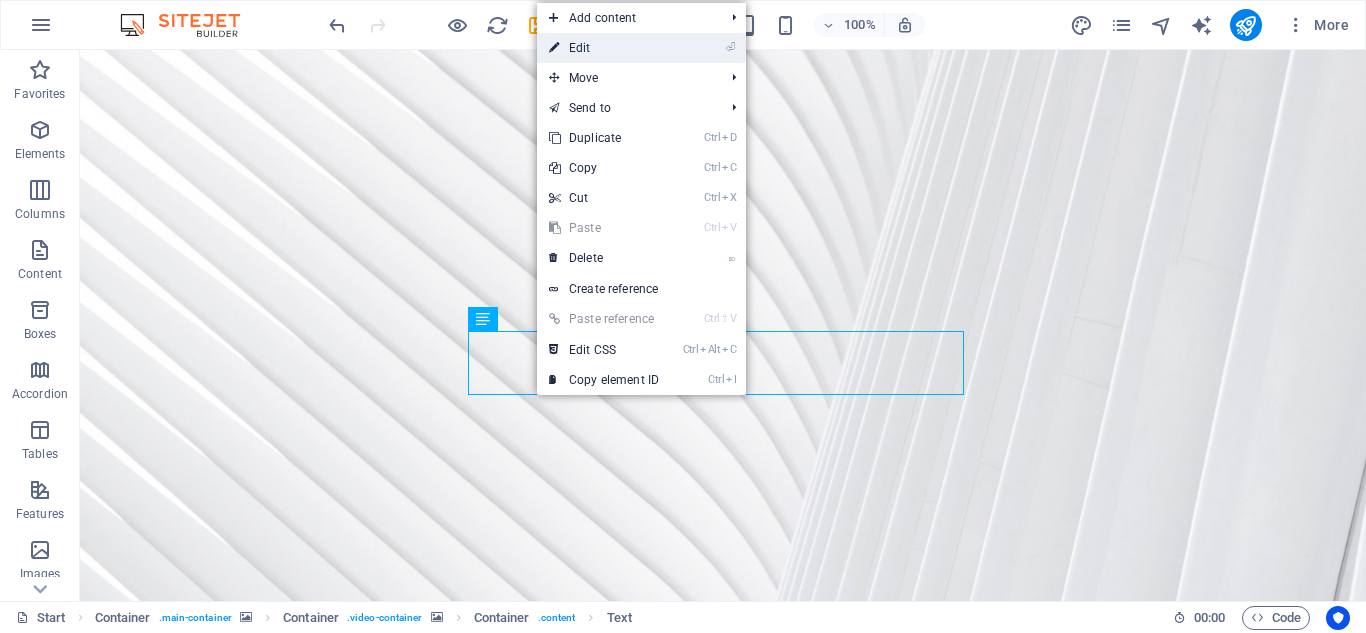 click on "⏎  Edit" at bounding box center [604, 48] 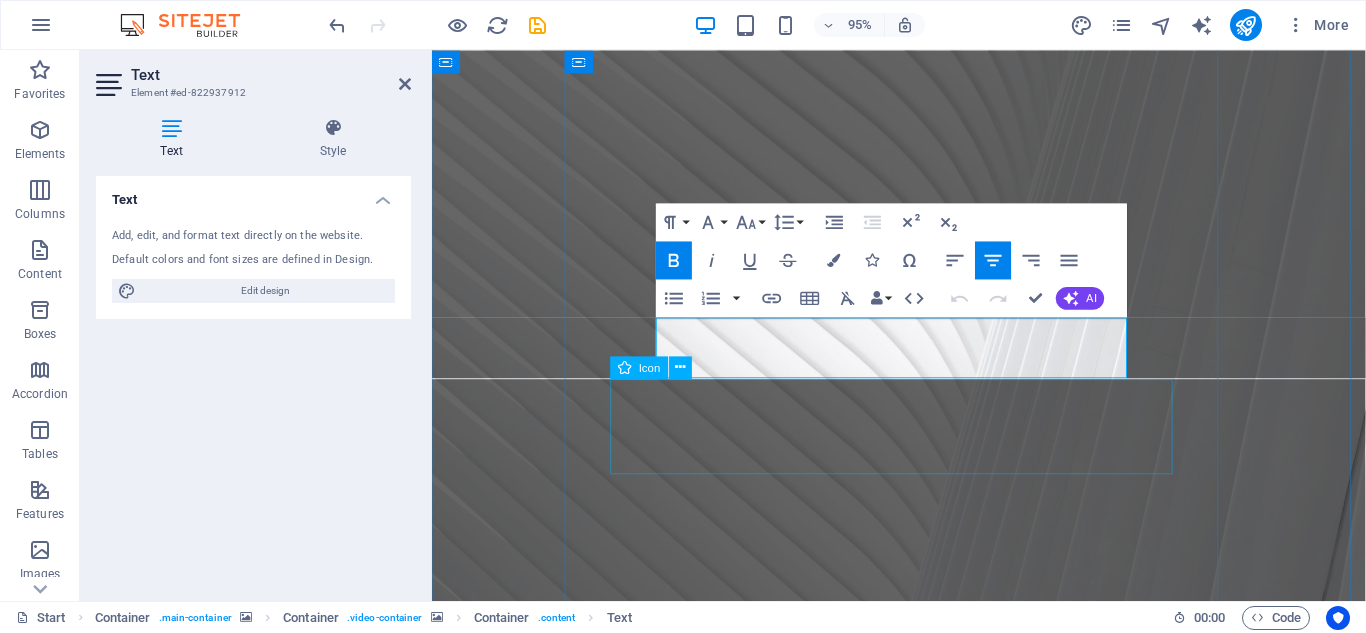 drag, startPoint x: 677, startPoint y: 340, endPoint x: 991, endPoint y: 406, distance: 320.86133 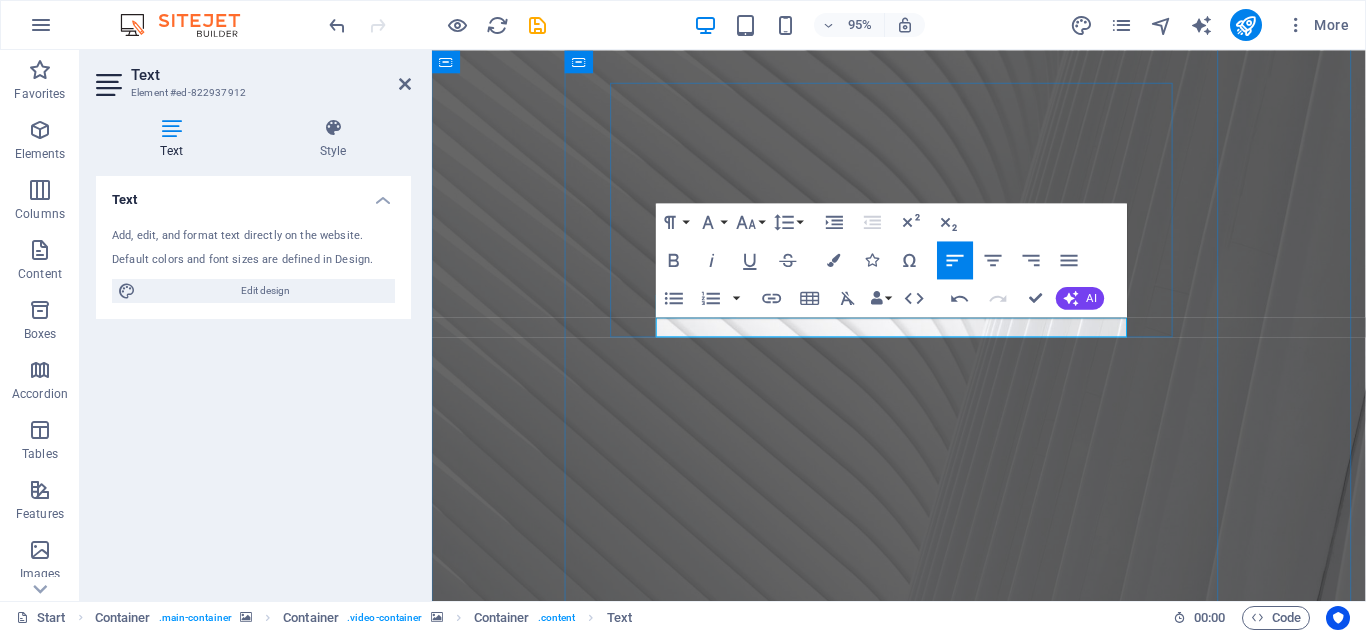 click at bounding box center [924, 1876] 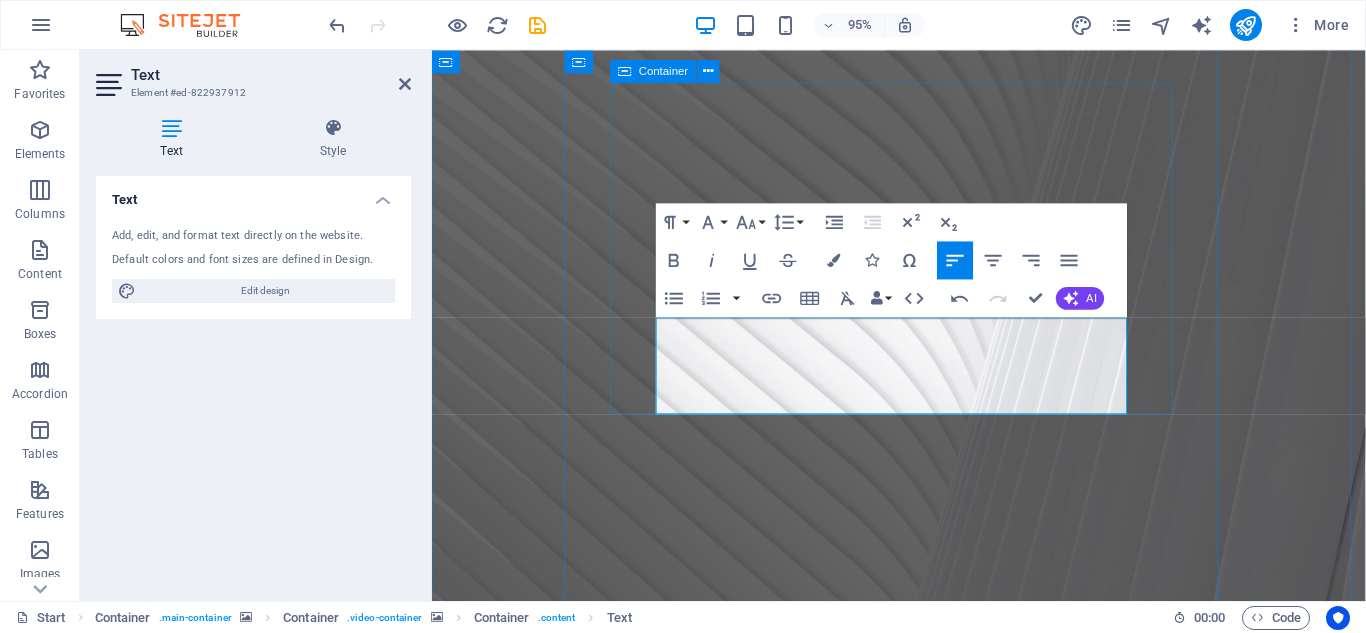 click on "THE TV MOVIE SERIES 2025 To ensure that you are using a legitimate website, please ensure that the URL begins with “https://www.8KGOTV.com/”,  and we don’t sell any IPTV subscriptions or Channel Packages. Also, you have verified the website’s authenticity through other means, such as checking for a secure SSL certificate and contacting our customer support for confirmation. When connecting our IPTV television, you can choose exactly those channels that you like the most. More than 1,000,000 clients in [CITY] have chosen us for the impeccable quality of TV broadcasting." at bounding box center (924, 1952) 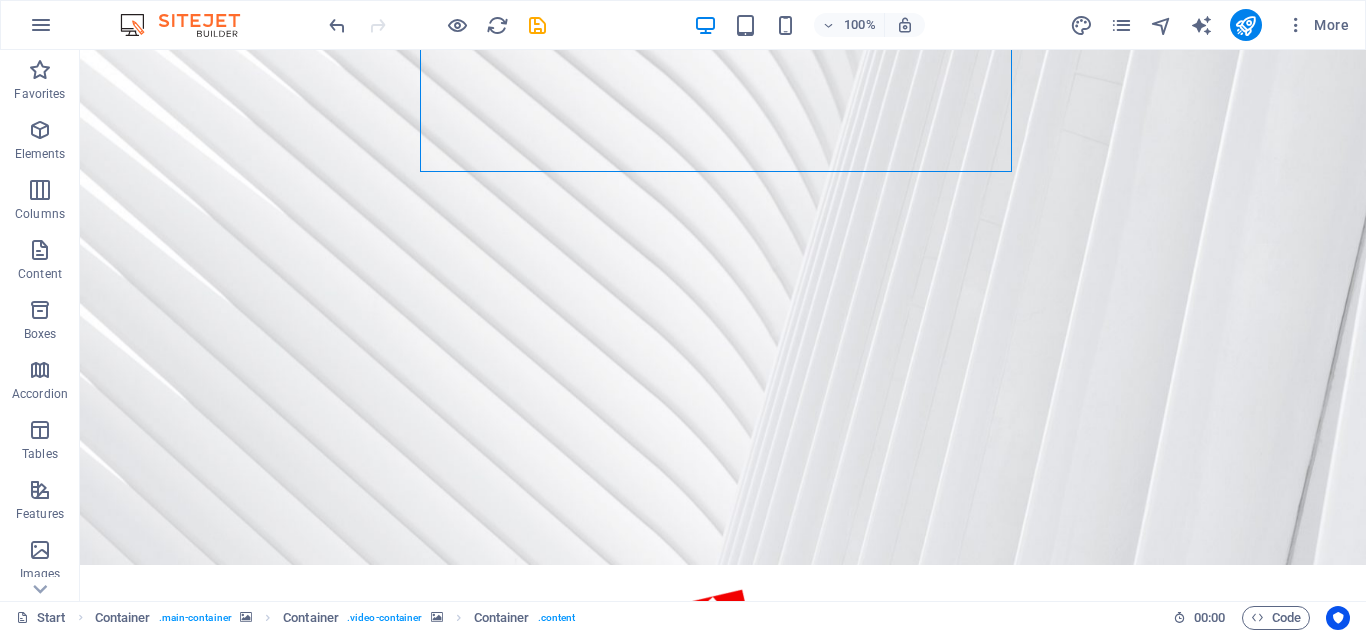scroll, scrollTop: 444, scrollLeft: 0, axis: vertical 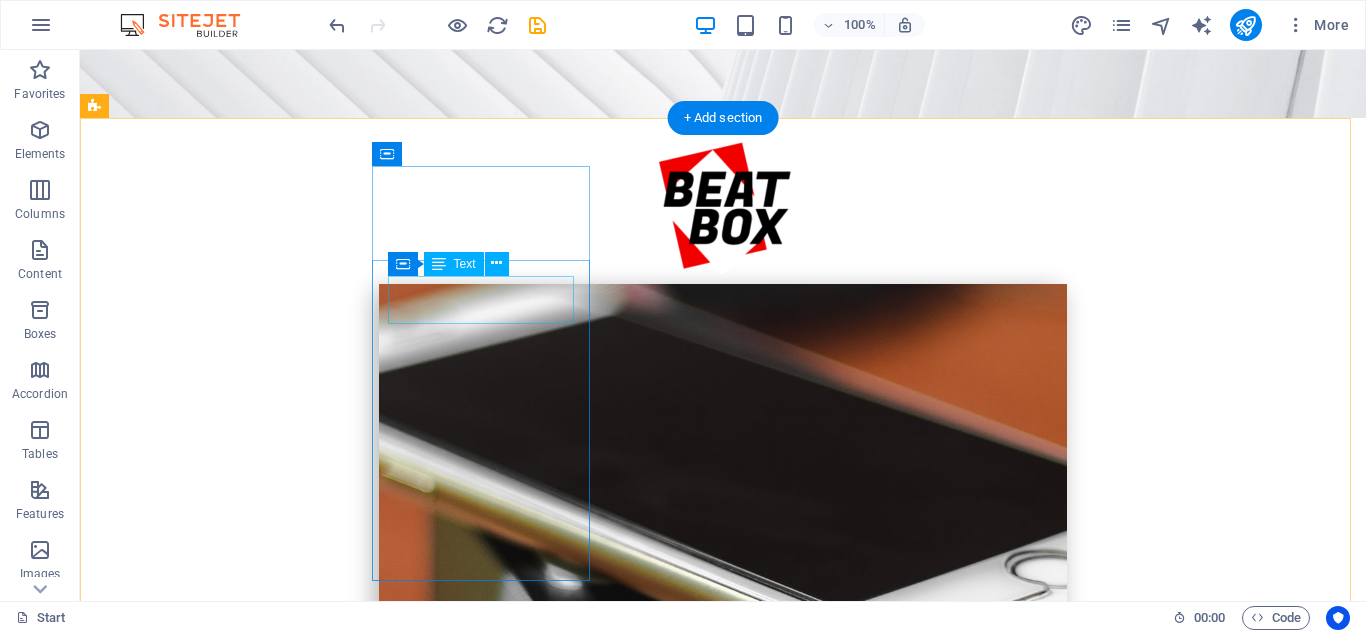 click on "$99" at bounding box center (440, 2005) 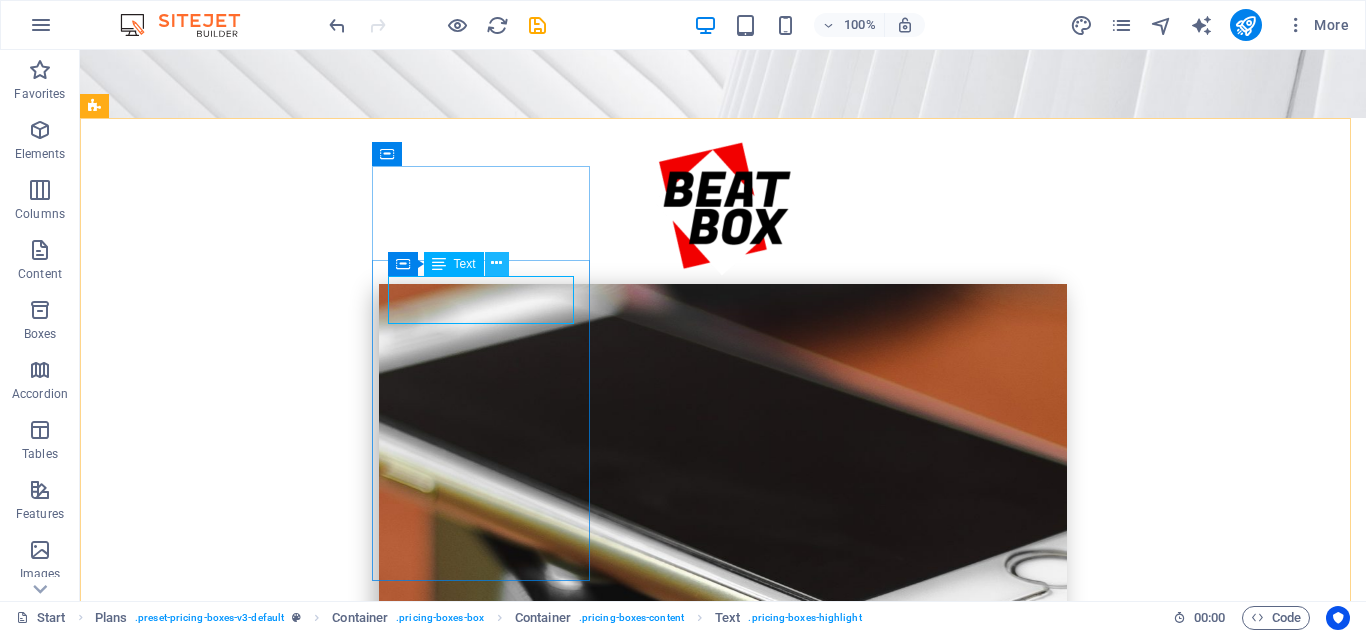 click at bounding box center [496, 263] 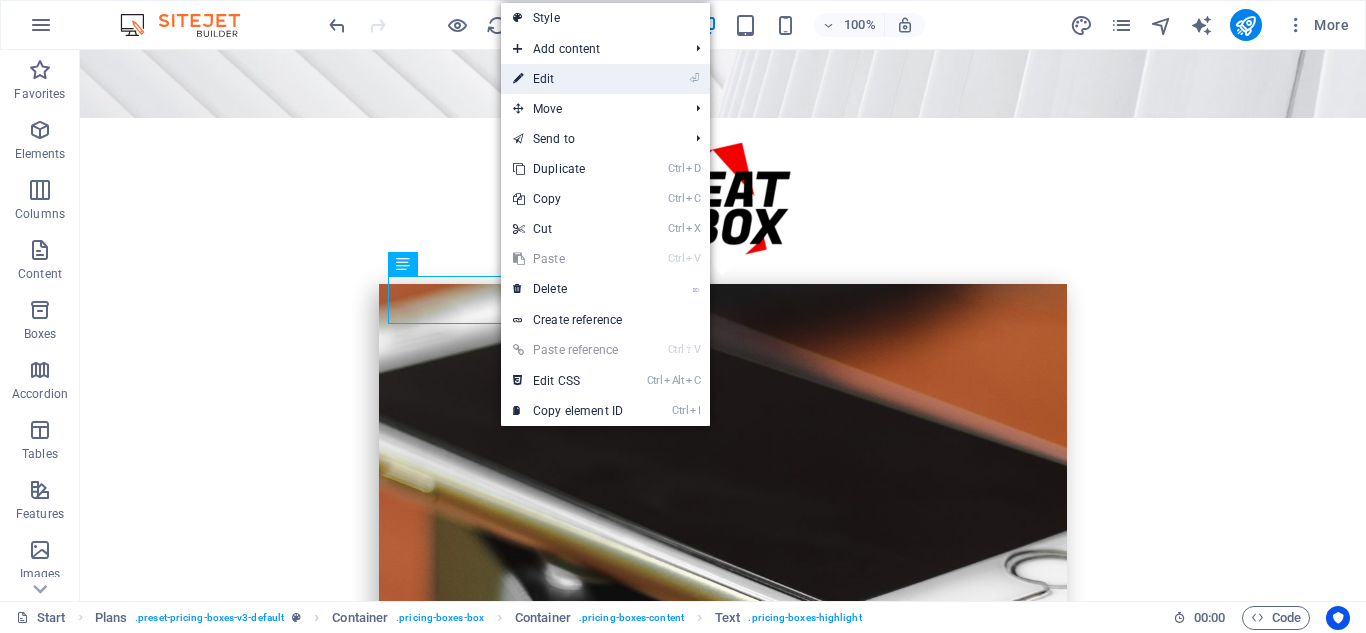 click on "⏎  Edit" at bounding box center (568, 79) 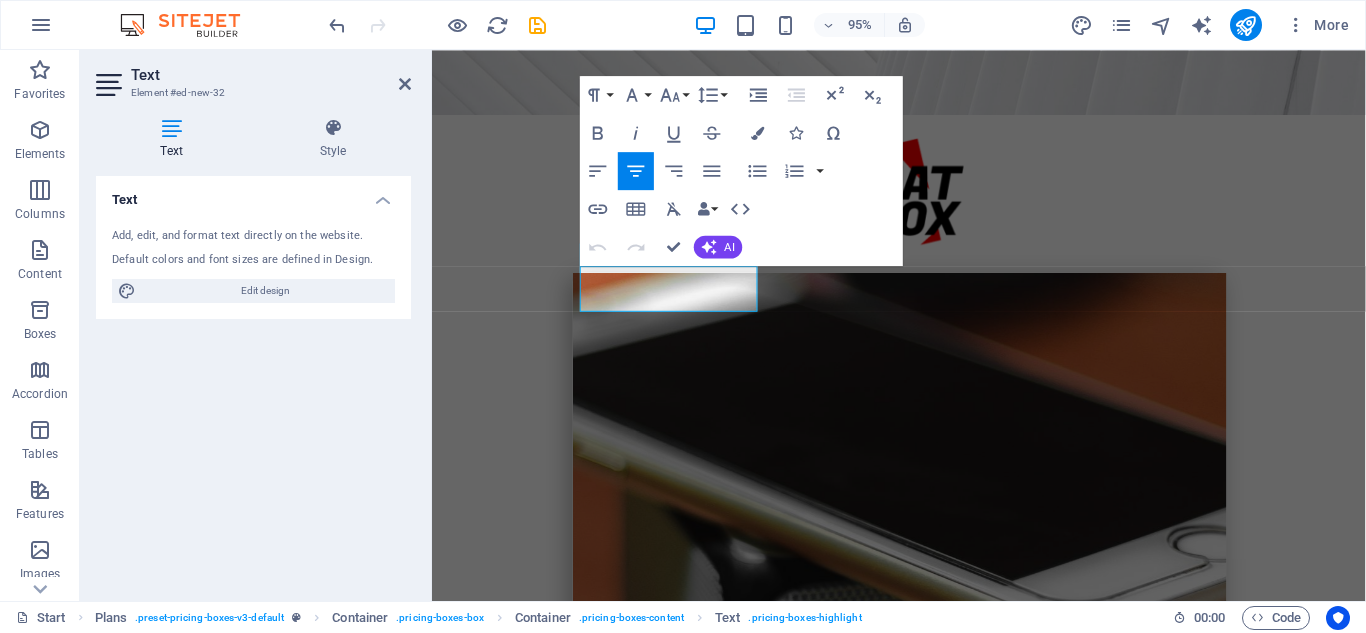 scroll, scrollTop: 888, scrollLeft: 0, axis: vertical 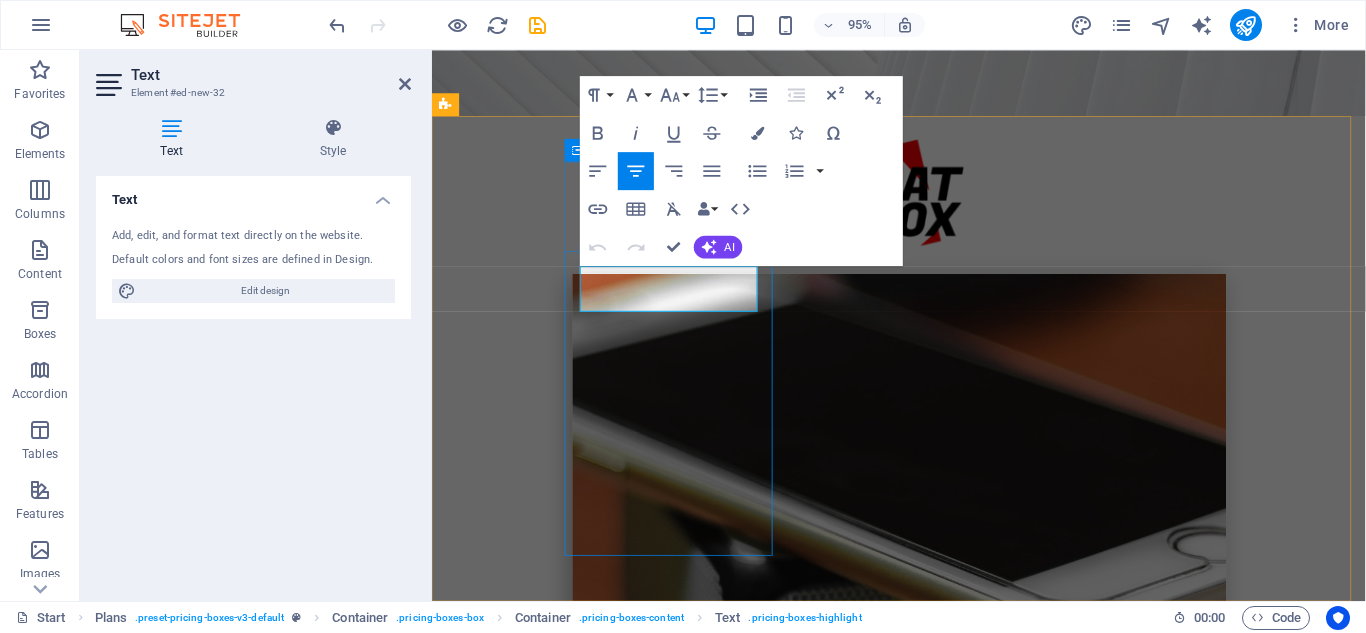 click on "$99" at bounding box center (792, 2006) 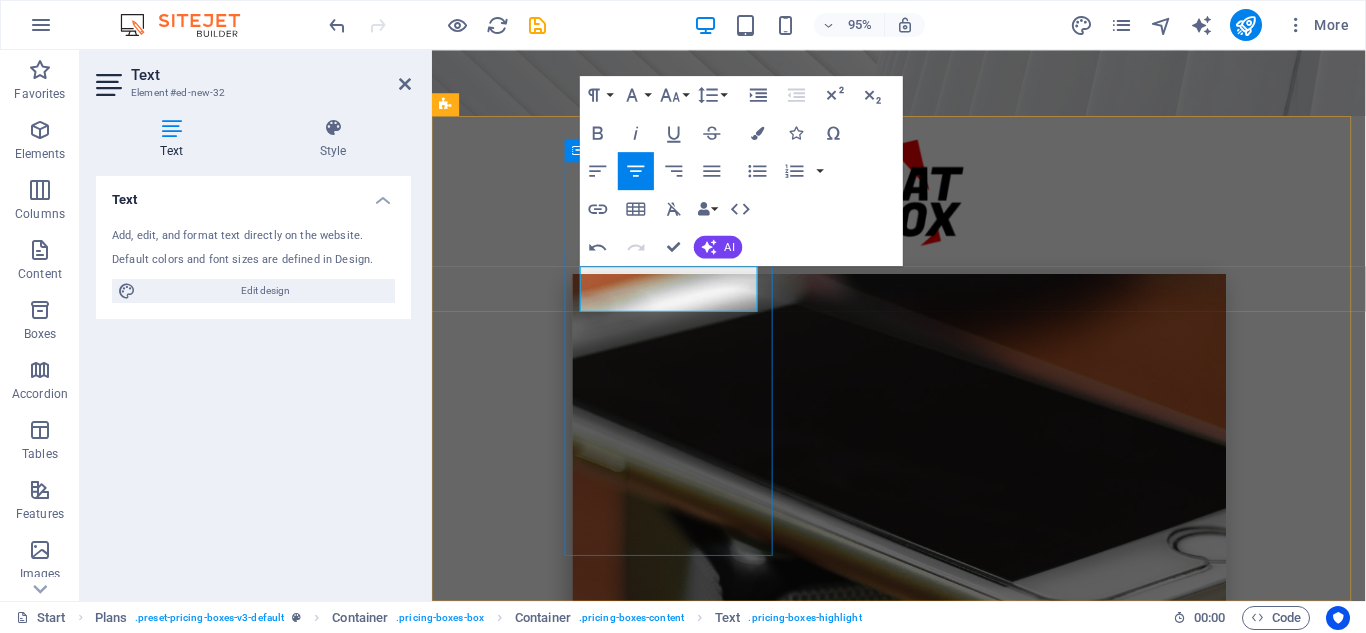 type 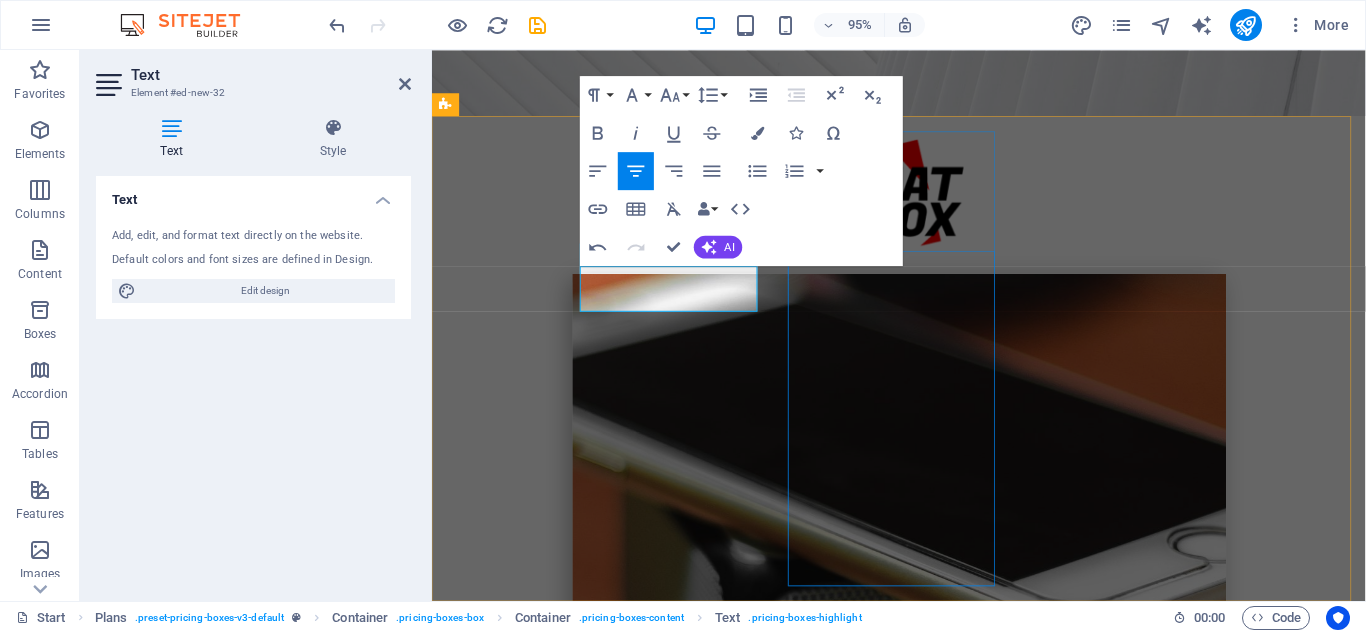 click on "$199 Lorem  ipsum Lorem  ipsum Lorem  ipsum Lorem  ipsum BUTTON" at bounding box center (792, 2597) 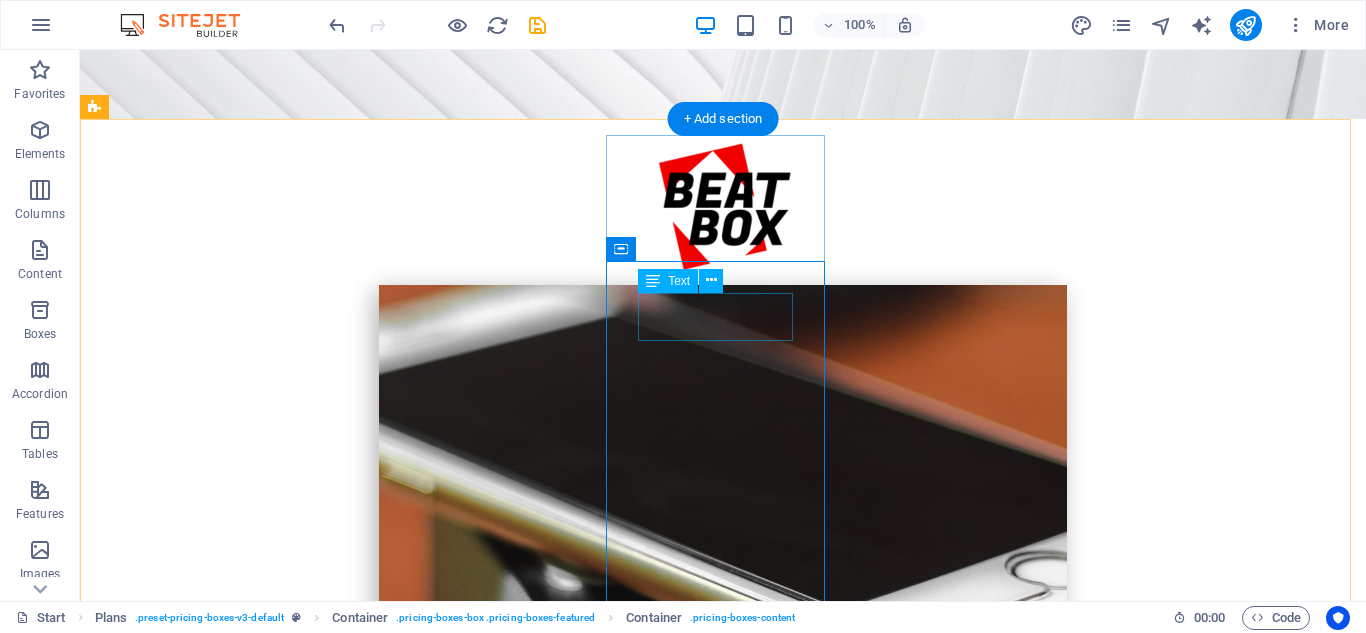 click on "$199" at bounding box center [440, 2477] 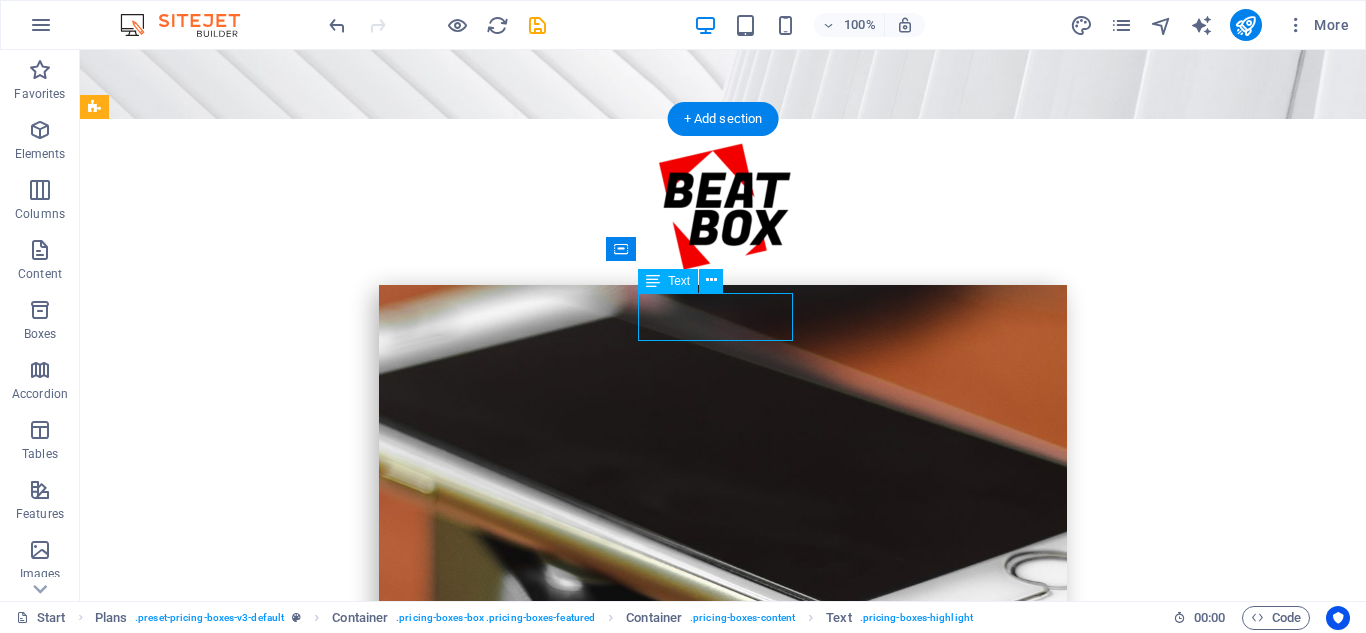 click on "$199" at bounding box center (440, 2477) 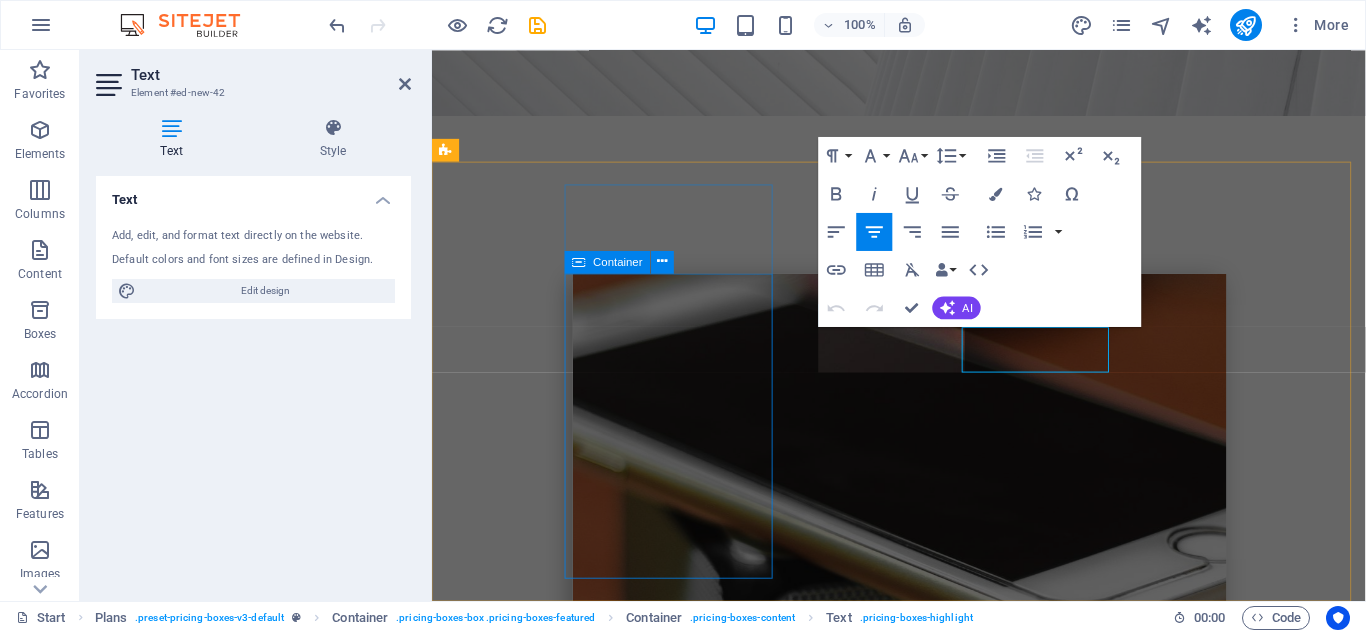 scroll, scrollTop: 840, scrollLeft: 0, axis: vertical 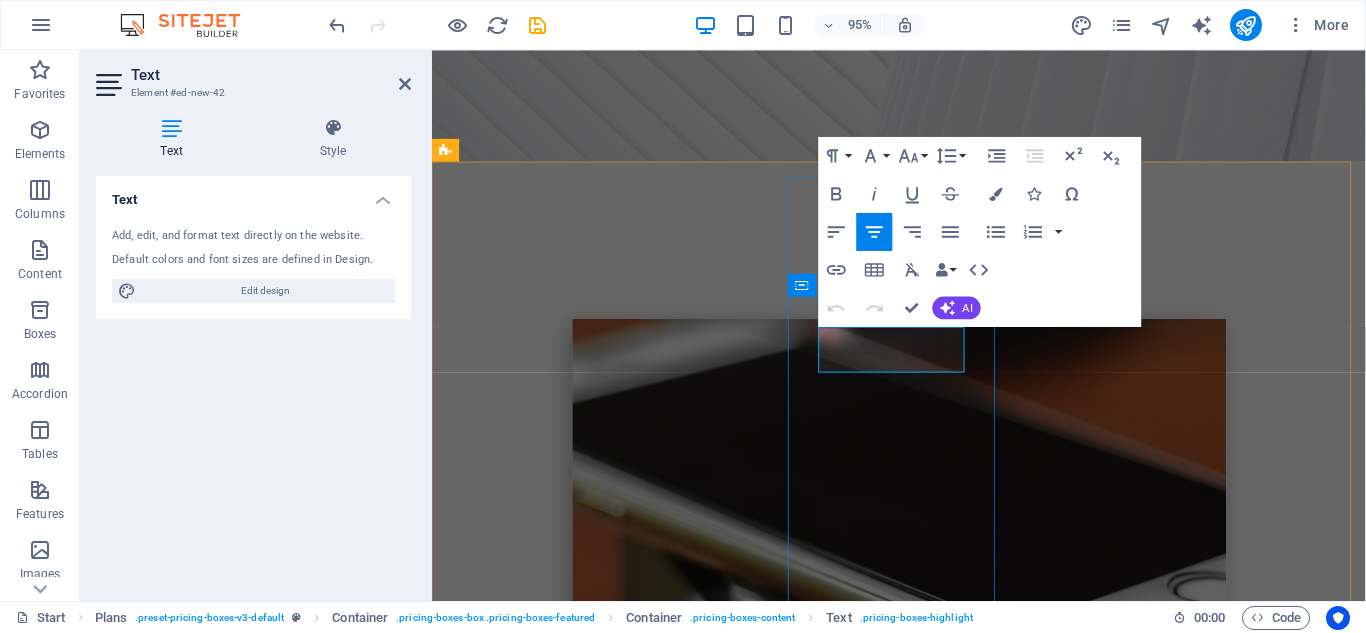 click on "$199" at bounding box center (792, 2525) 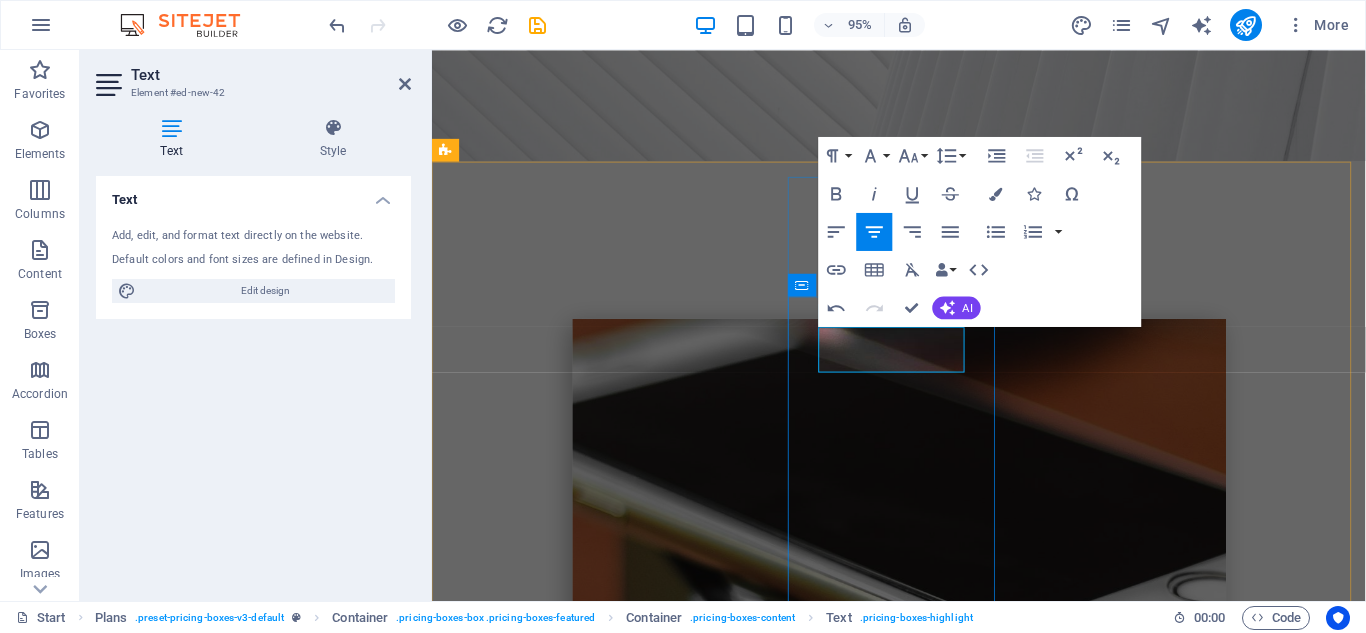 type 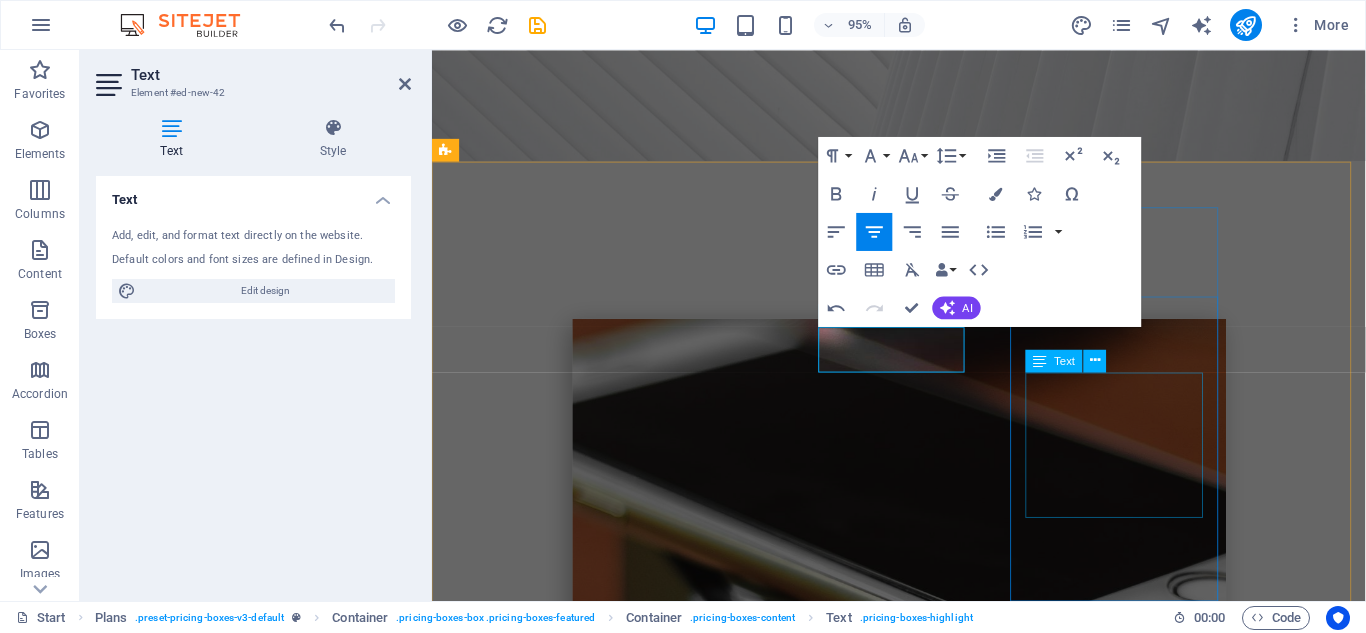 click on "Lorem  ipsum Lorem  ipsum Lorem  ipsum Lorem  ipsum" at bounding box center [792, 3080] 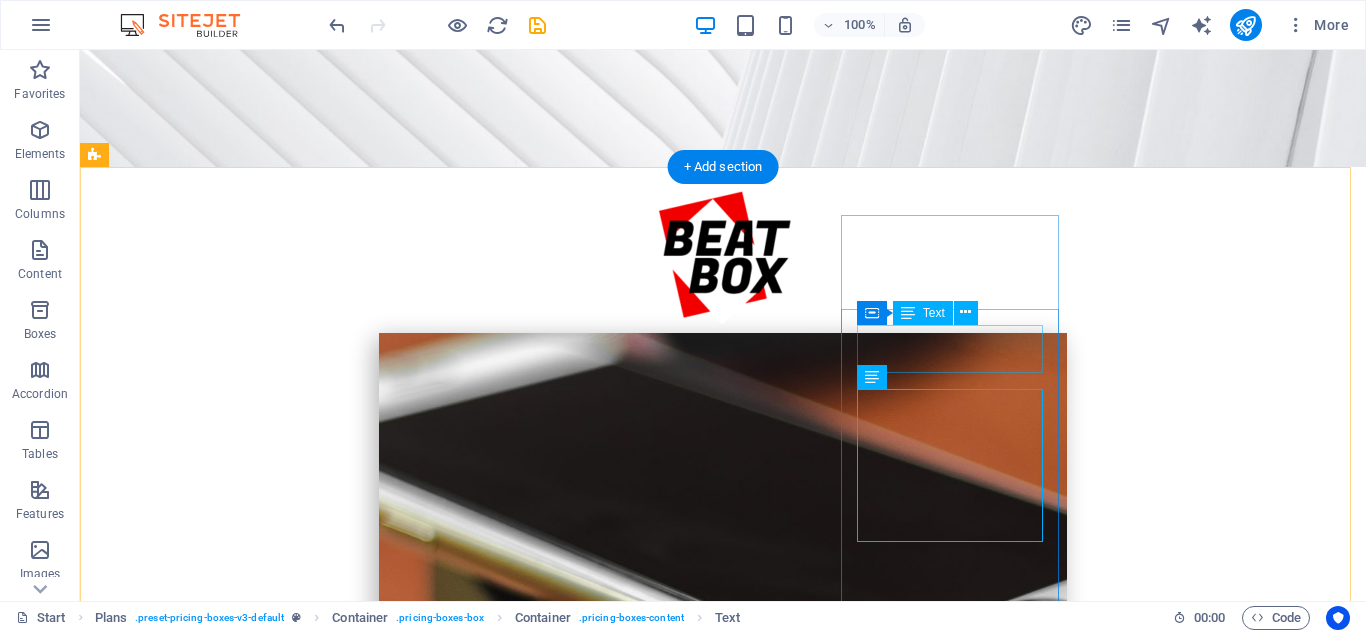 click on "$299" at bounding box center (440, 2964) 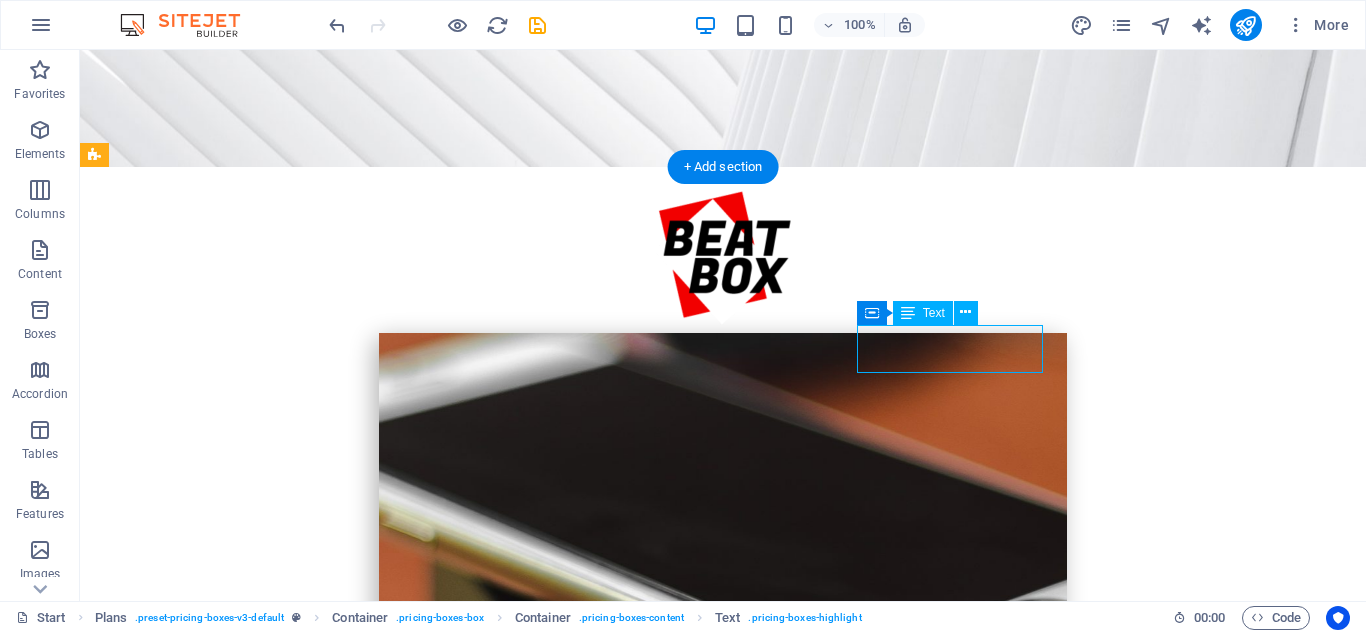 click on "$299" at bounding box center (440, 2964) 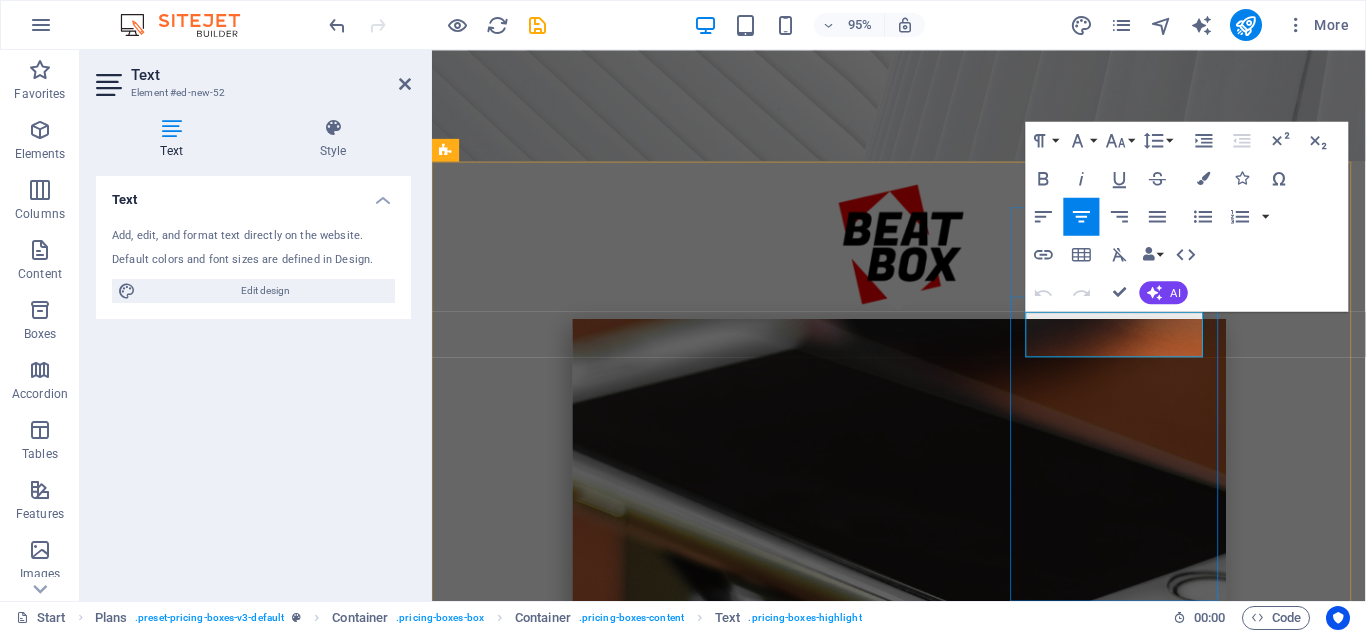 click on "$299" at bounding box center [792, 2964] 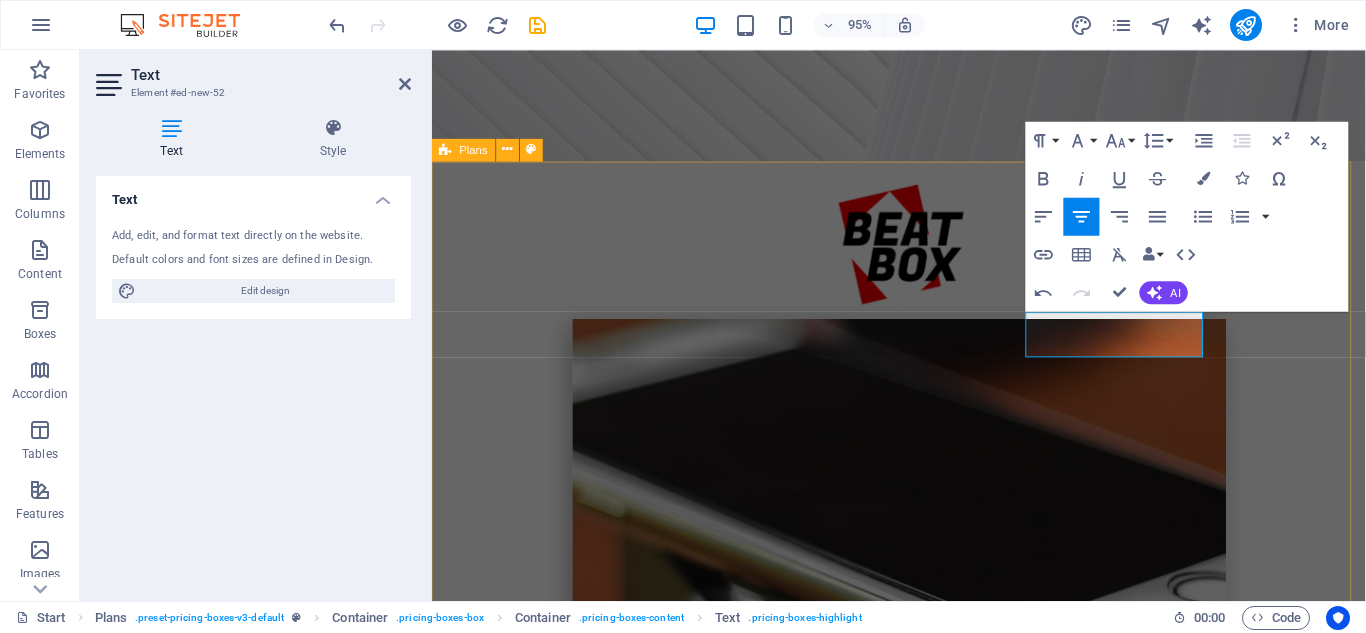 click on "Headline $[PRICE] Lorem  ipsum Lorem  ipsum Lorem  ipsum Lorem  ipsum BUTTON Headline $[PRICE] Lorem  ipsum Lorem  ipsum Lorem  ipsum Lorem  ipsum BUTTON Headline $[PRICE] Lorem  ipsum Lorem  ipsum Lorem  ipsum Lorem  ipsum BUTTON" at bounding box center [923, 2583] 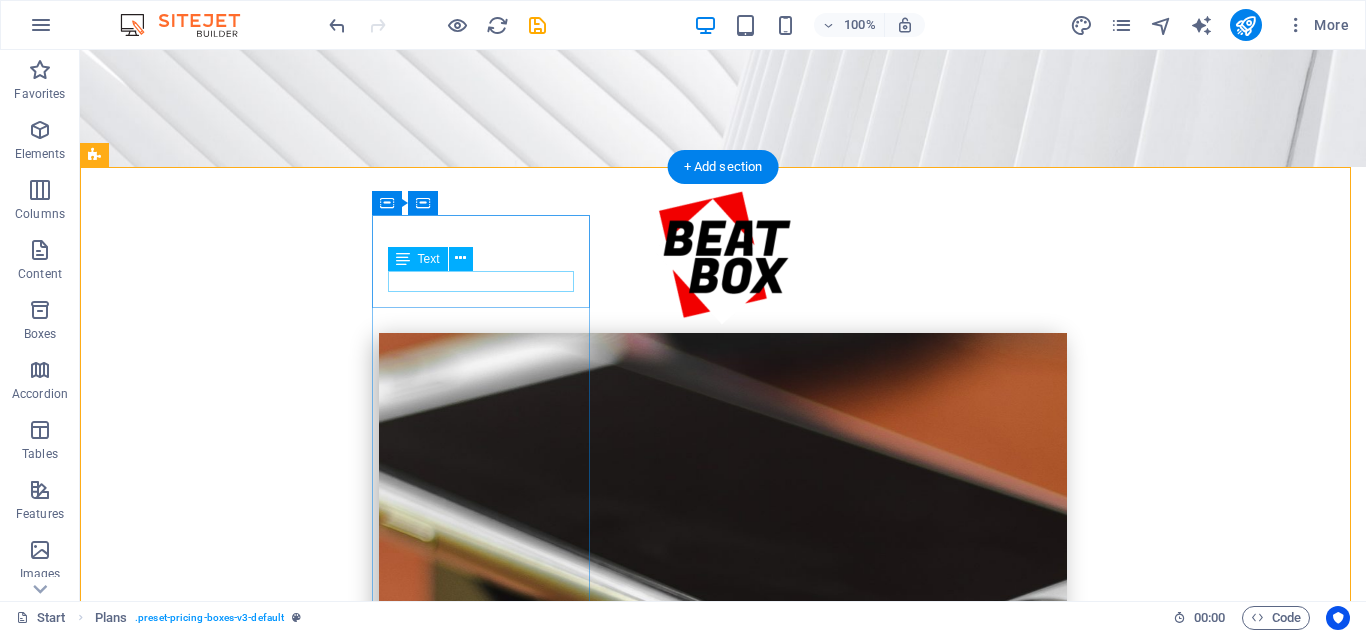 click on "Headline" at bounding box center [440, 1988] 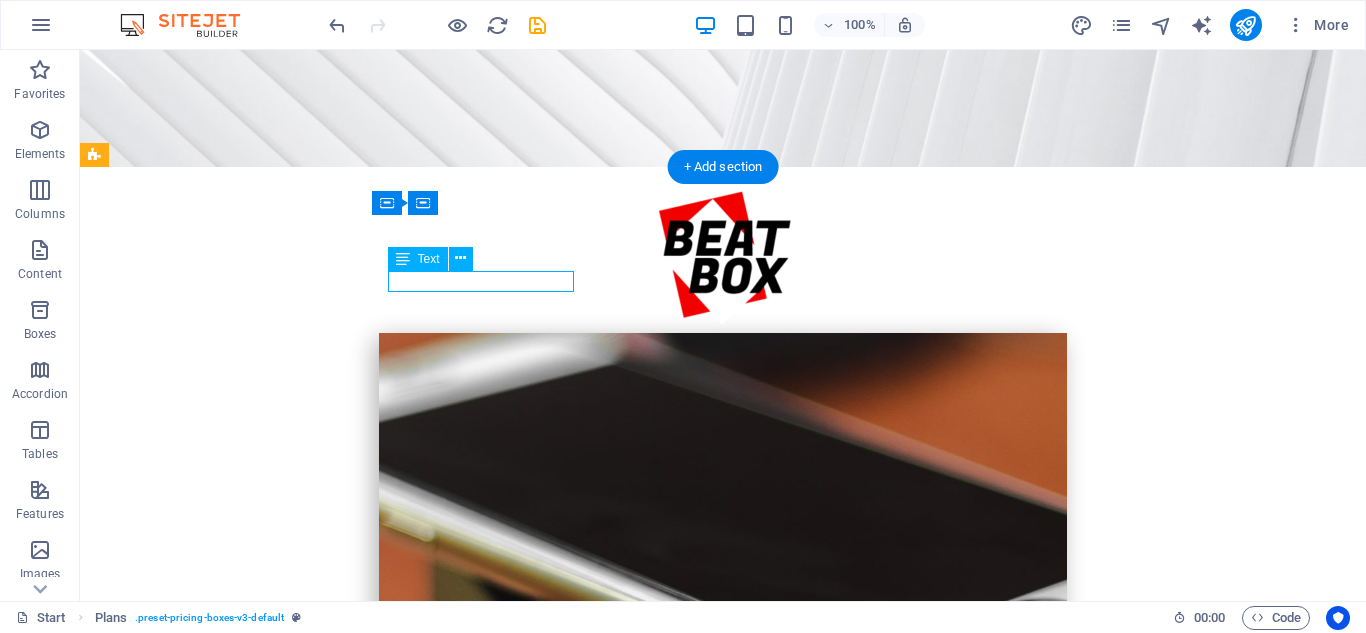 click on "Headline" at bounding box center (440, 1988) 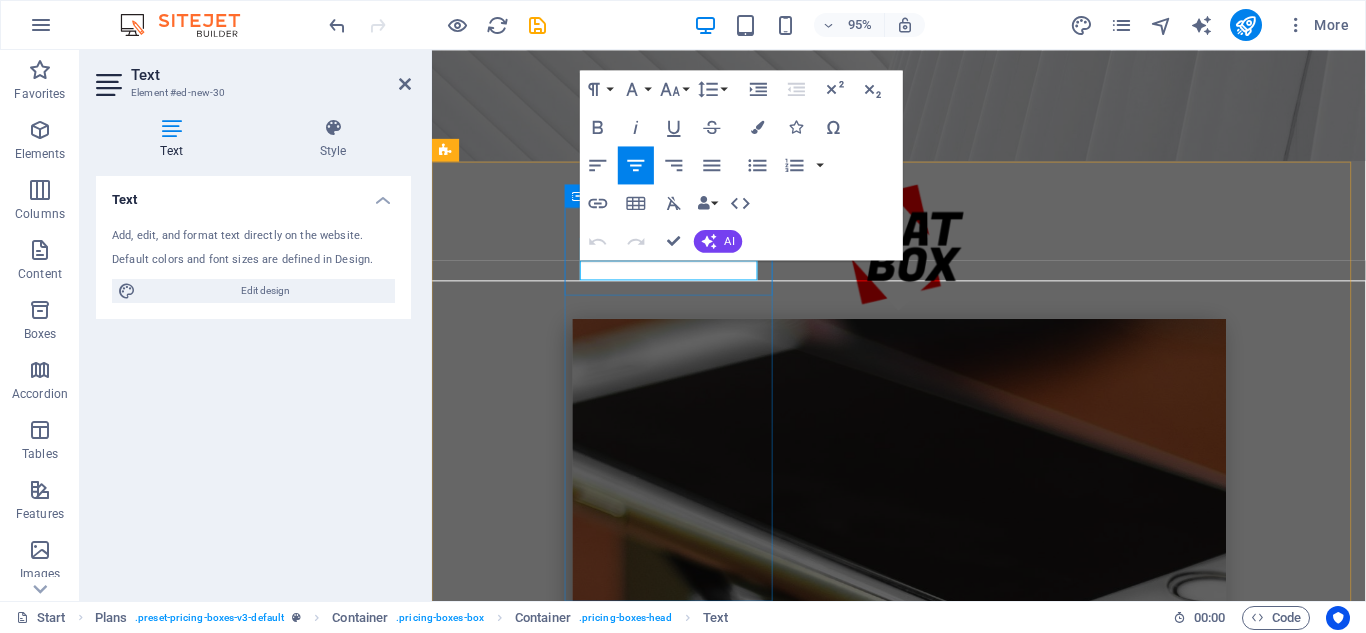 click on "Headline" at bounding box center (792, 1988) 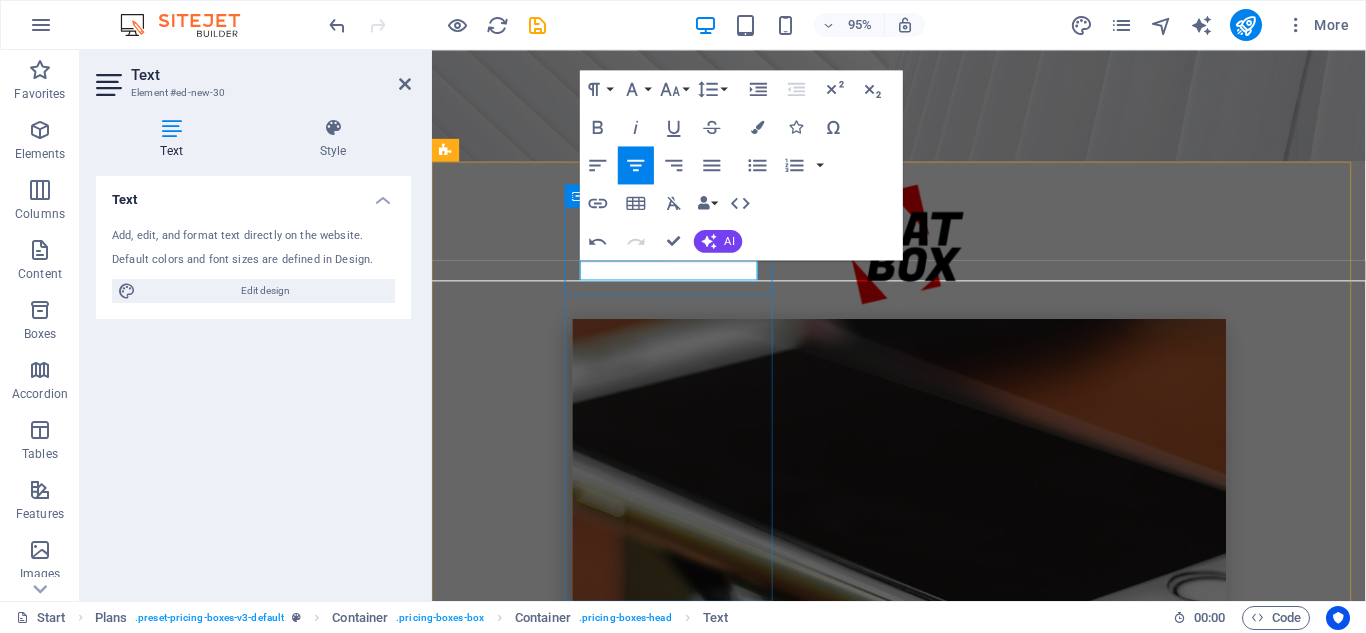 type 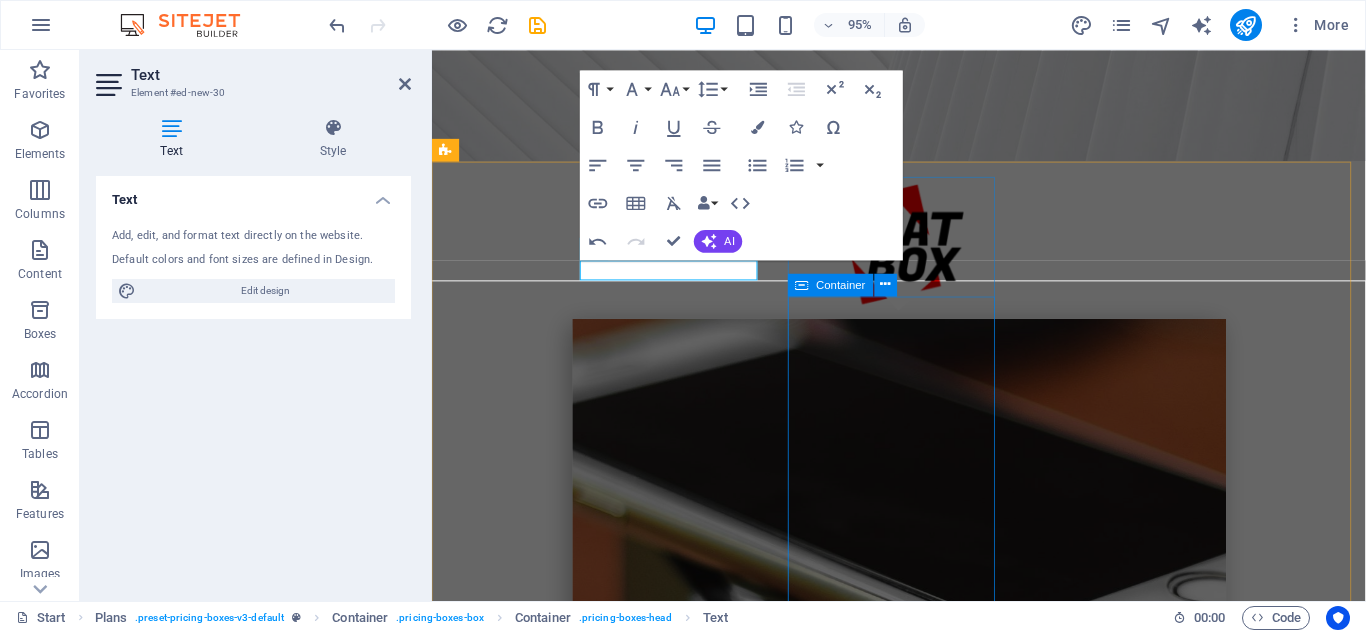 click on "Container" at bounding box center (849, 285) 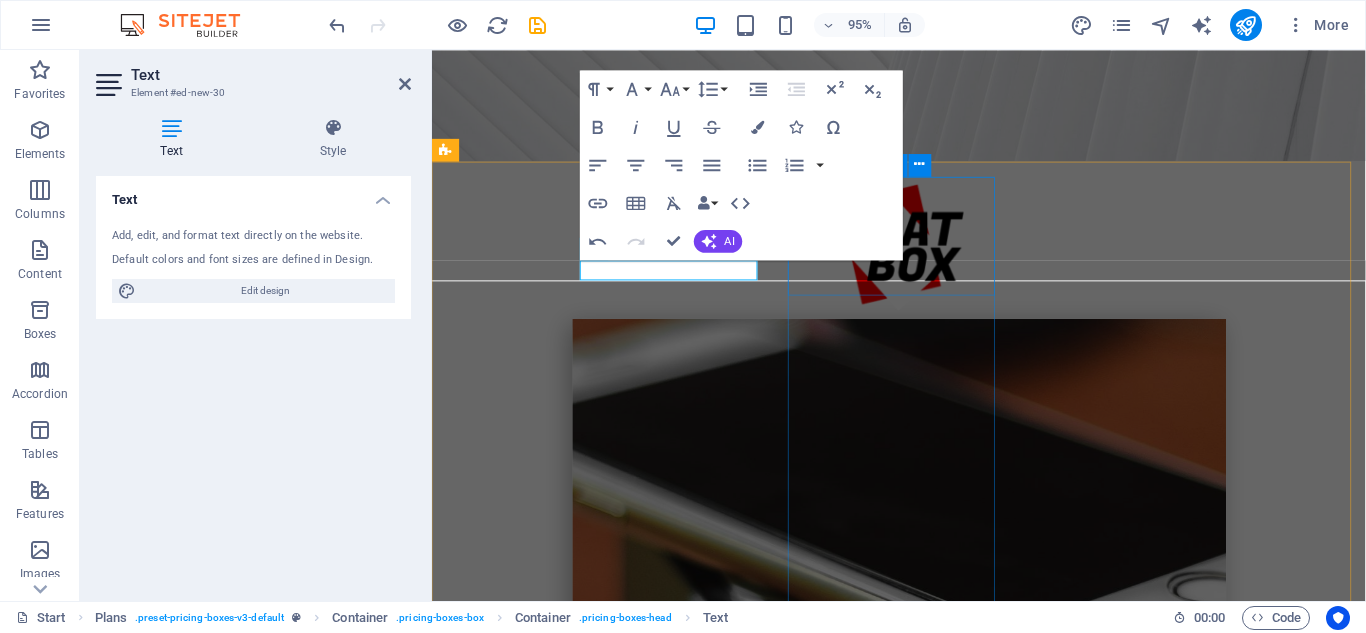 click on "Headline" at bounding box center (792, 2407) 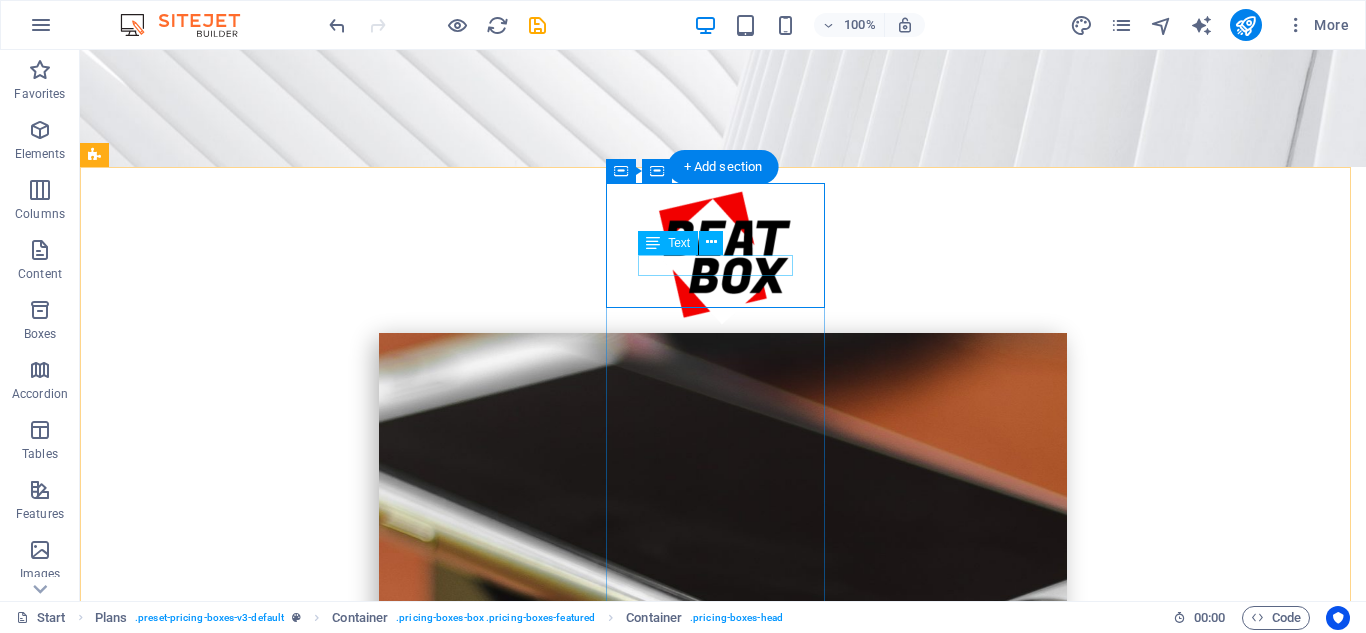 click on "Headline" at bounding box center (440, 2427) 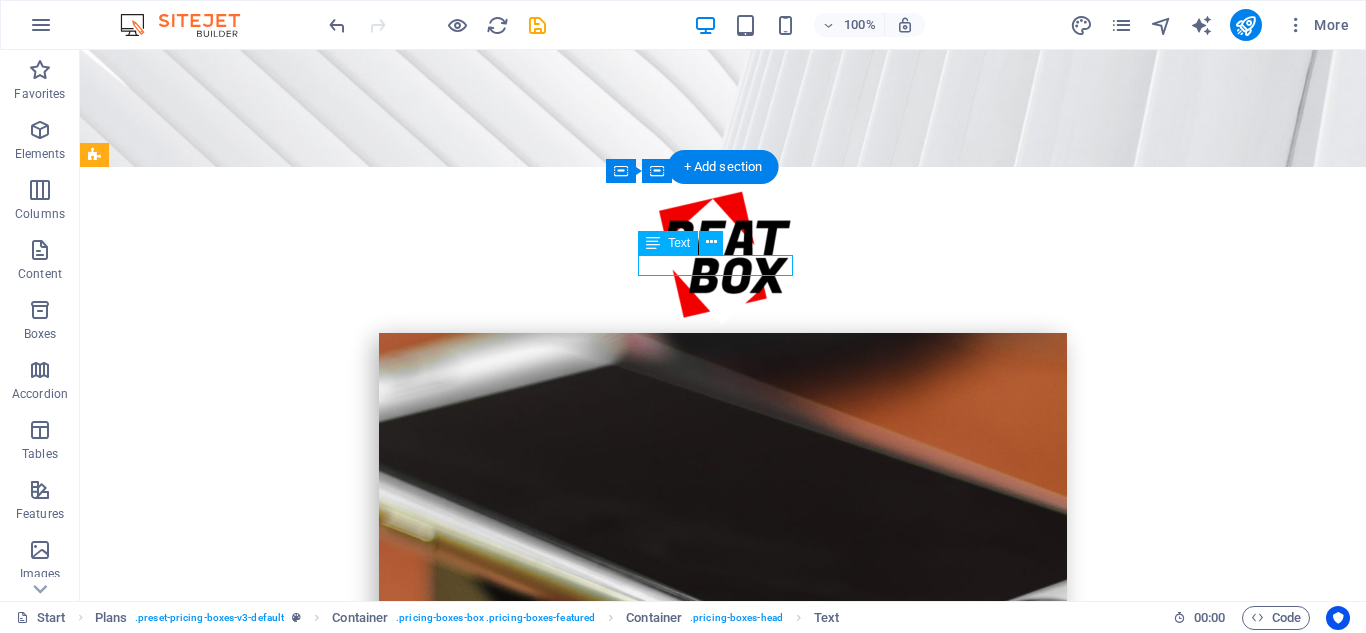 click on "Headline" at bounding box center (440, 2427) 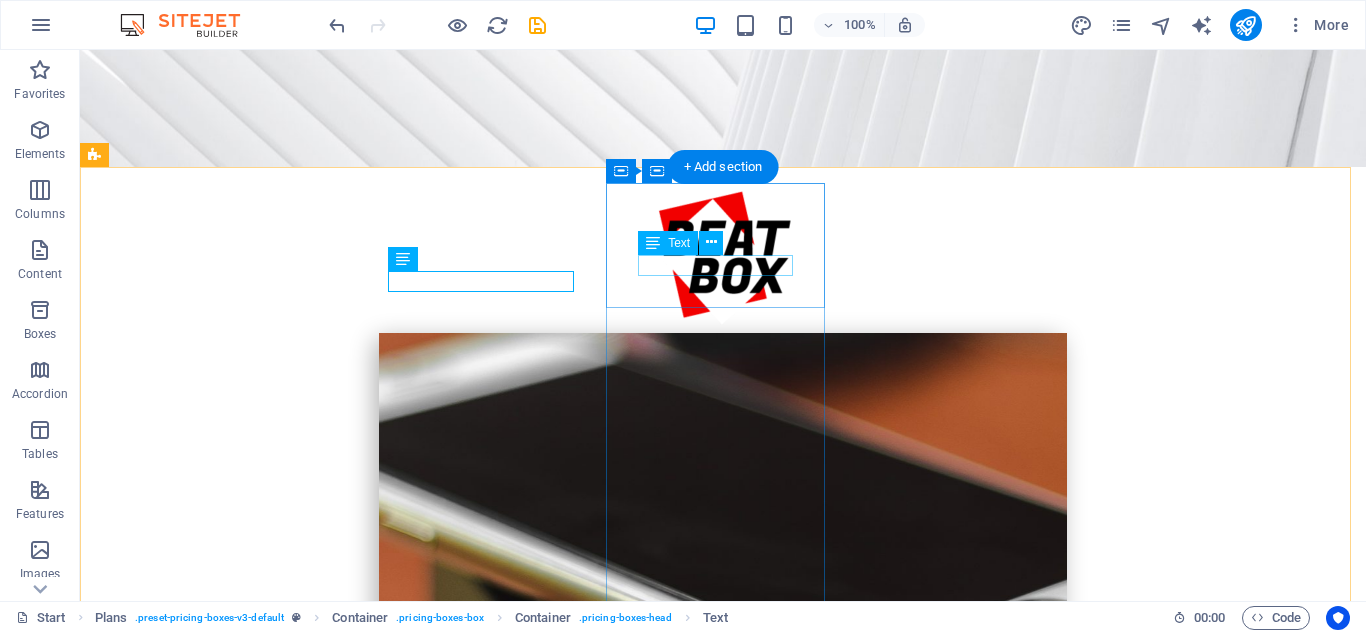 click on "Headline" at bounding box center [440, 2427] 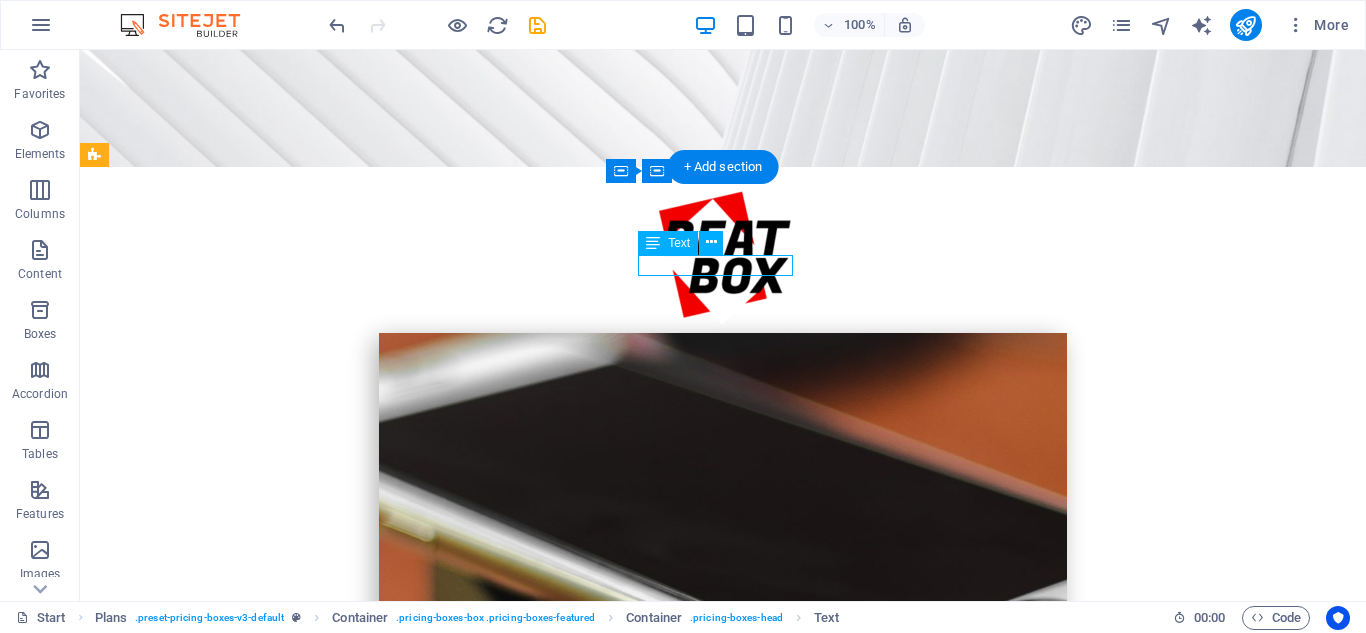 click on "Headline" at bounding box center [440, 2427] 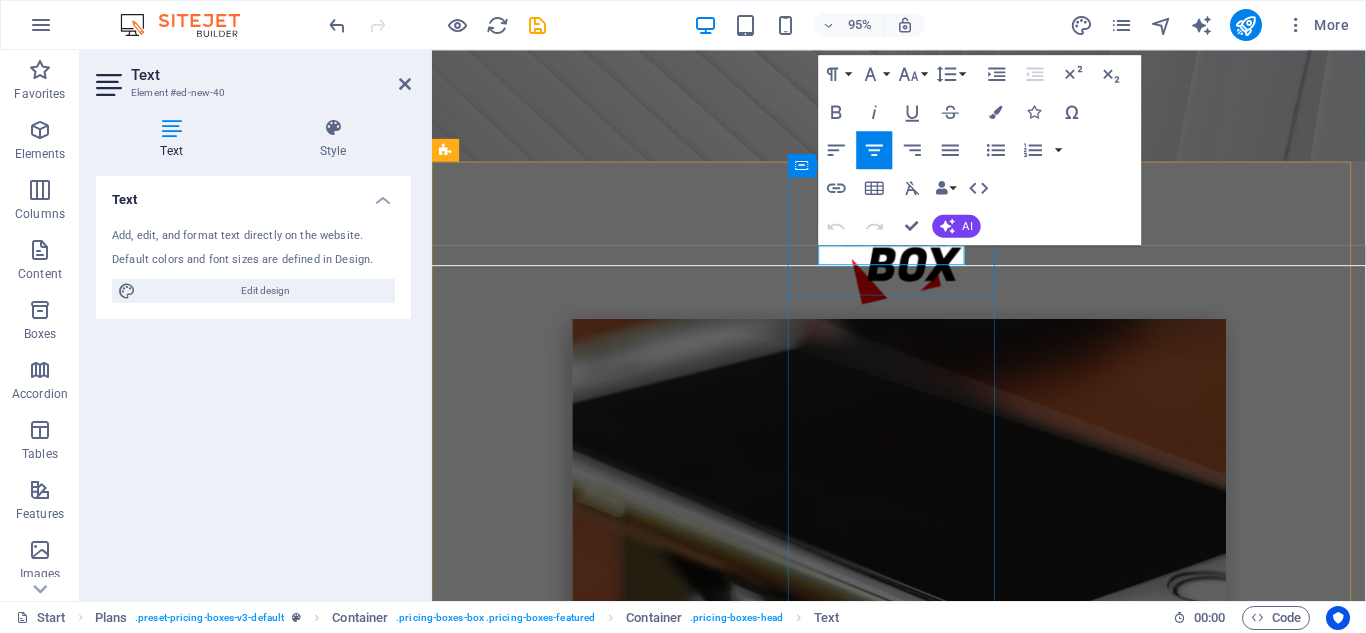 click on "Headline" at bounding box center [792, 2427] 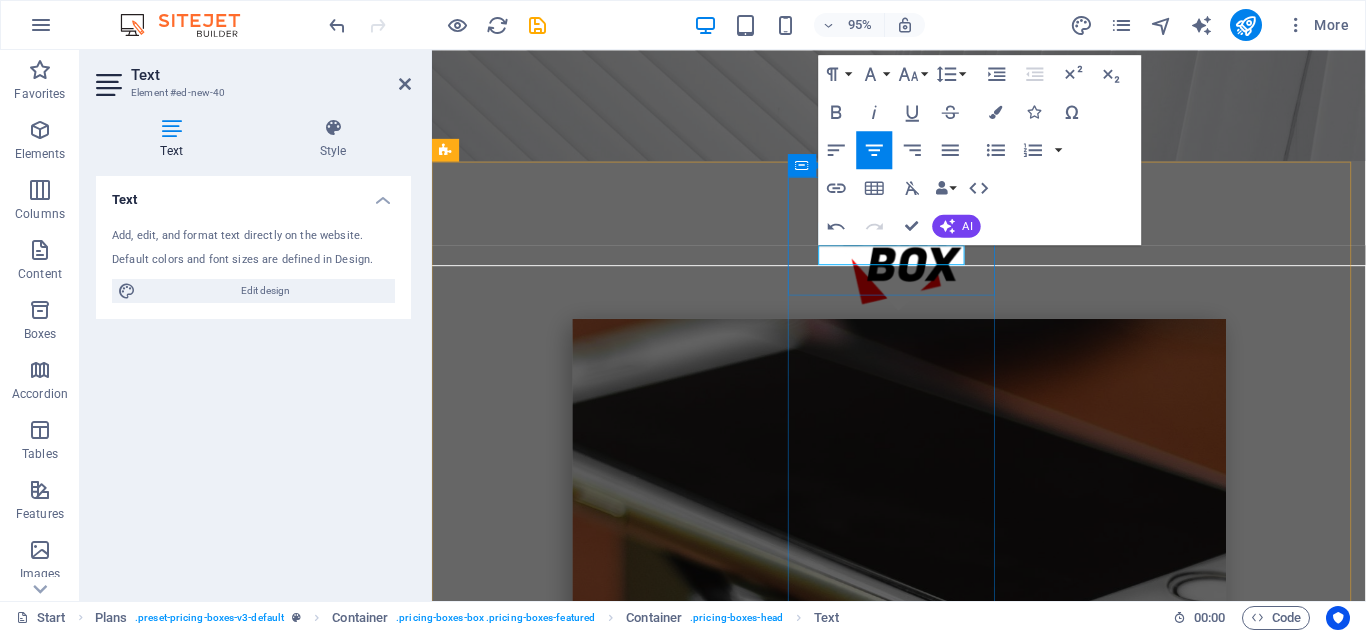 type 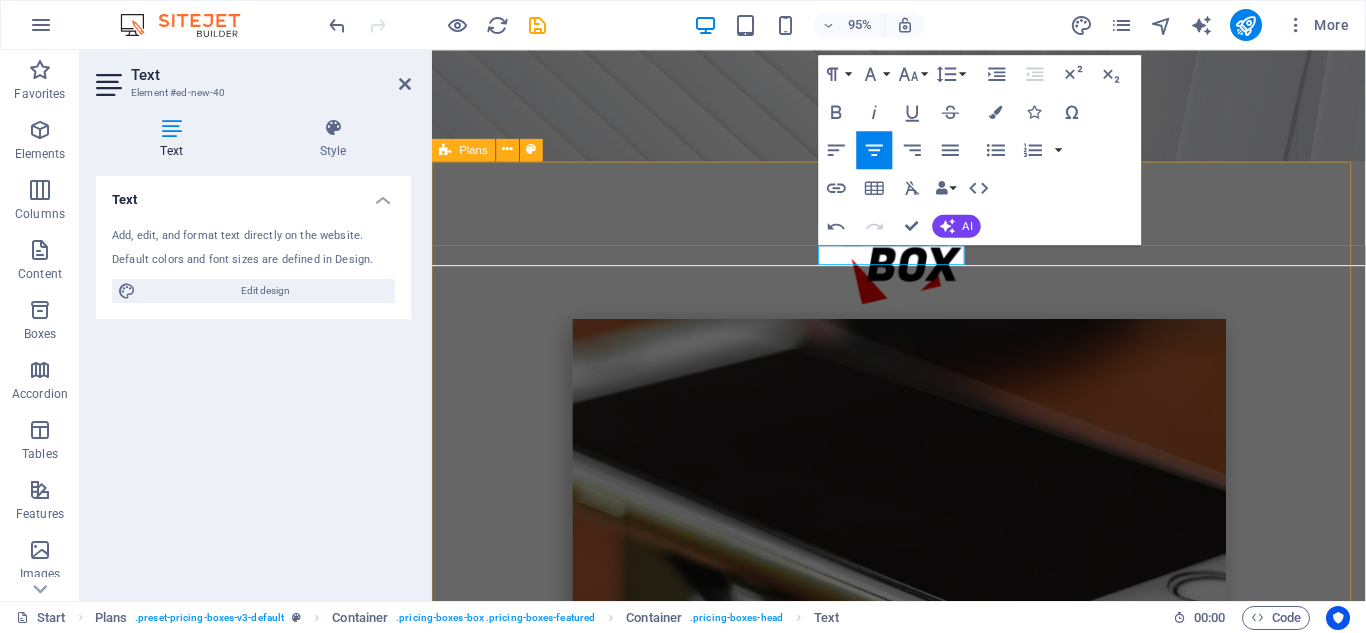 click on "1MONTH $[PRICE] Lorem  ipsum Lorem  ipsum Lorem  ipsum Lorem  ipsum BUTTON ​6MONTH $[PRICE] Lorem  ipsum Lorem  ipsum Lorem  ipsum Lorem  ipsum BUTTON Headline $[PRICE] Lorem  ipsum Lorem  ipsum Lorem  ipsum Lorem  ipsum BUTTON" at bounding box center [923, 2583] 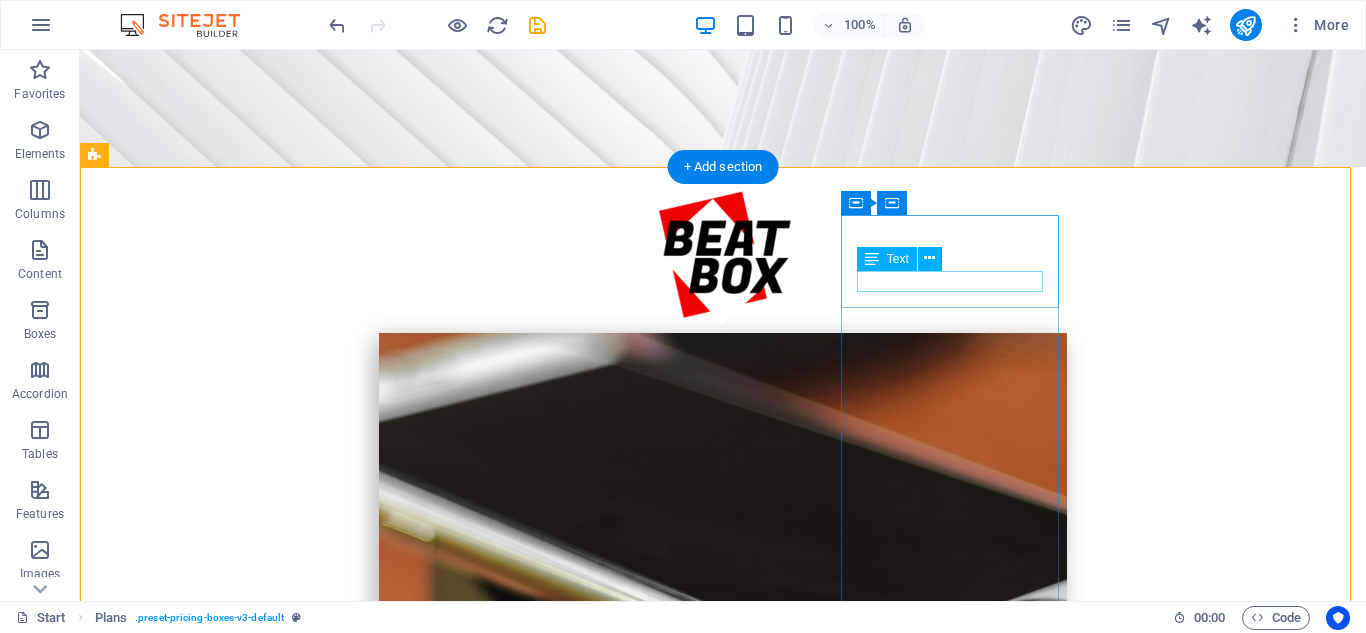 click on "Headline" at bounding box center (440, 2898) 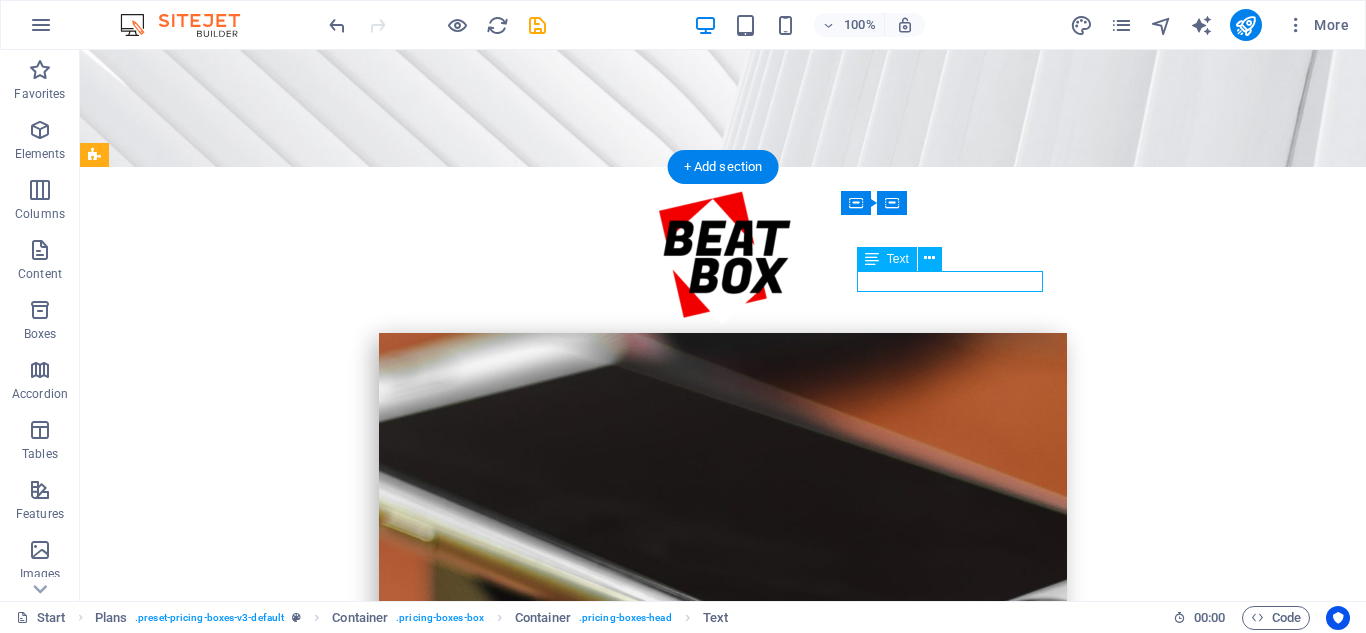 click on "Headline" at bounding box center (440, 2898) 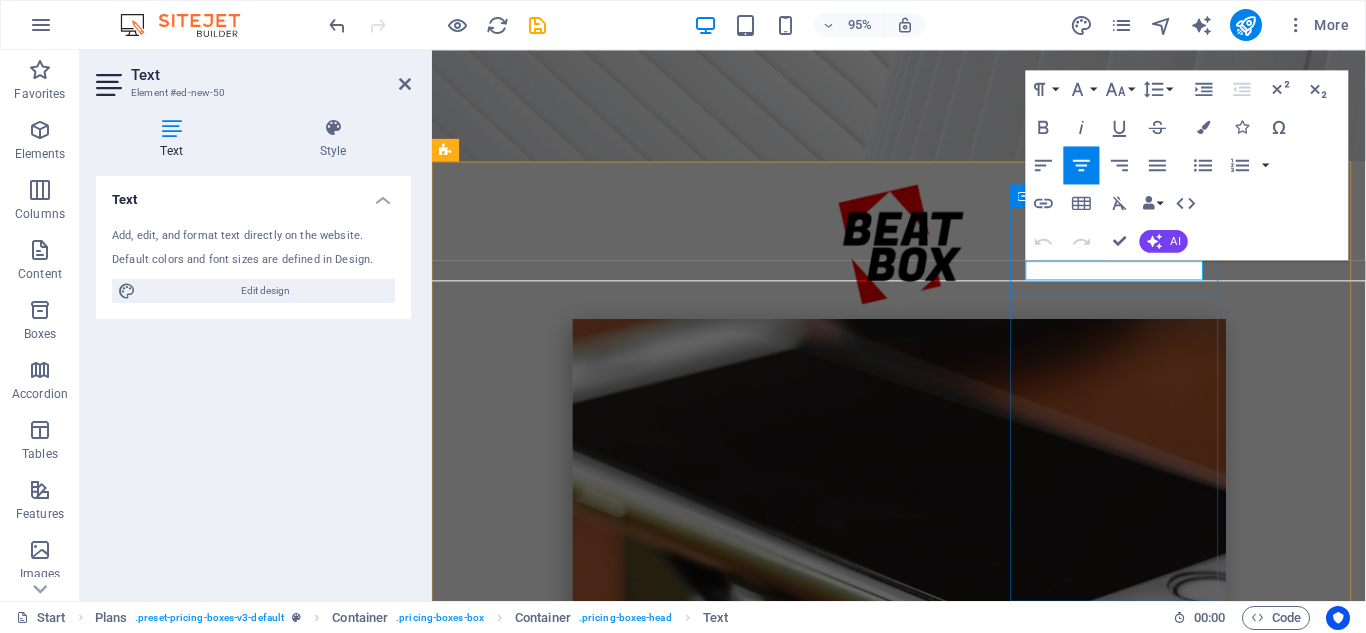 click on "Headline" at bounding box center [792, 2898] 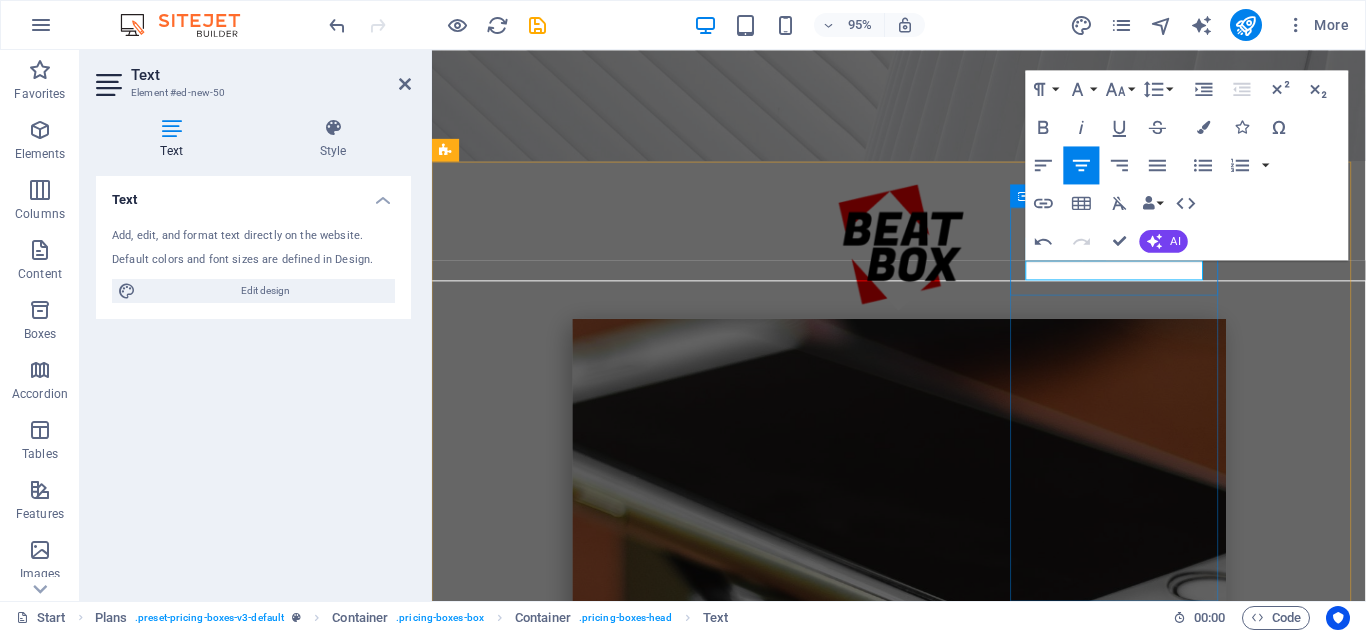 type 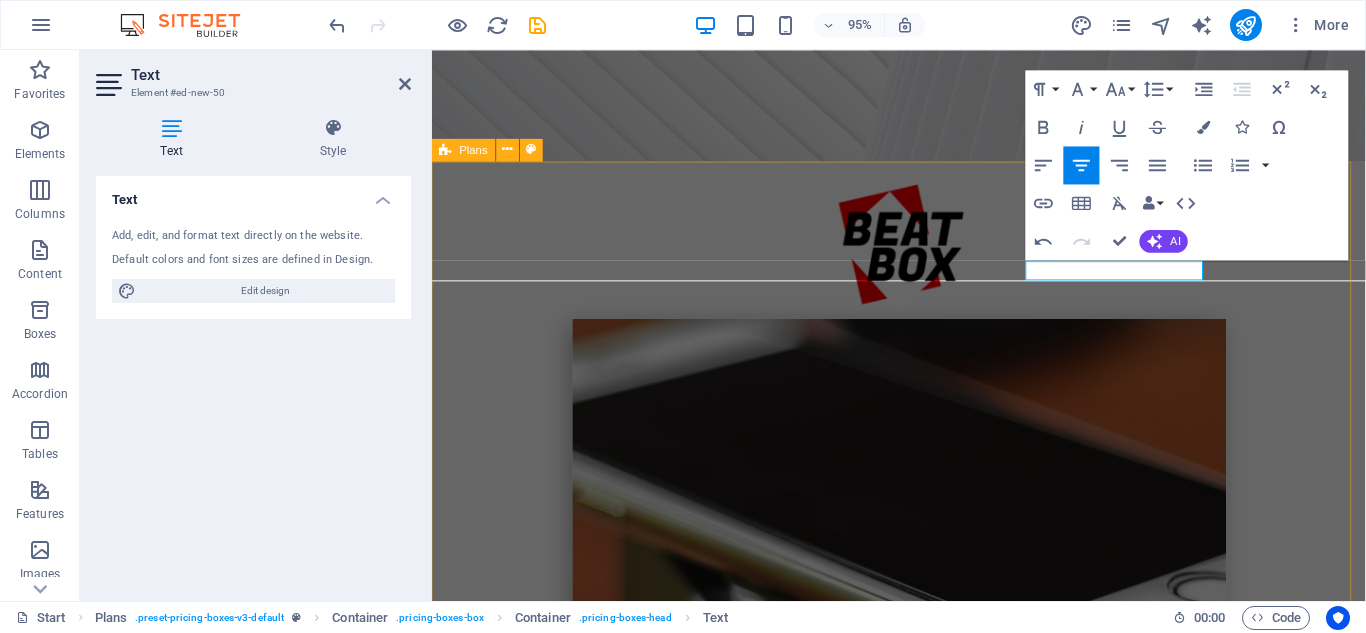 click on "1MONTH $[PRICE] Lorem  ipsum Lorem  ipsum Lorem  ipsum Lorem  ipsum BUTTON 6MONTH $[PRICE] Lorem  ipsum Lorem  ipsum Lorem  ipsum Lorem  ipsum BUTTON ​1YEAR  $[PRICE] Lorem  ipsum Lorem  ipsum Lorem  ipsum Lorem  ipsum BUTTON" at bounding box center (923, 2583) 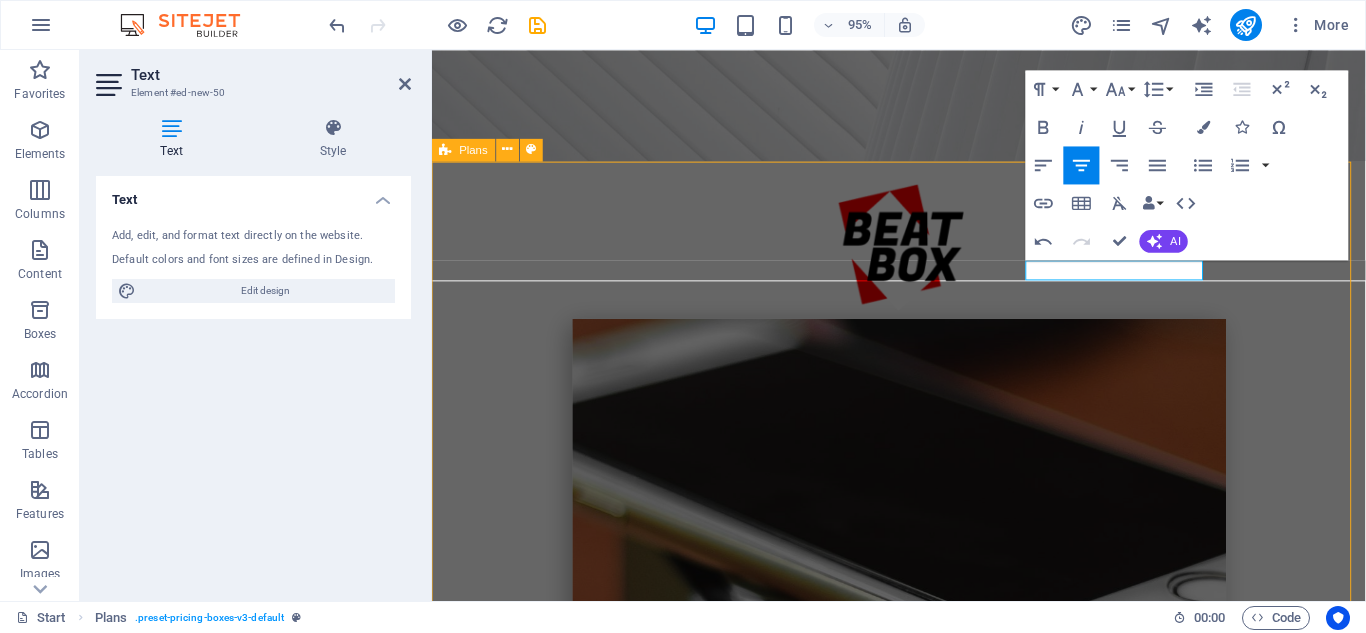 click on "1MONTH $[PRICE] Lorem  ipsum Lorem  ipsum Lorem  ipsum Lorem  ipsum BUTTON 6MONTH $[PRICE] Lorem  ipsum Lorem  ipsum Lorem  ipsum Lorem  ipsum BUTTON ​1YEAR  $[PRICE] Lorem  ipsum Lorem  ipsum Lorem  ipsum Lorem  ipsum BUTTON" at bounding box center [923, 2583] 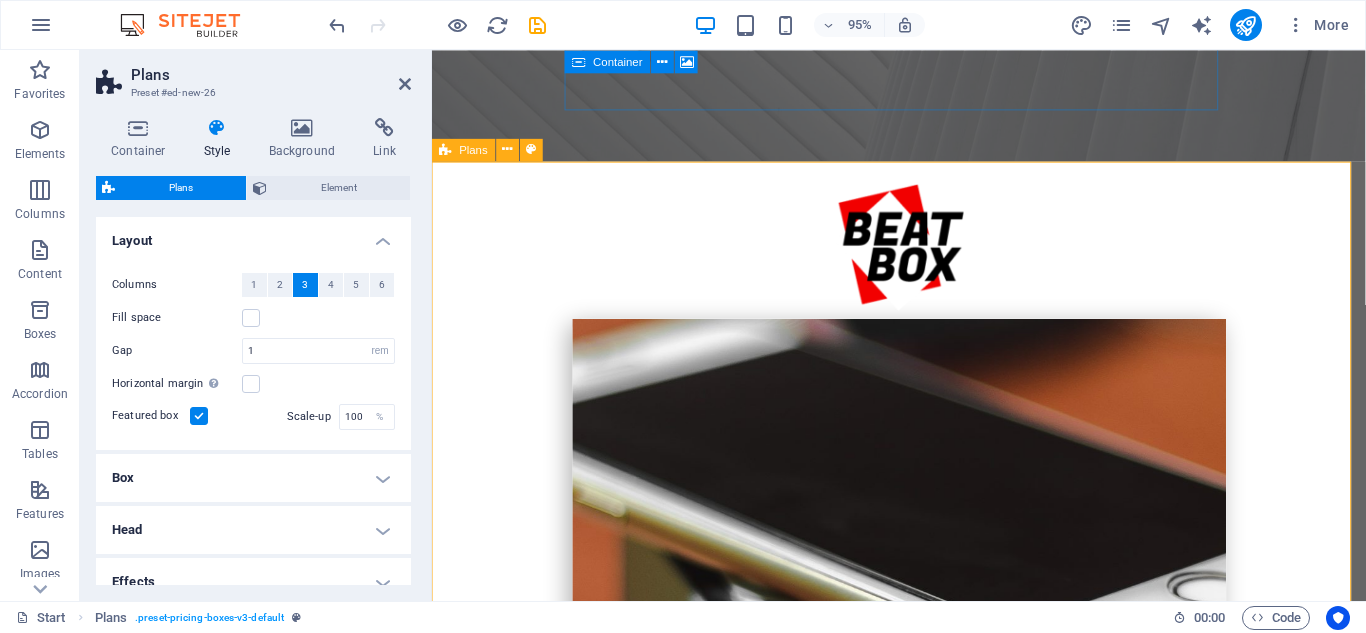 click on "1MONTH $[PRICE] Lorem  ipsum Lorem  ipsum Lorem  ipsum Lorem  ipsum BUTTON 6MONTH $[PRICE] Lorem  ipsum Lorem  ipsum Lorem  ipsum Lorem  ipsum BUTTON 1YEAR  $[PRICE] Lorem  ipsum Lorem  ipsum Lorem  ipsum Lorem  ipsum BUTTON" at bounding box center (923, 2583) 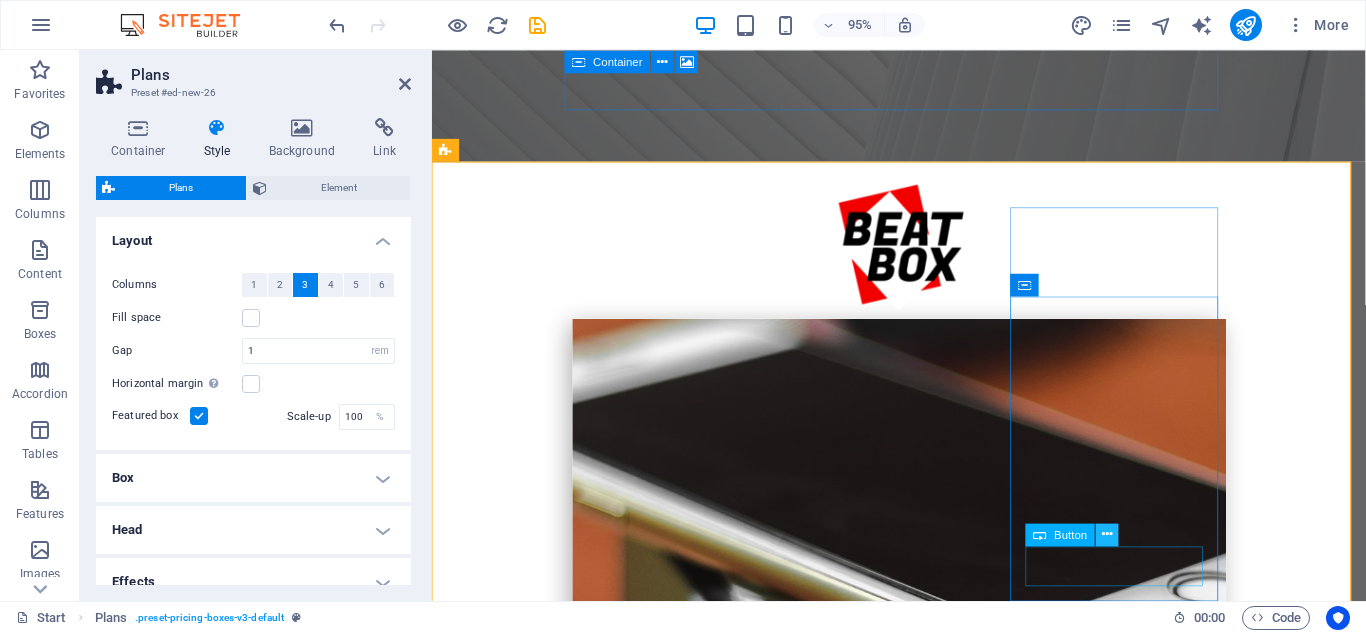 click at bounding box center (1107, 534) 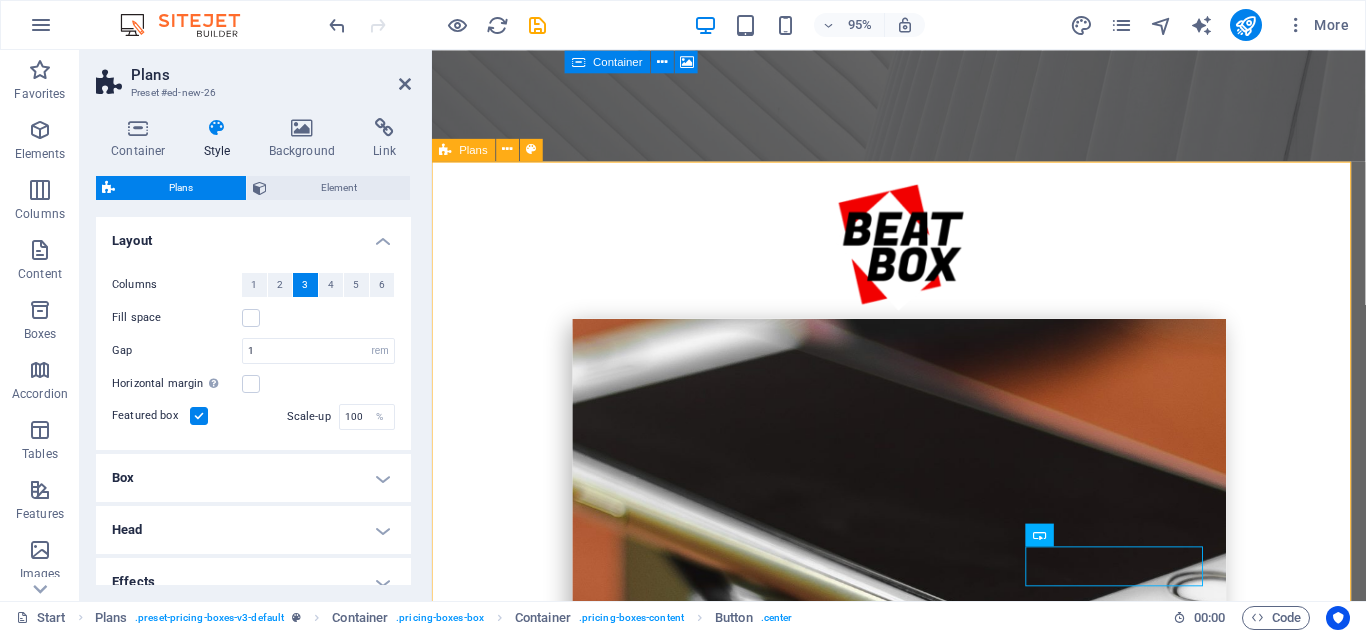 click on "1MONTH $[PRICE] Lorem  ipsum Lorem  ipsum Lorem  ipsum Lorem  ipsum BUTTON 6MONTH $[PRICE] Lorem  ipsum Lorem  ipsum Lorem  ipsum Lorem  ipsum BUTTON 1YEAR  $[PRICE] Lorem  ipsum Lorem  ipsum Lorem  ipsum Lorem  ipsum BUTTON" at bounding box center [923, 2583] 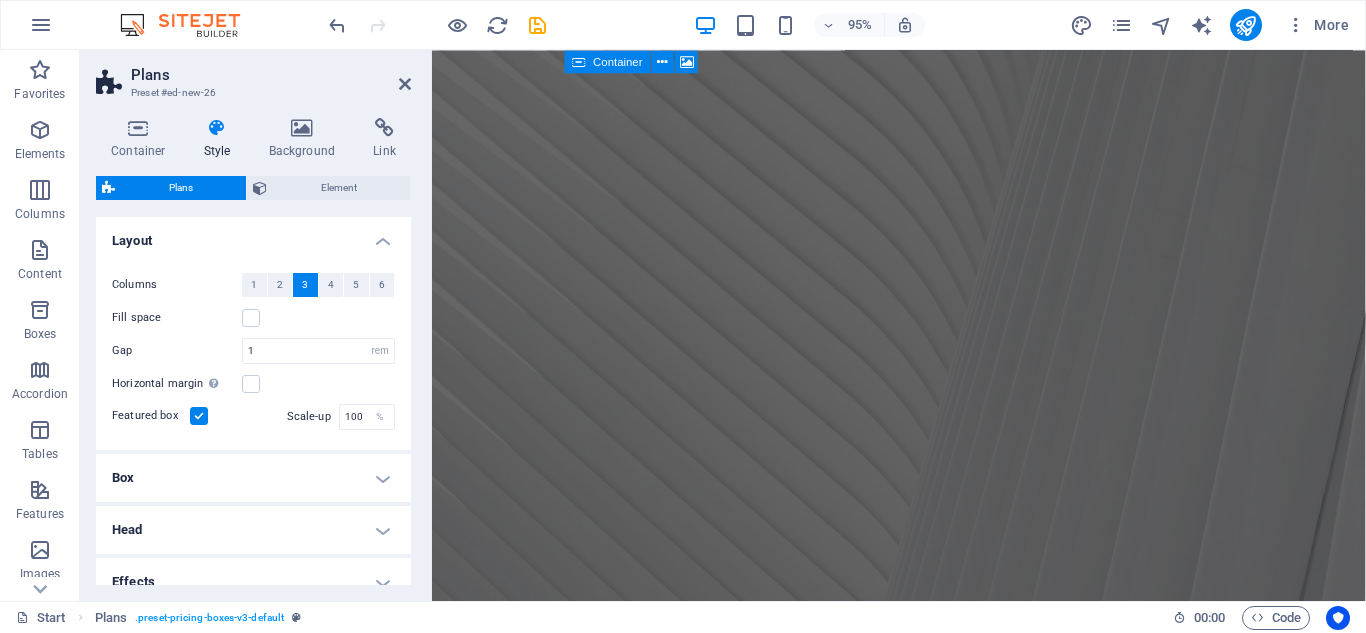 scroll, scrollTop: 297, scrollLeft: 0, axis: vertical 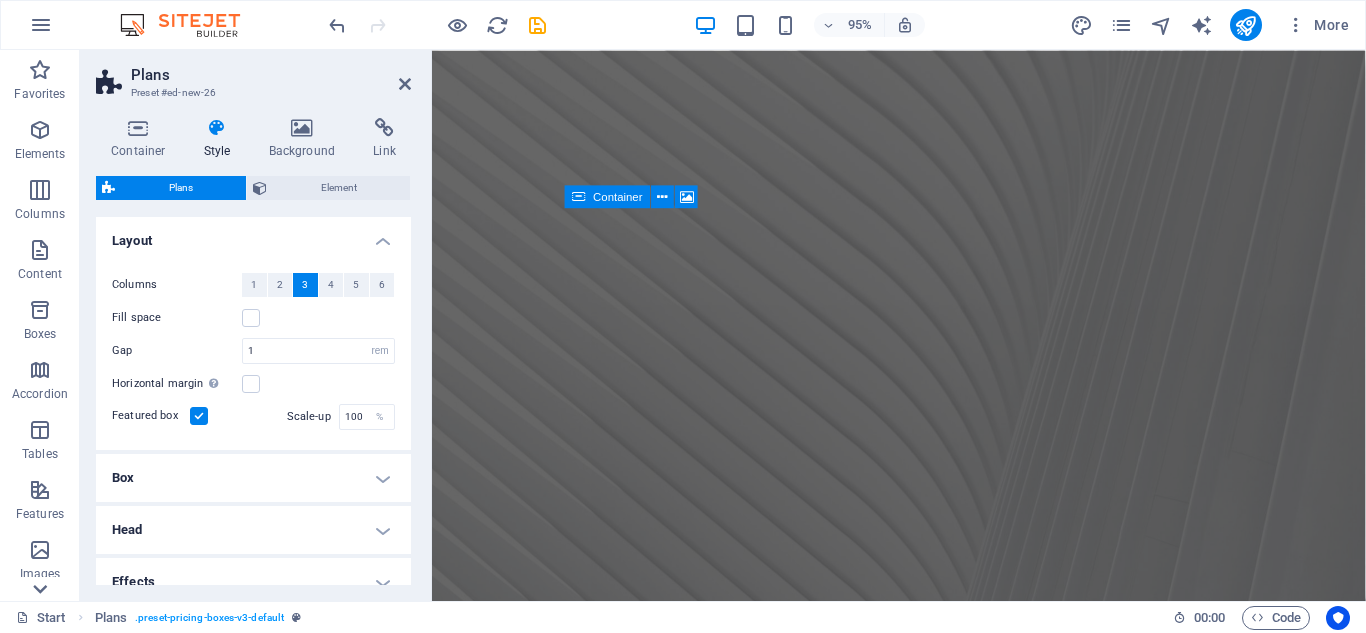 click 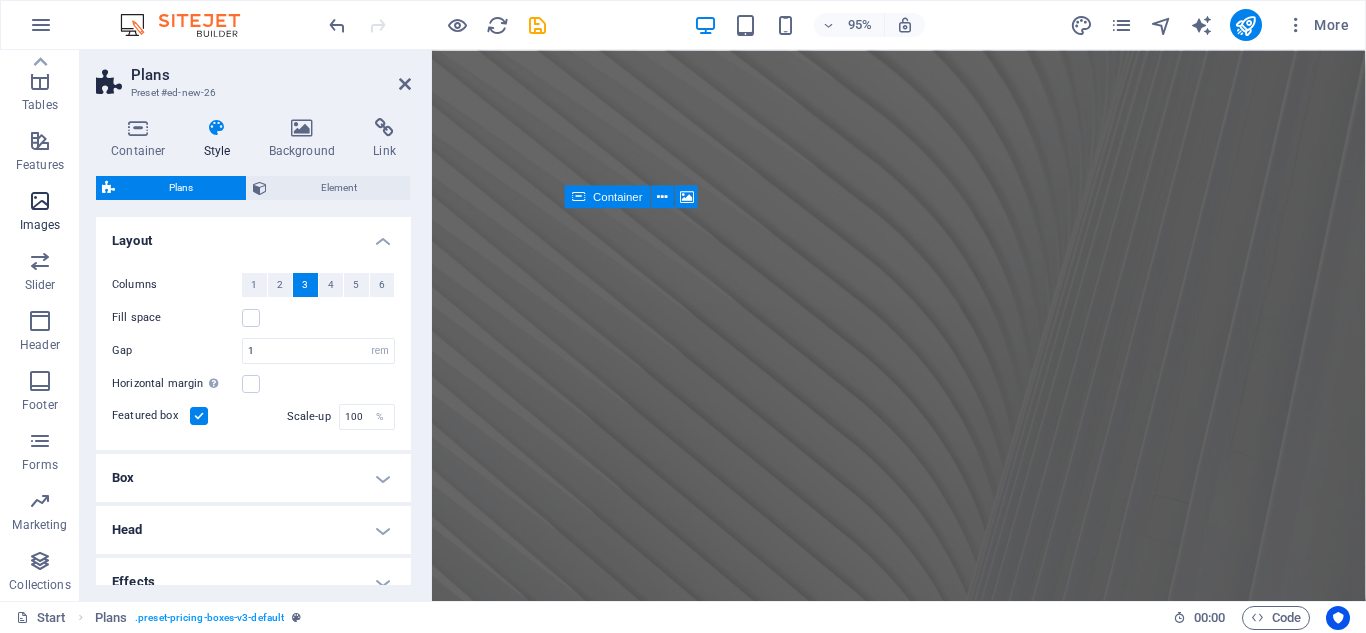 click at bounding box center (40, 201) 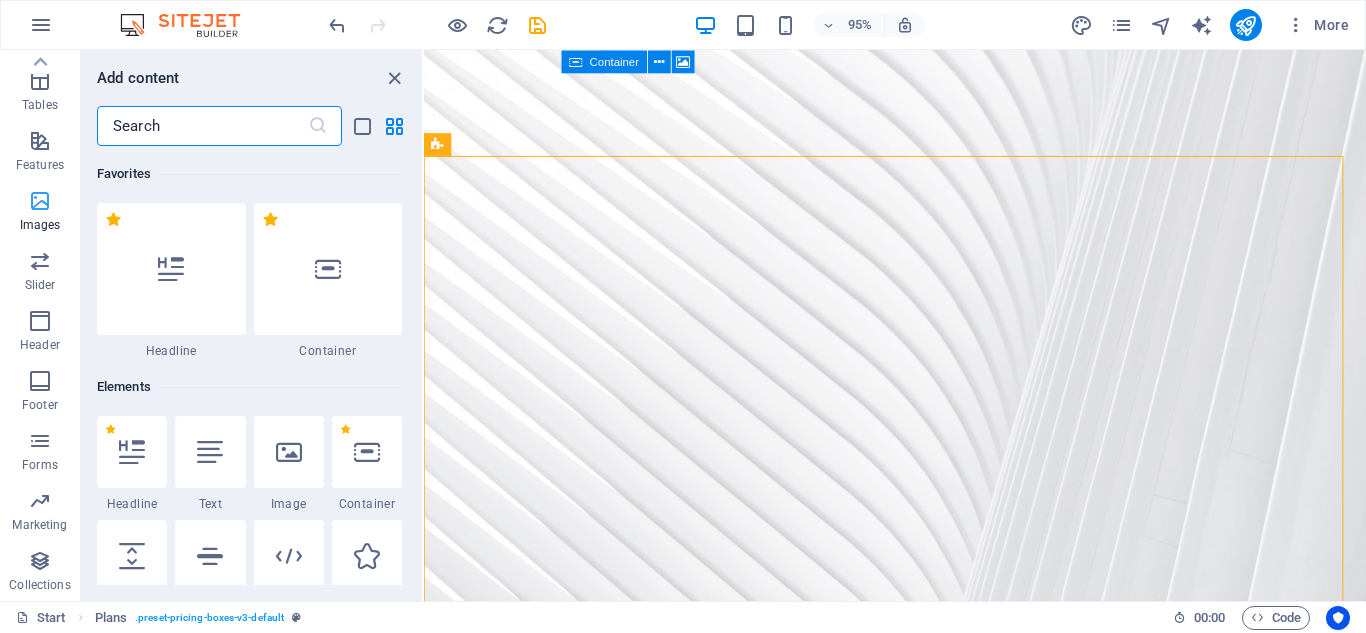 scroll, scrollTop: 846, scrollLeft: 0, axis: vertical 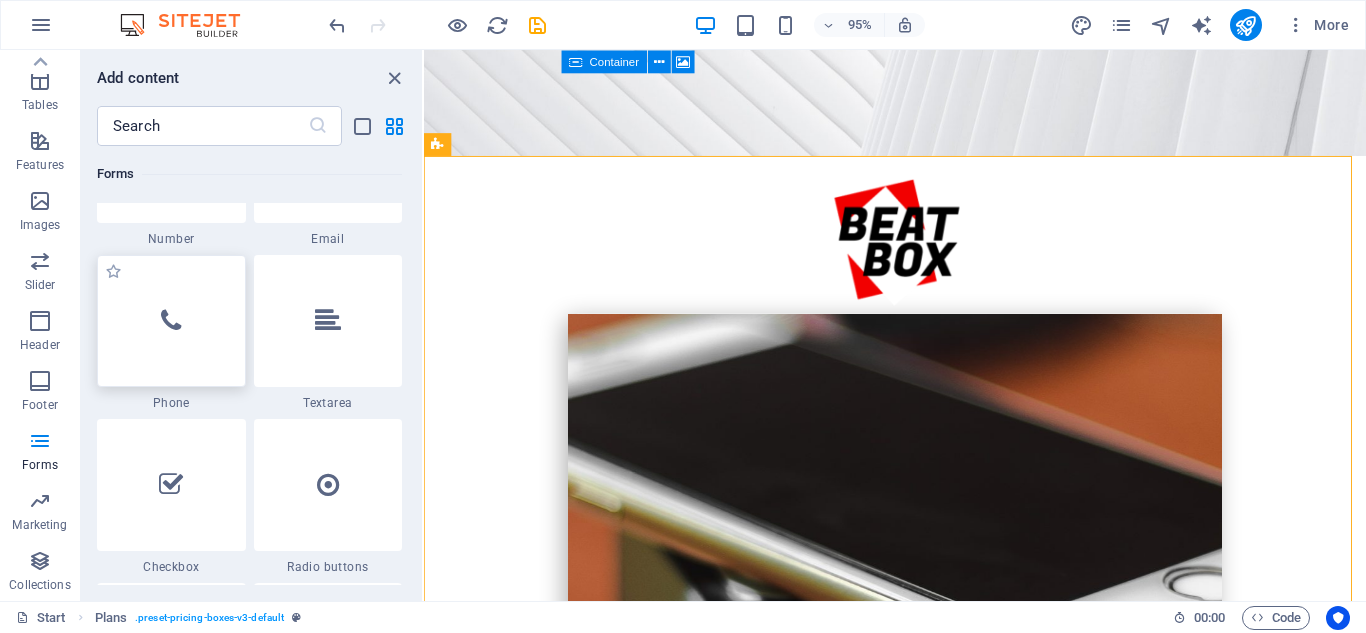 click at bounding box center [171, 321] 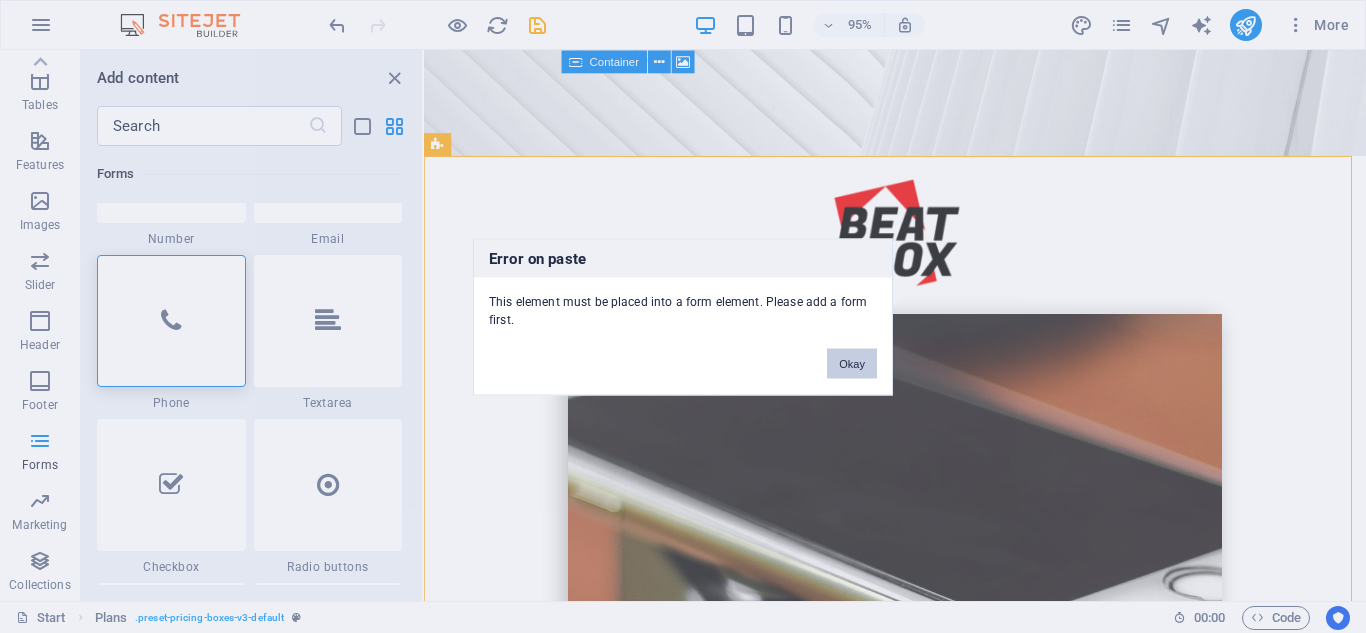 click on "Okay" at bounding box center (852, 363) 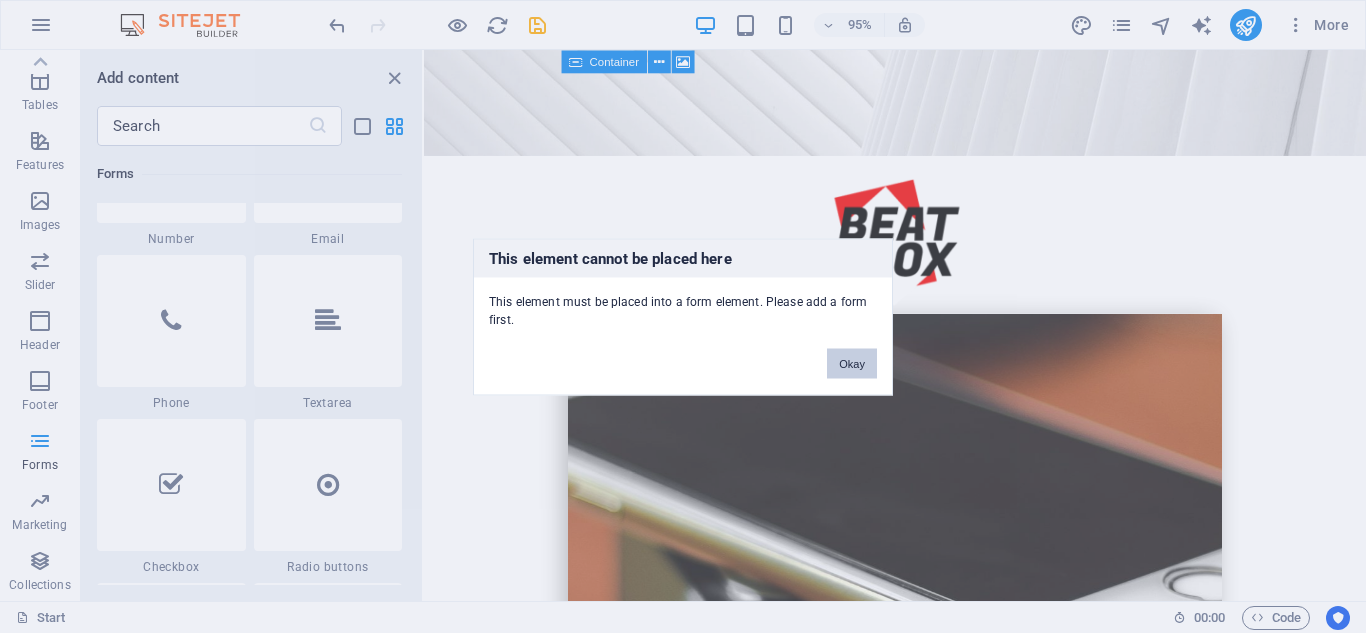 click on "Okay" at bounding box center (852, 363) 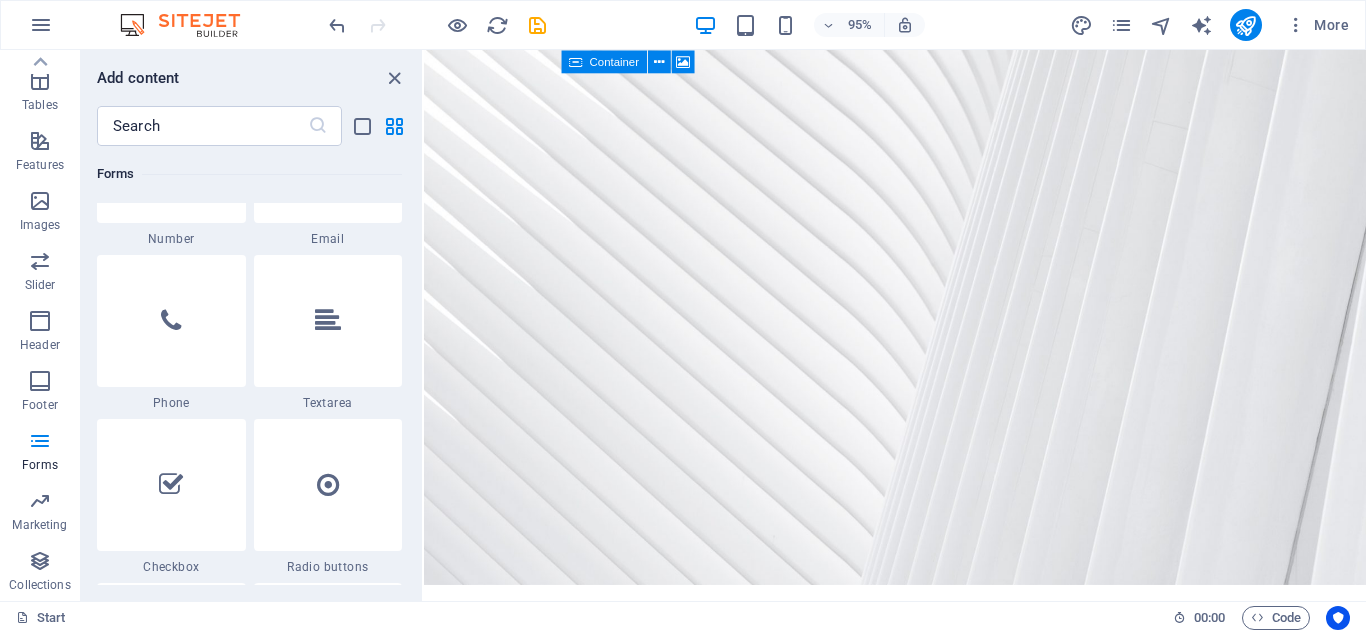 scroll, scrollTop: 178, scrollLeft: 0, axis: vertical 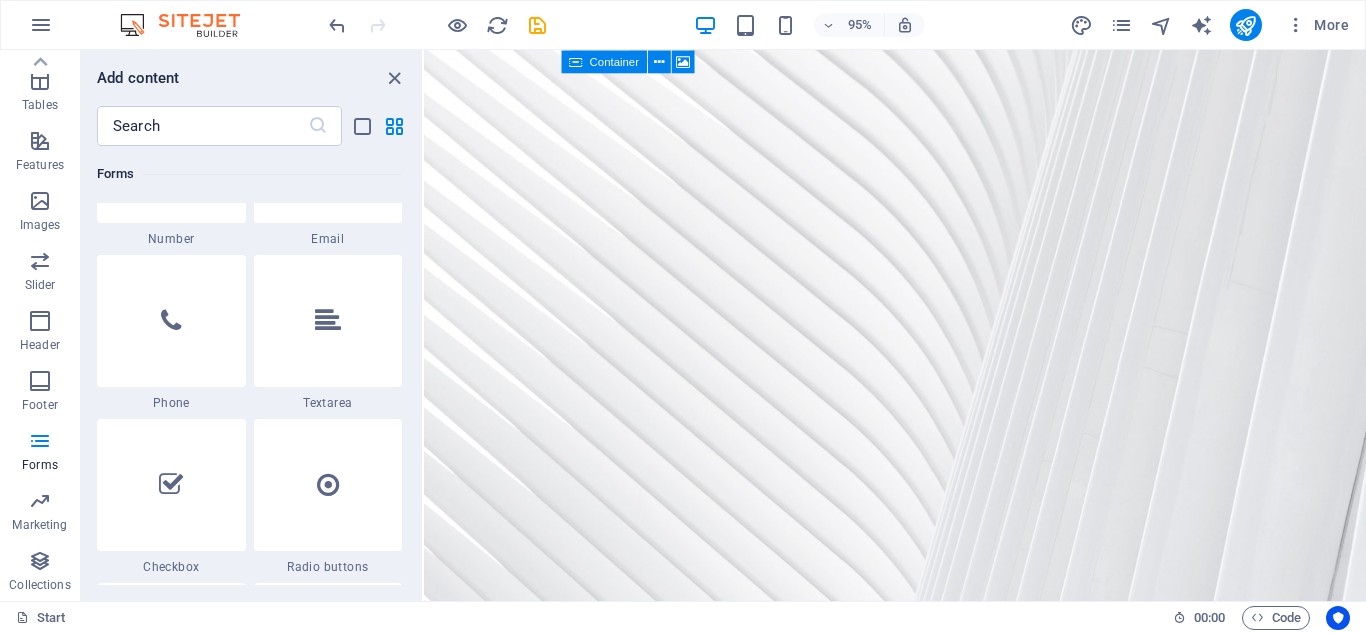 drag, startPoint x: 1395, startPoint y: 145, endPoint x: 1414, endPoint y: 85, distance: 62.936478 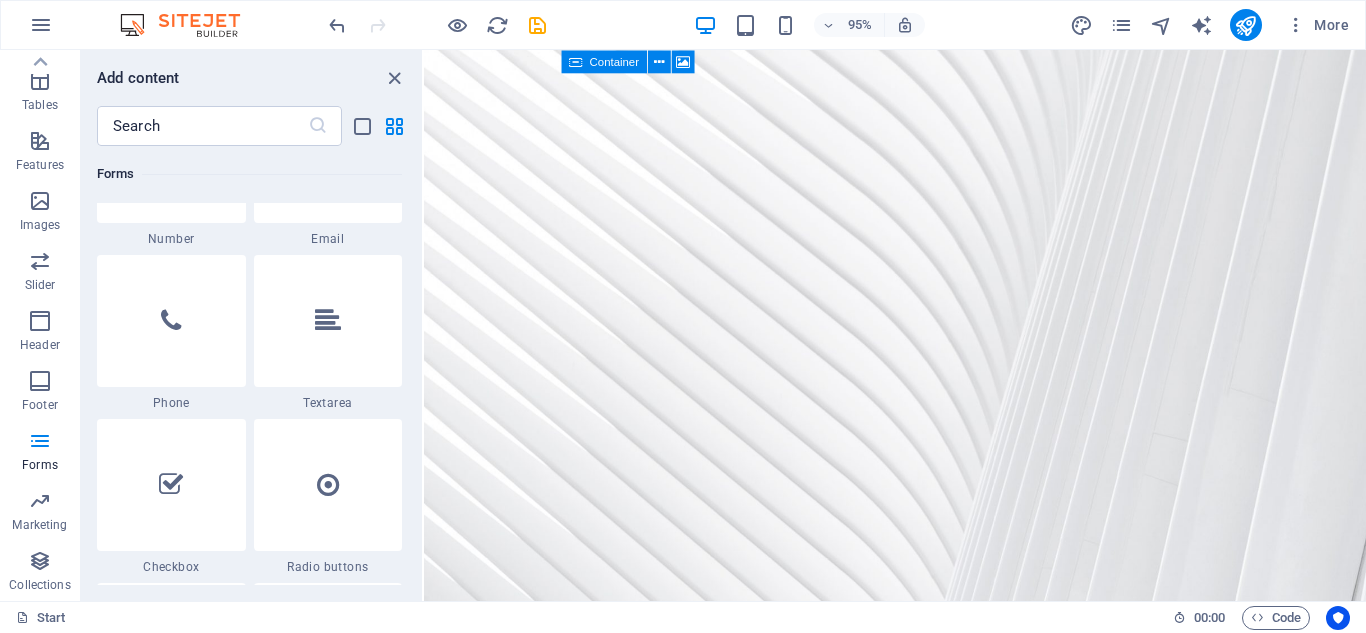 scroll, scrollTop: 0, scrollLeft: 0, axis: both 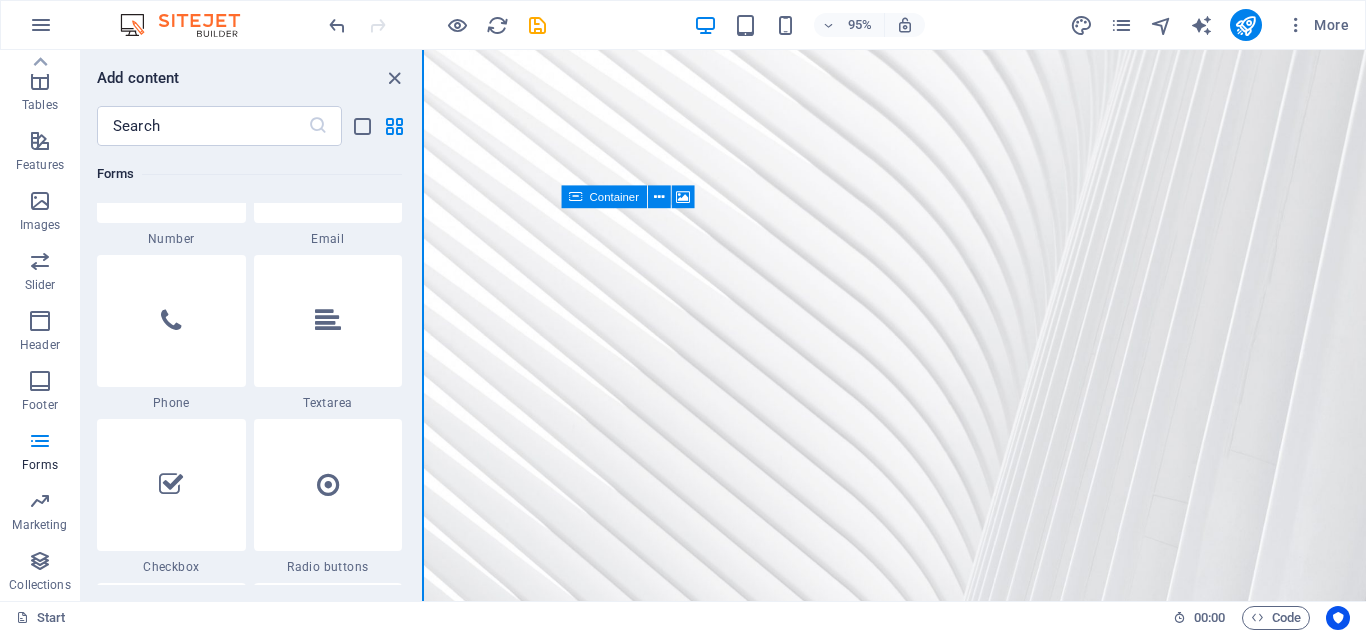 click on "Favorites Elements Columns Content Boxes Accordion Tables Features Images Slider Header Footer Forms Marketing Collections Add content ​ Favorites 1 Star Headline 1 Star Container Elements 1 Star Headline 1 Star Text 1 Star Image 1 Star Container 1 Star Spacer 1 Star Separator 1 Star HTML 1 Star Icon 1 Star Button 1 Star Logo 1 Star SVG 1 Star Image slider 1 Star Slider 1 Star Gallery 1 Star Menu 1 Star Map 1 Star Facebook 1 Star Video 1 Star YouTube 1 Star Vimeo 1 Star Document 1 Star Audio 1 Star Iframe 1 Star Privacy 1 Star Languages Columns 1 Star Container 1 Star 2 columns 1 Star 3 columns 1 Star 4 columns 1 Star 5 columns 1 Star 6 columns 1 Star 40-60 1 Star 20-80 1 Star 80-20 1 Star 30-70 1 Star 70-30 1 Star Unequal Columns 1 Star 25-25-50 1 Star 25-50-25 1 Star 50-25-25 1 Star 20-60-20 1 Star 50-16-16-16 1 Star 16-16-16-50 1 Star Grid 2-1 1 Star Grid 1-2 1 Star Grid 3-1 1 Star Grid 1-3 1 Star Grid 4-1 1 Star Grid 1-4 1 Star Grid 1-2-1 1 Star Grid 1-1-2 1 Star Grid 2h-2v 1 Star Grid 2v-2h 1 Star Text" at bounding box center (212, 325) 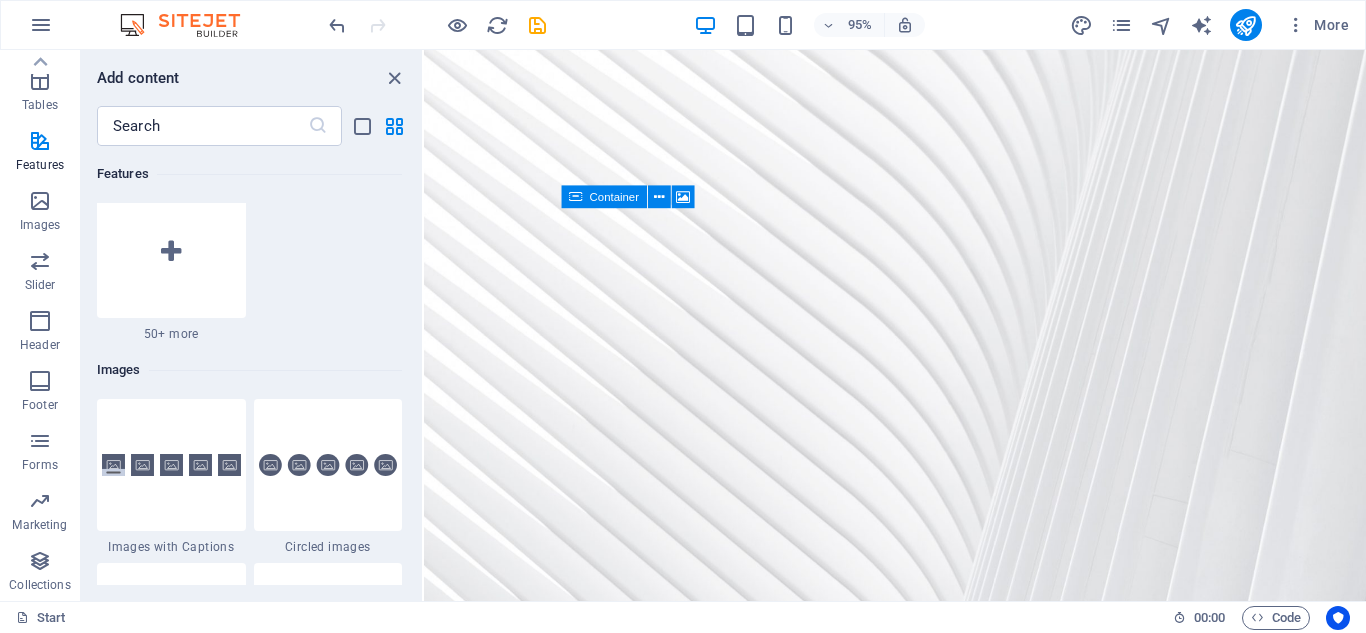 scroll, scrollTop: 9628, scrollLeft: 0, axis: vertical 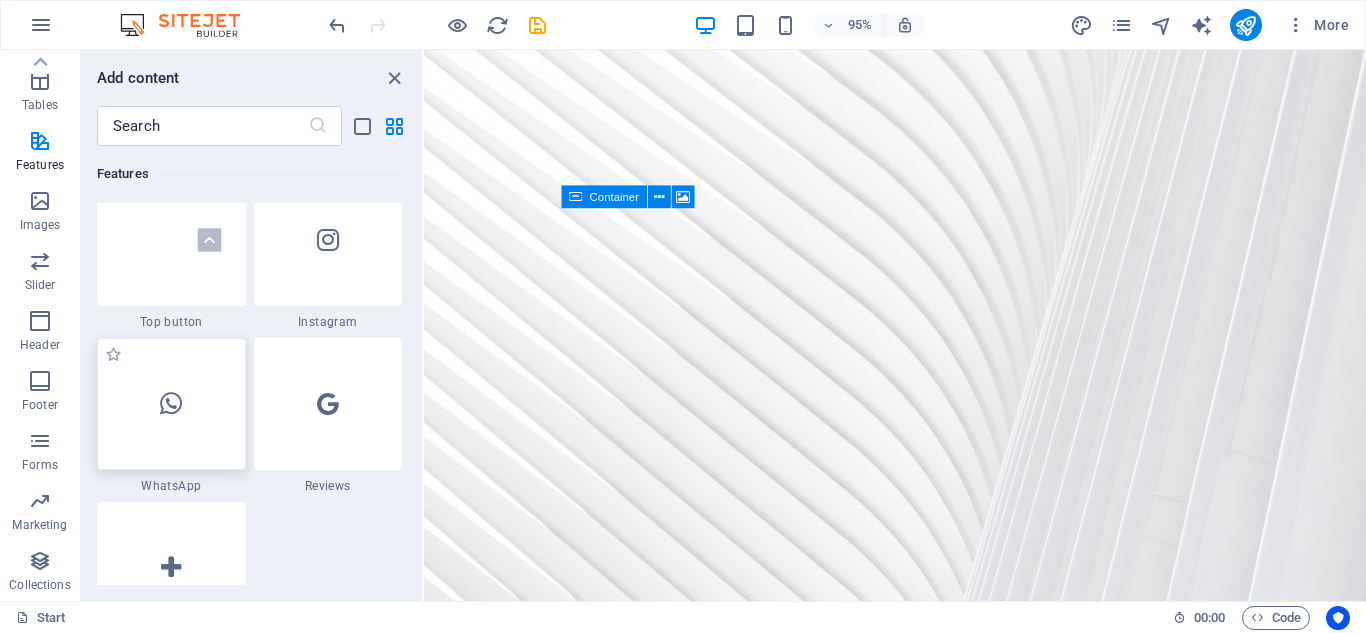 click at bounding box center (171, 404) 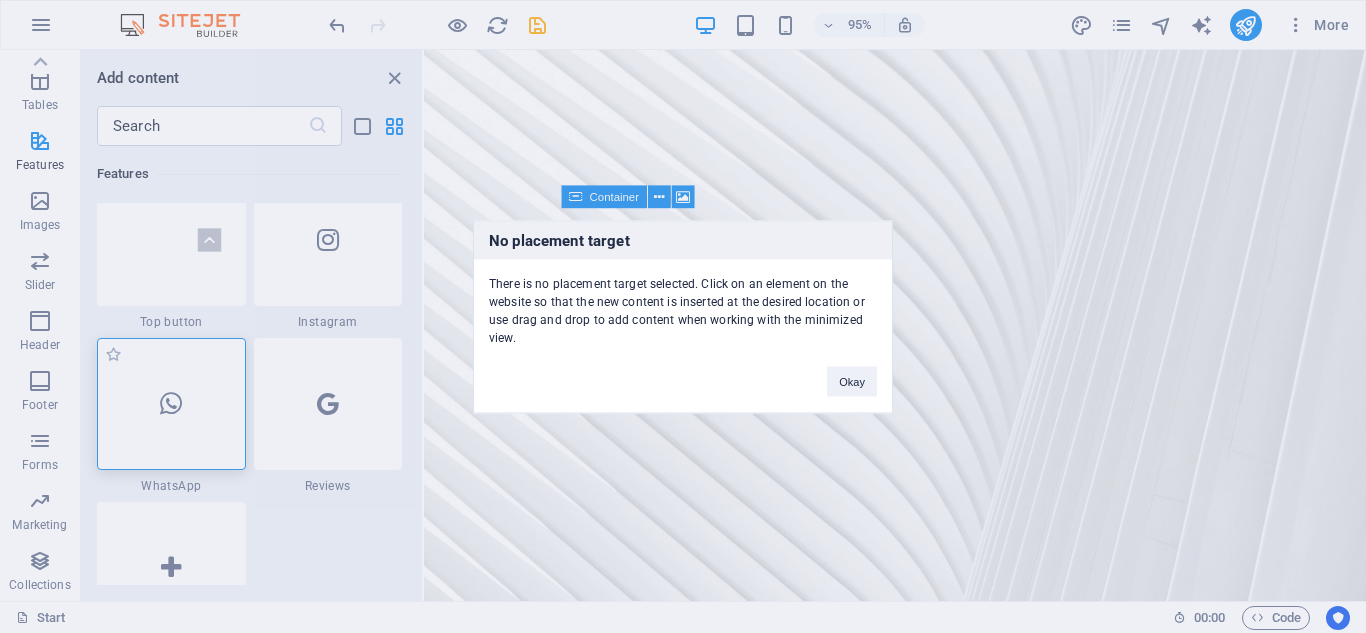 click on "No placement target There is no placement target selected. Click on an element on the website so that the new content is inserted at the desired location or use drag and drop to add content when working with the minimized view. Okay" at bounding box center (683, 316) 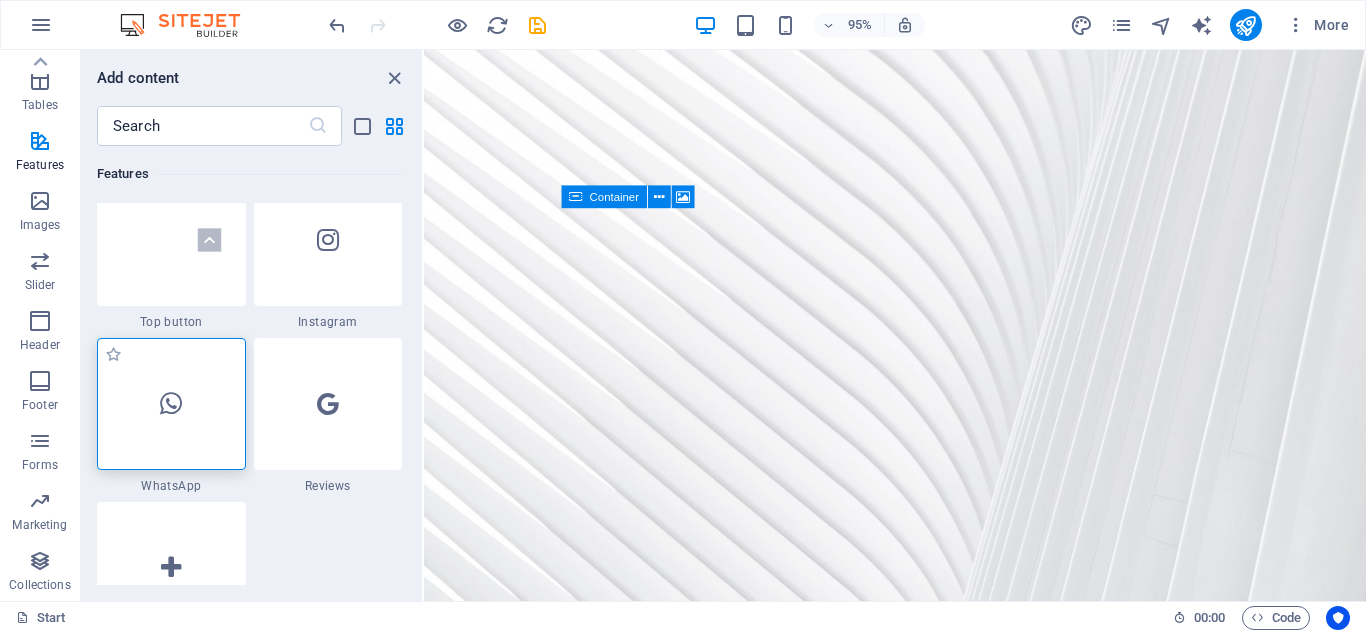 click at bounding box center (171, 404) 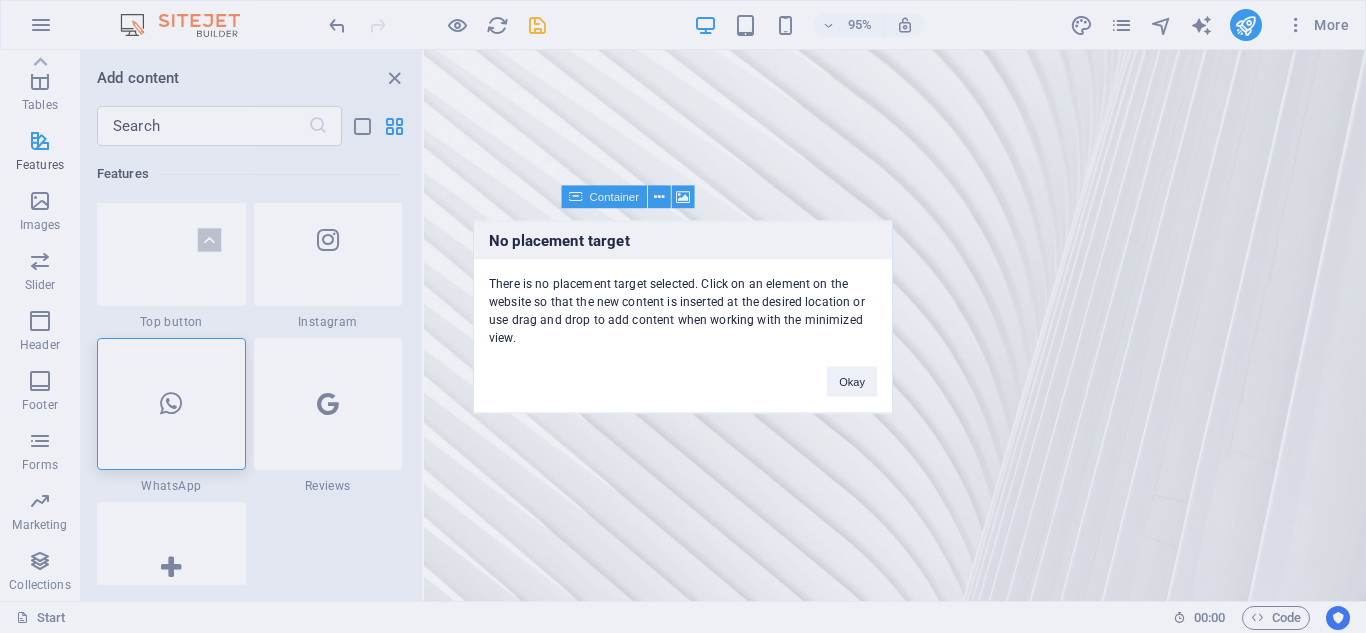 click on "No placement target There is no placement target selected. Click on an element on the website so that the new content is inserted at the desired location or use drag and drop to add content when working with the minimized view. Okay" at bounding box center [683, 316] 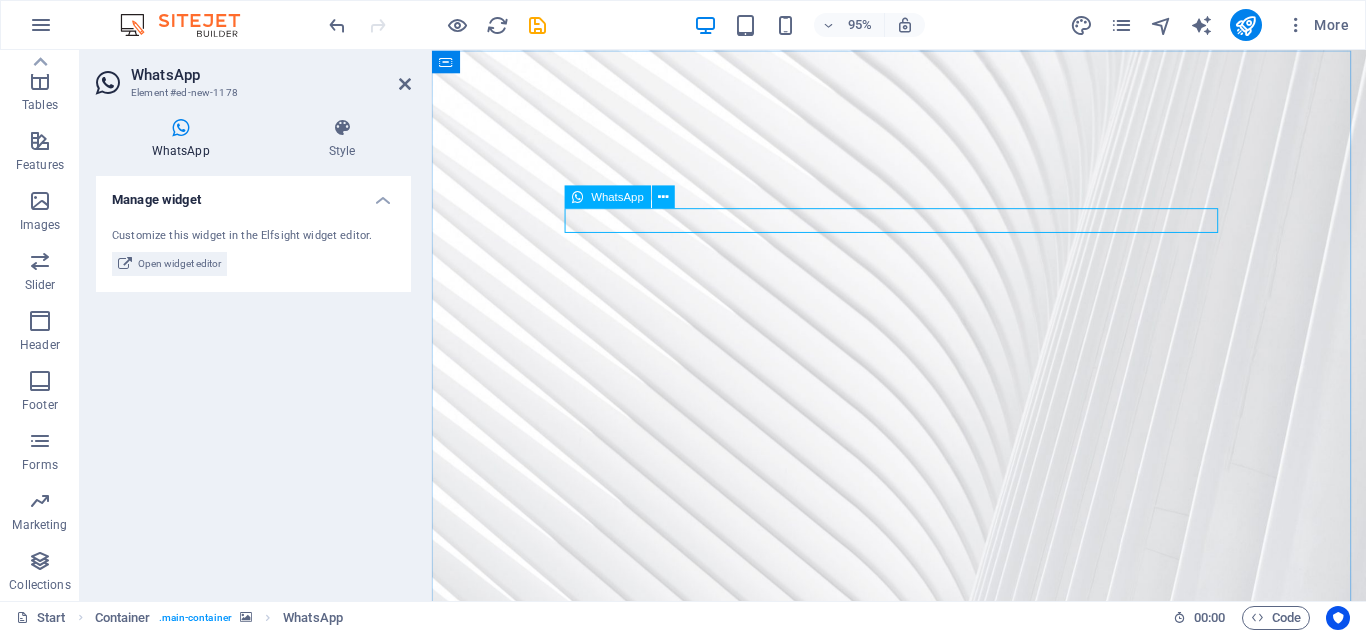 click on "WhatsApp" at bounding box center [618, 196] 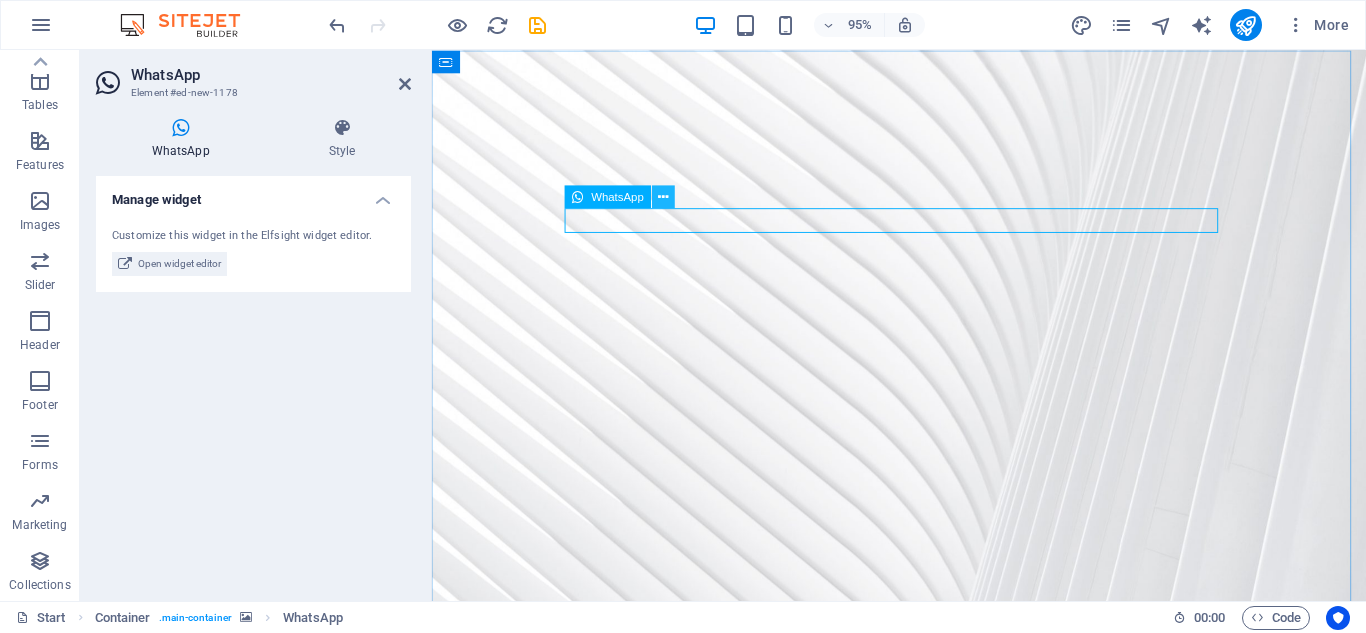 click at bounding box center (664, 196) 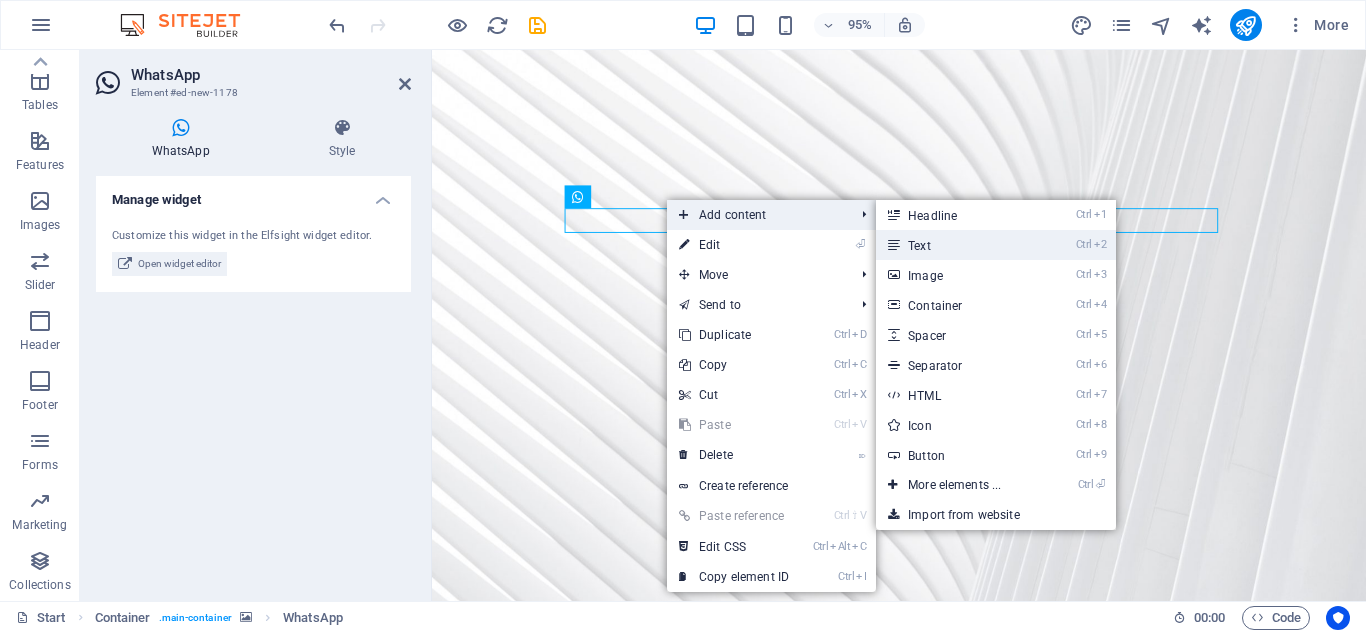 click on "Ctrl 2  Text" at bounding box center [958, 245] 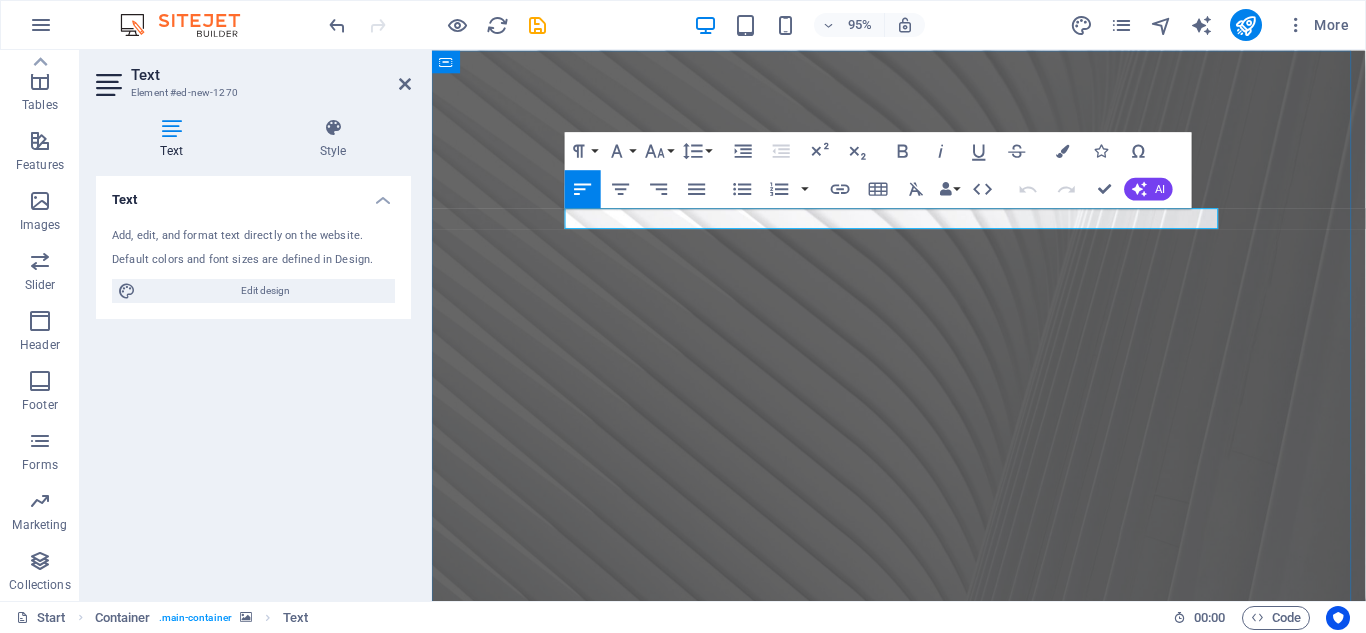 click on "New text element" at bounding box center (924, 1184) 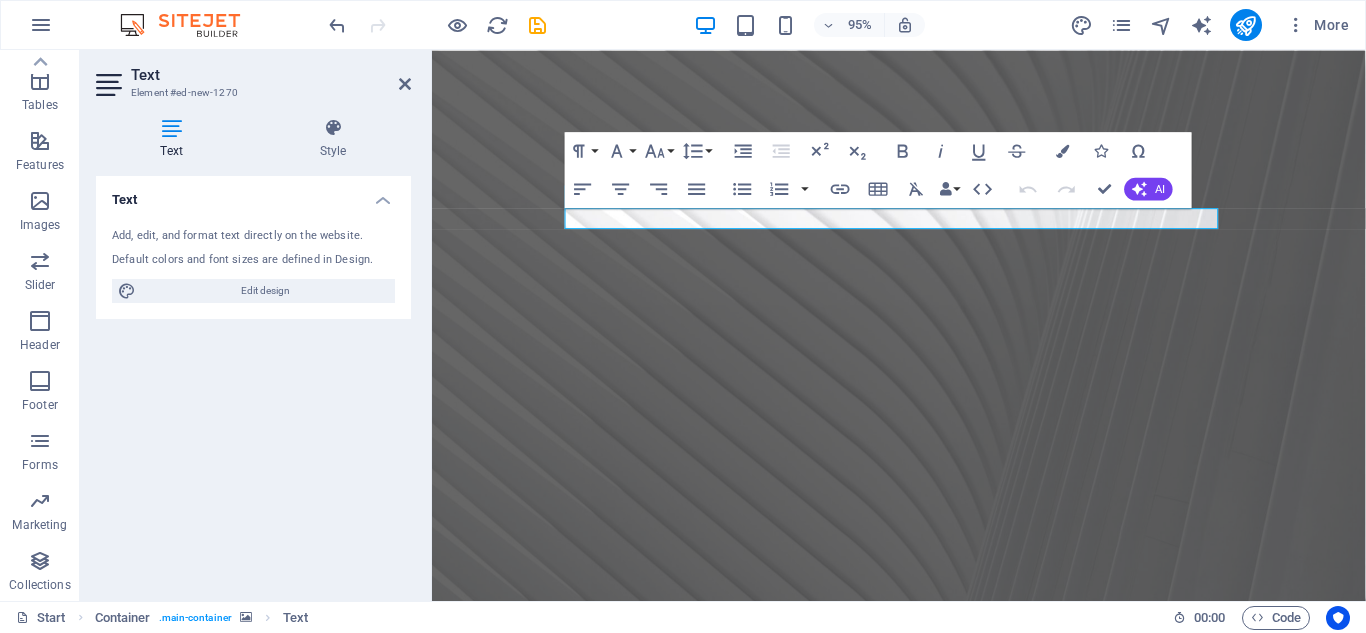 click at bounding box center (923, 528) 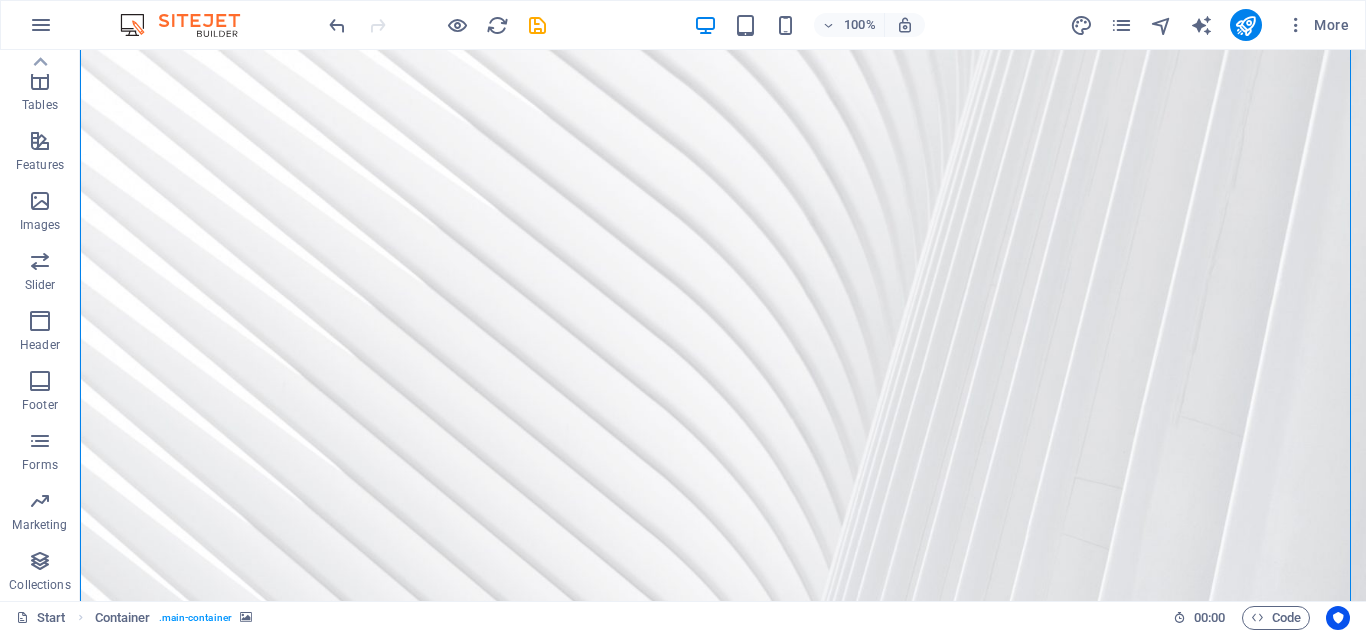 scroll, scrollTop: 0, scrollLeft: 0, axis: both 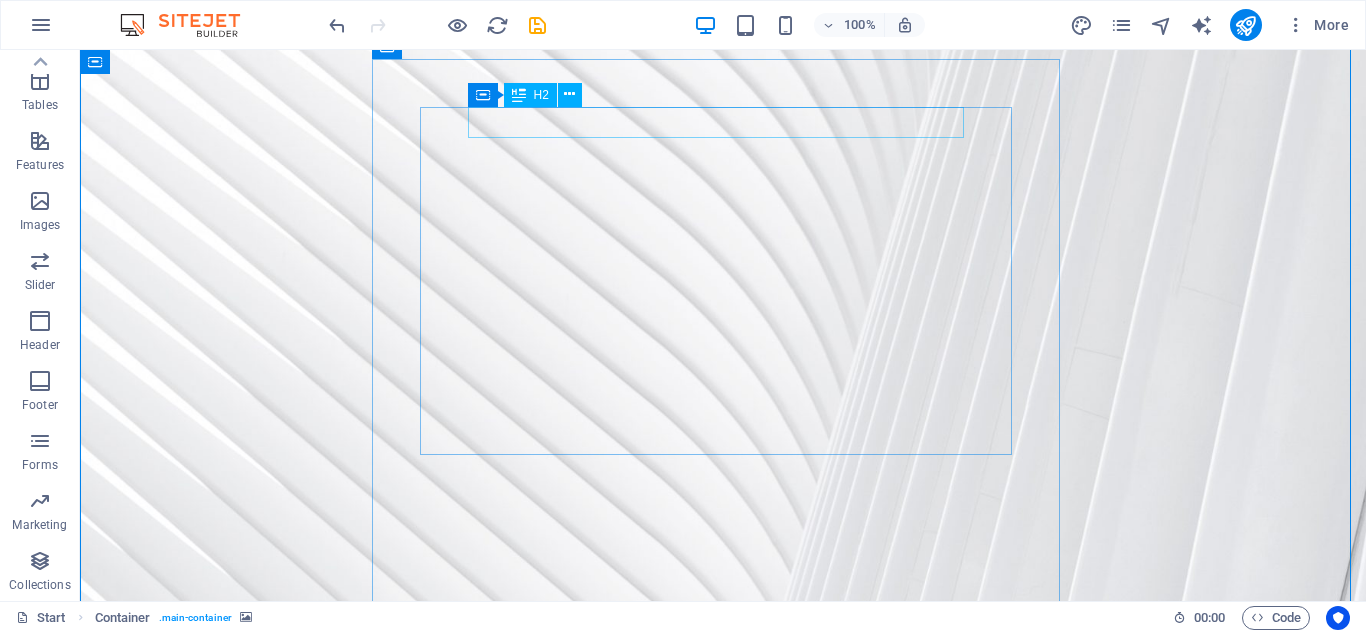 click on "THE TV MOVIE SERIES 2025" at bounding box center [723, 1839] 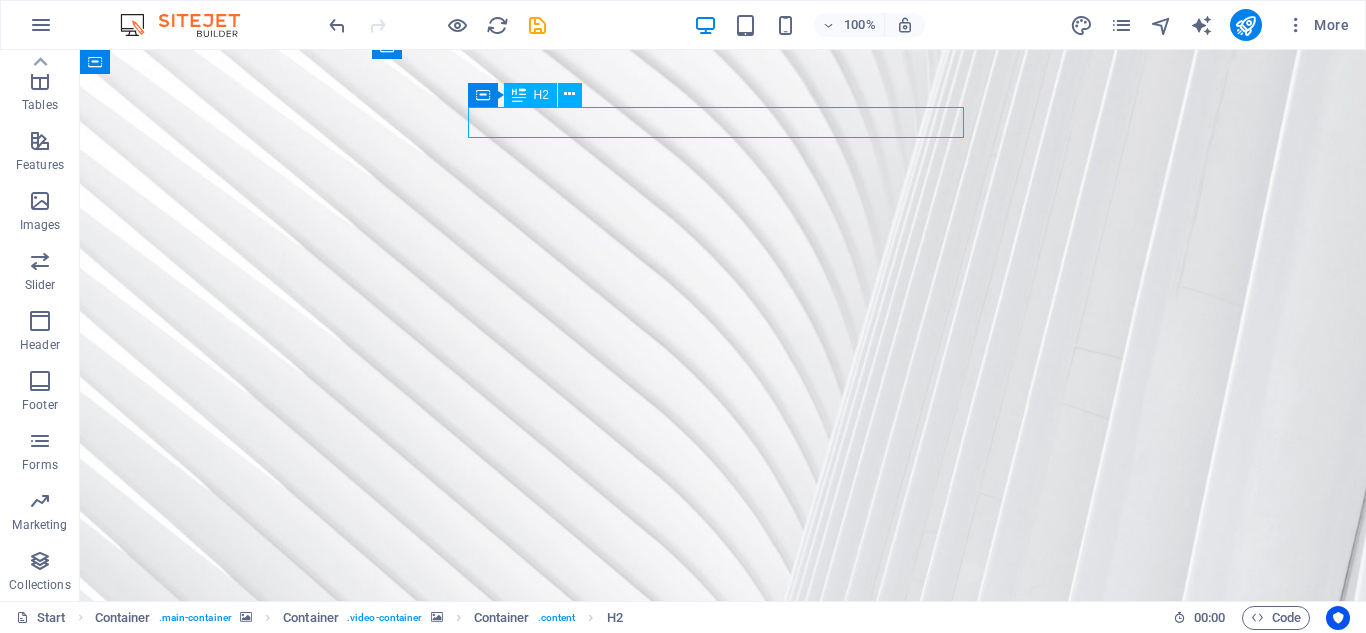 click on "THE TV MOVIE SERIES 2025" at bounding box center (723, 1839) 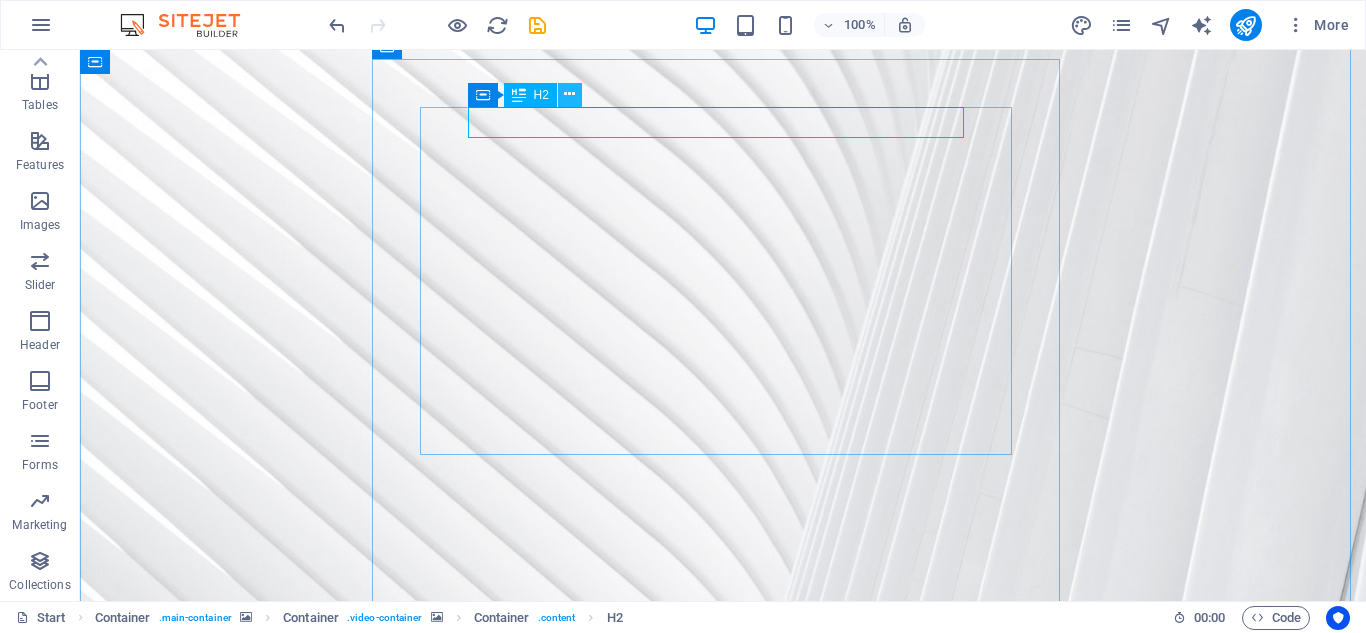 click at bounding box center [569, 94] 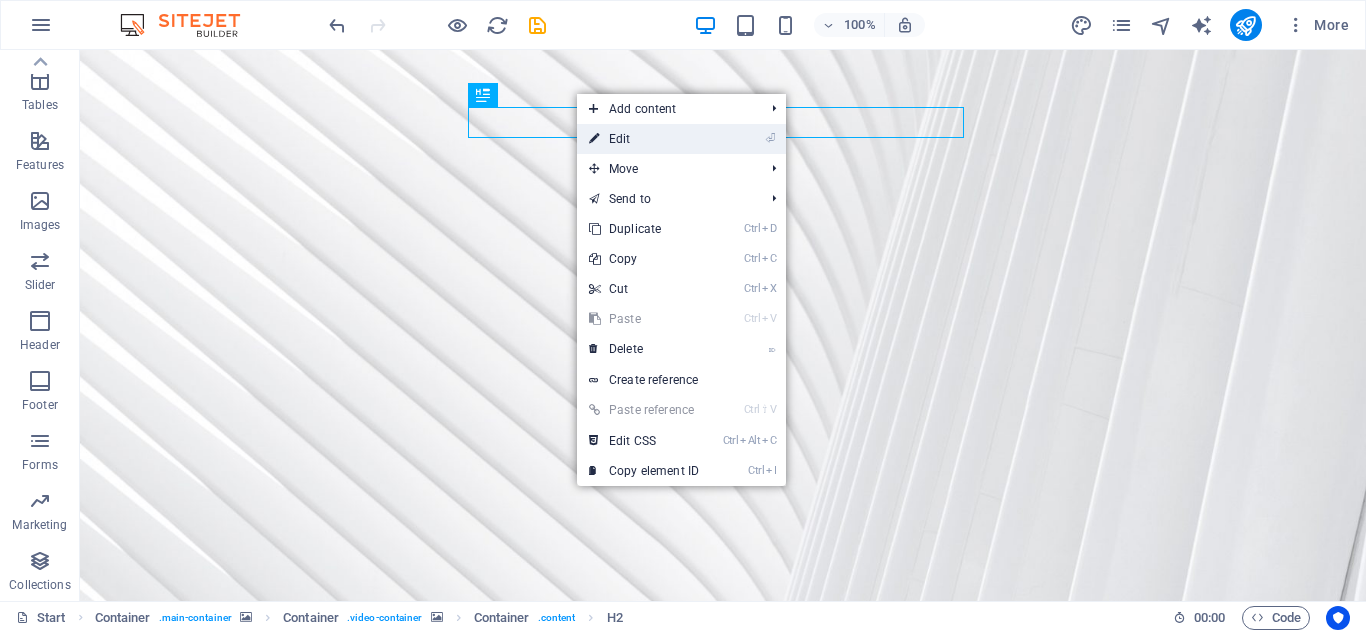 click on "⏎  Edit" at bounding box center [644, 139] 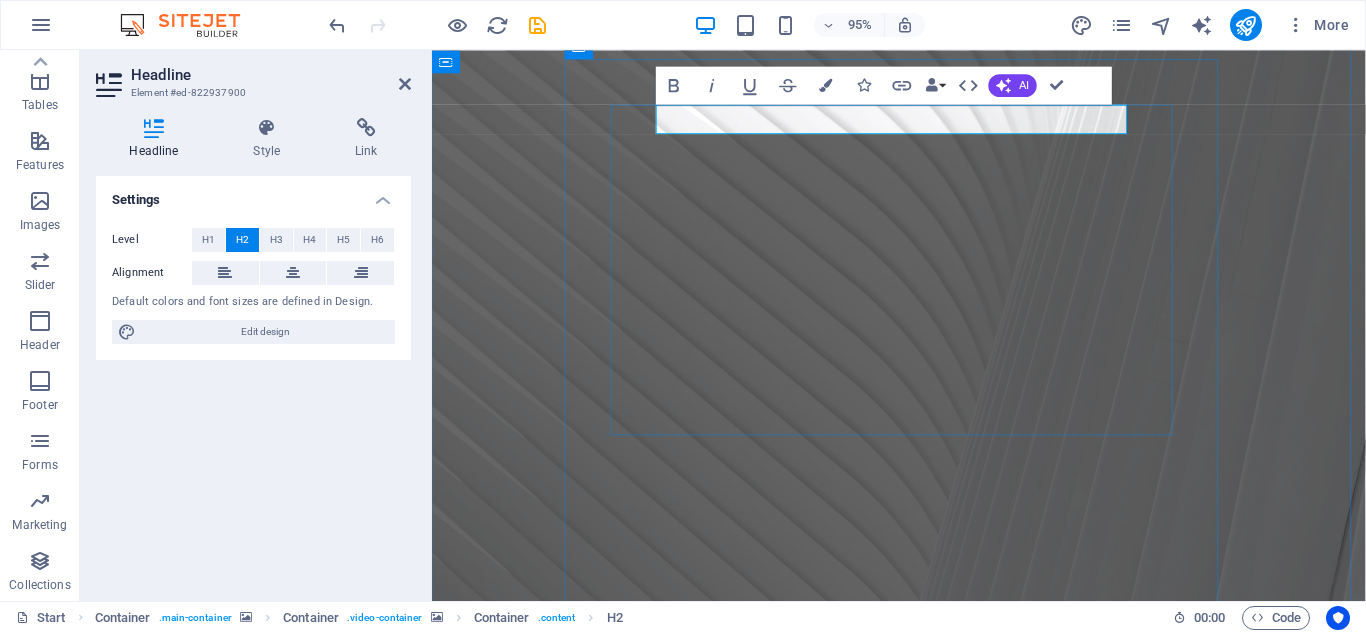 type 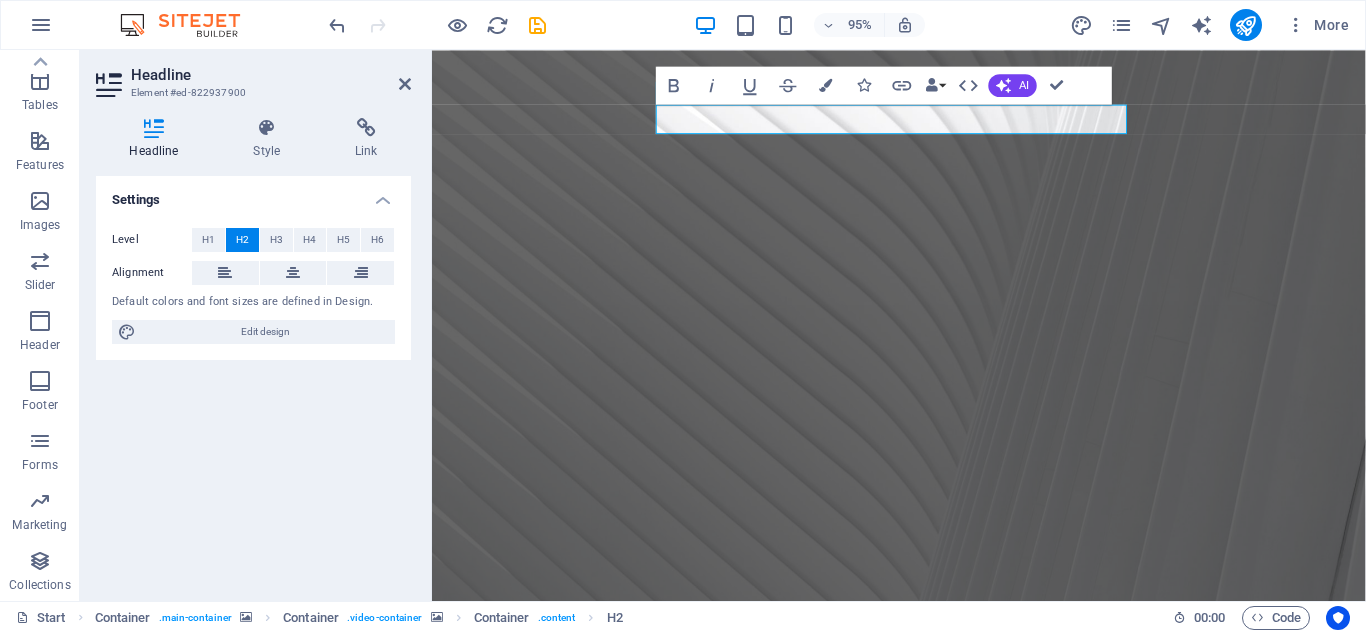 click at bounding box center [923, 360] 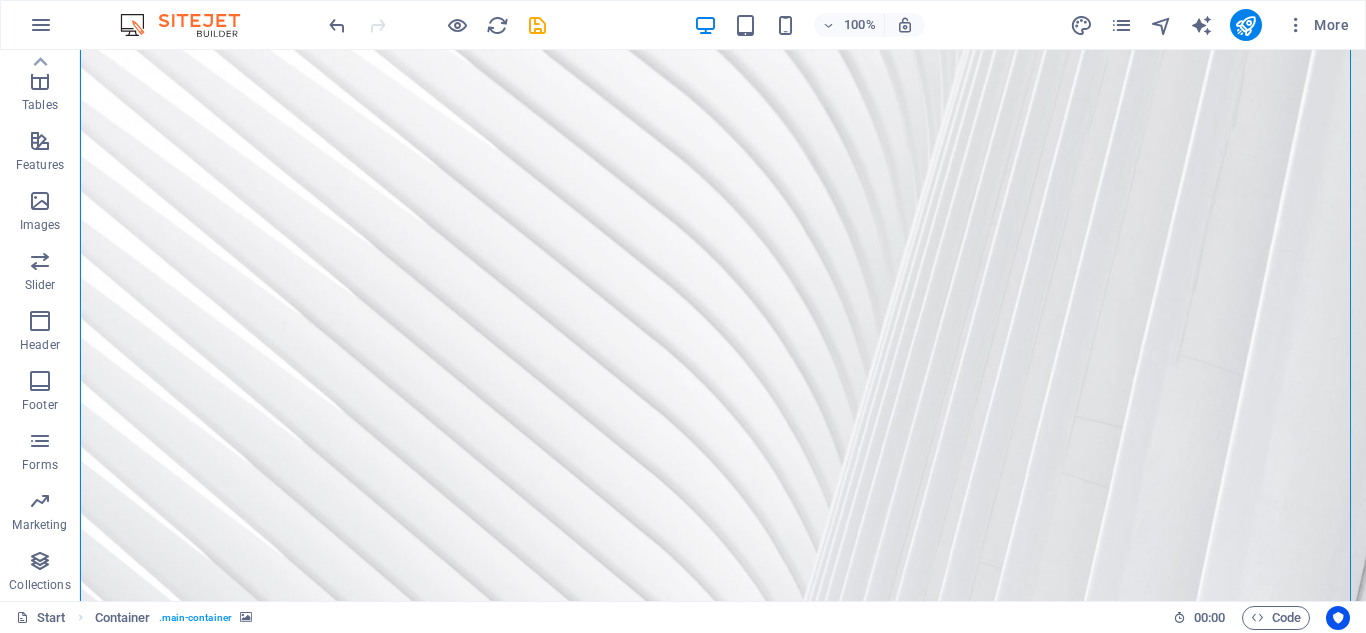 scroll, scrollTop: 107, scrollLeft: 0, axis: vertical 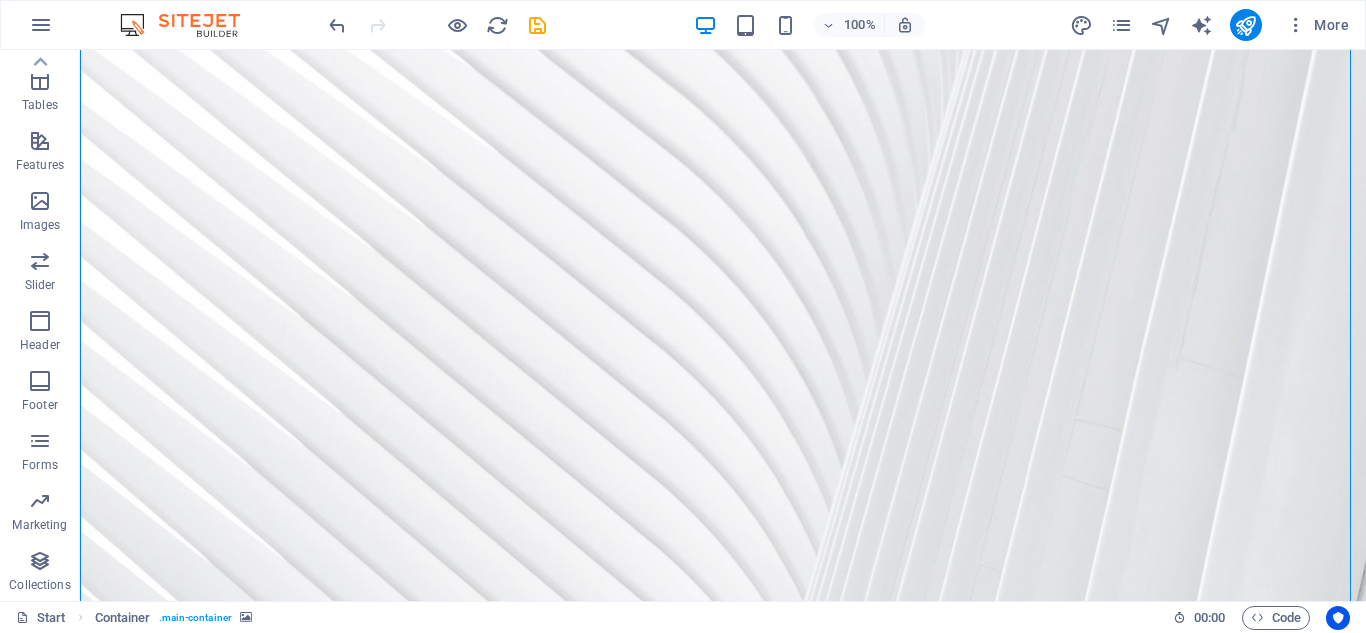 click at bounding box center [723, 1478] 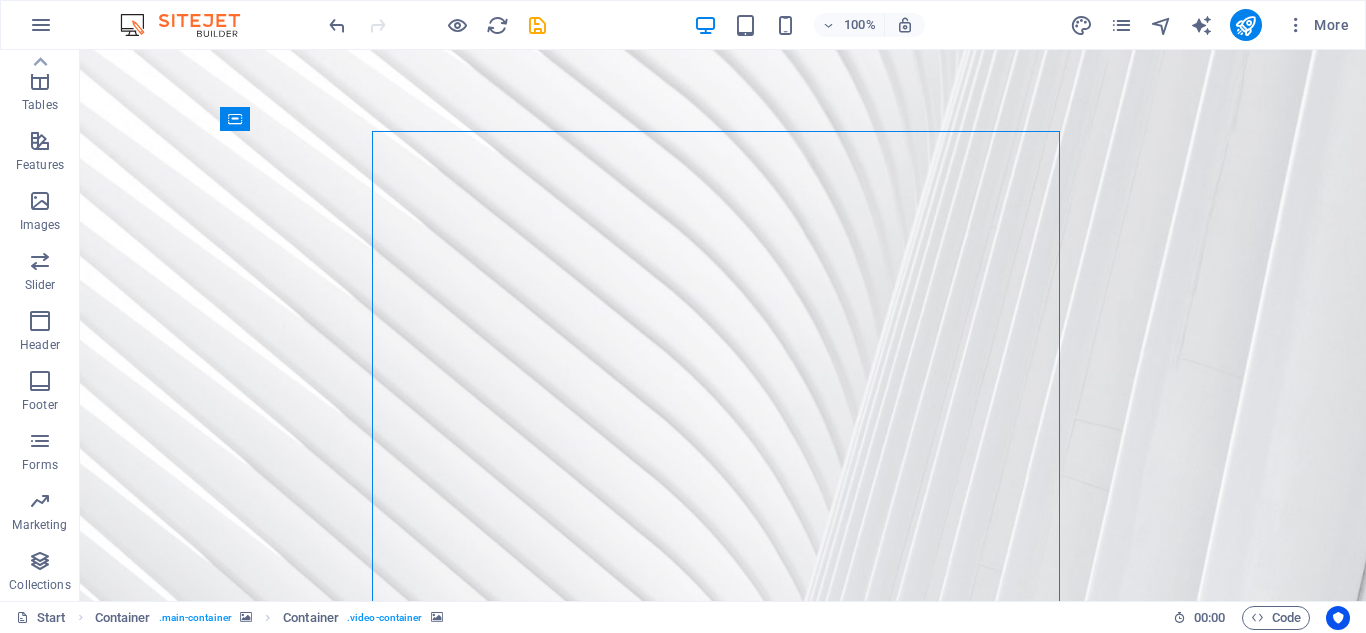 click at bounding box center (723, 1478) 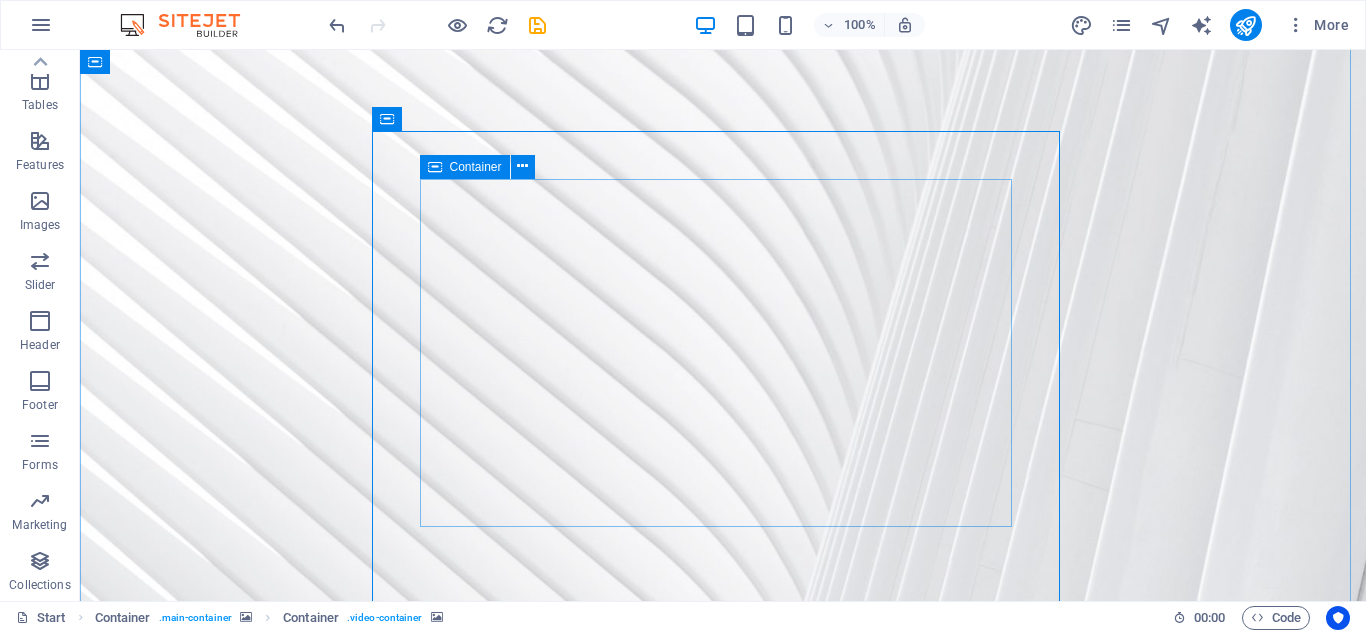 click on "8K ULTRA HD To ensure that you are using a legitimate website, please ensure that the URL begins with “https://www.8KGOTV.com/”,  and we don’t sell any IPTV subscriptions or Channel Packages. Also, you have verified the website’s authenticity through other means, such as checking for a secure SSL certificate and contacting our customer support for confirmation. When connecting our IPTV television, you can choose exactly those channels that you like the most. More than 1,000,000 clients in [CITY] have chosen us for the impeccable quality of TV broadcasting." at bounding box center [723, 2069] 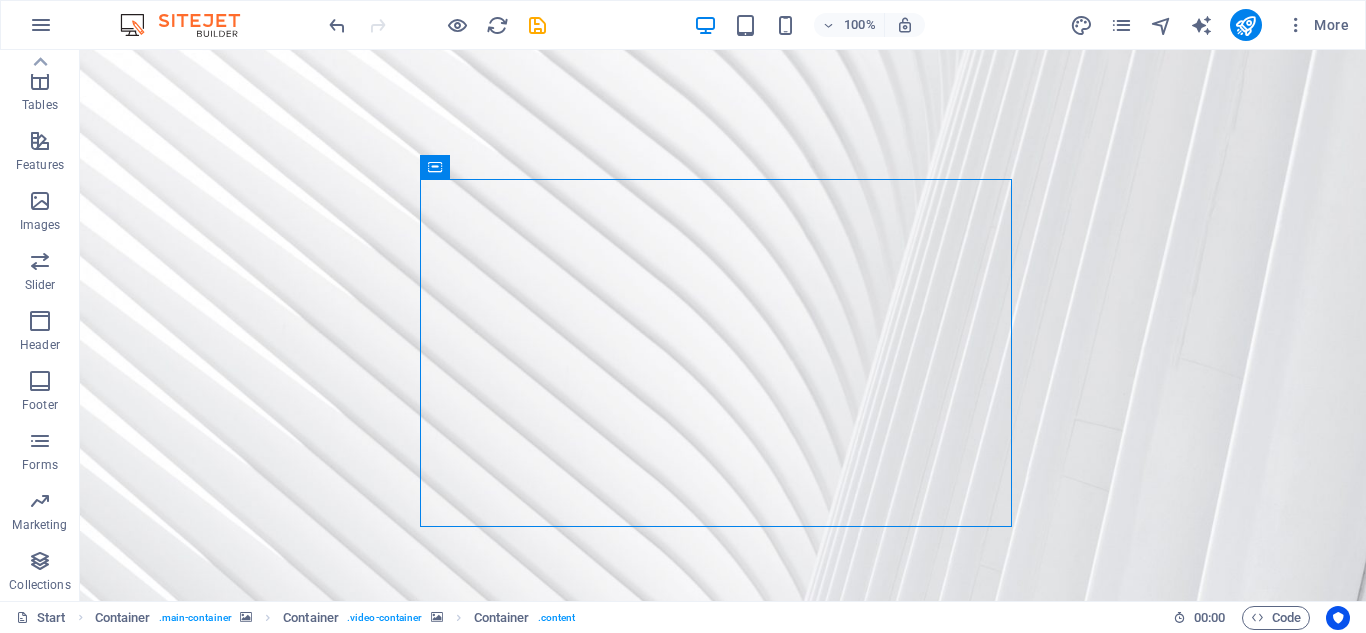 drag, startPoint x: 1055, startPoint y: 188, endPoint x: 1043, endPoint y: 182, distance: 13.416408 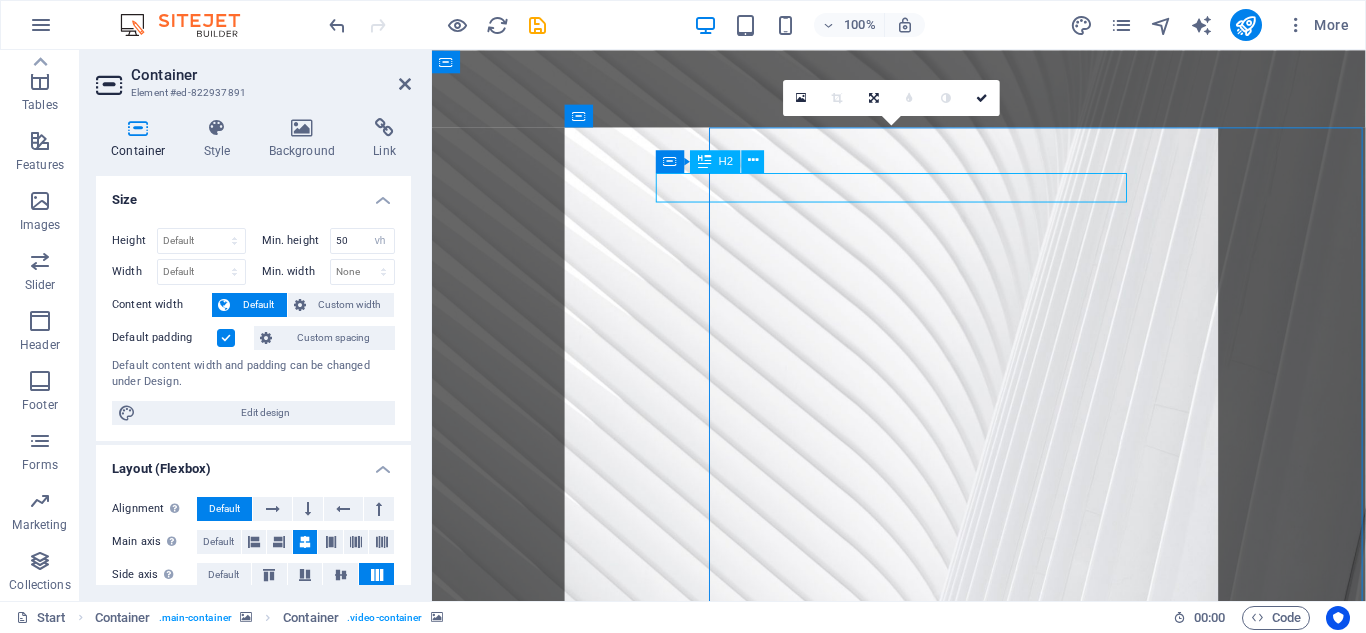 click on "8K ULTRA HD" at bounding box center [924, 1911] 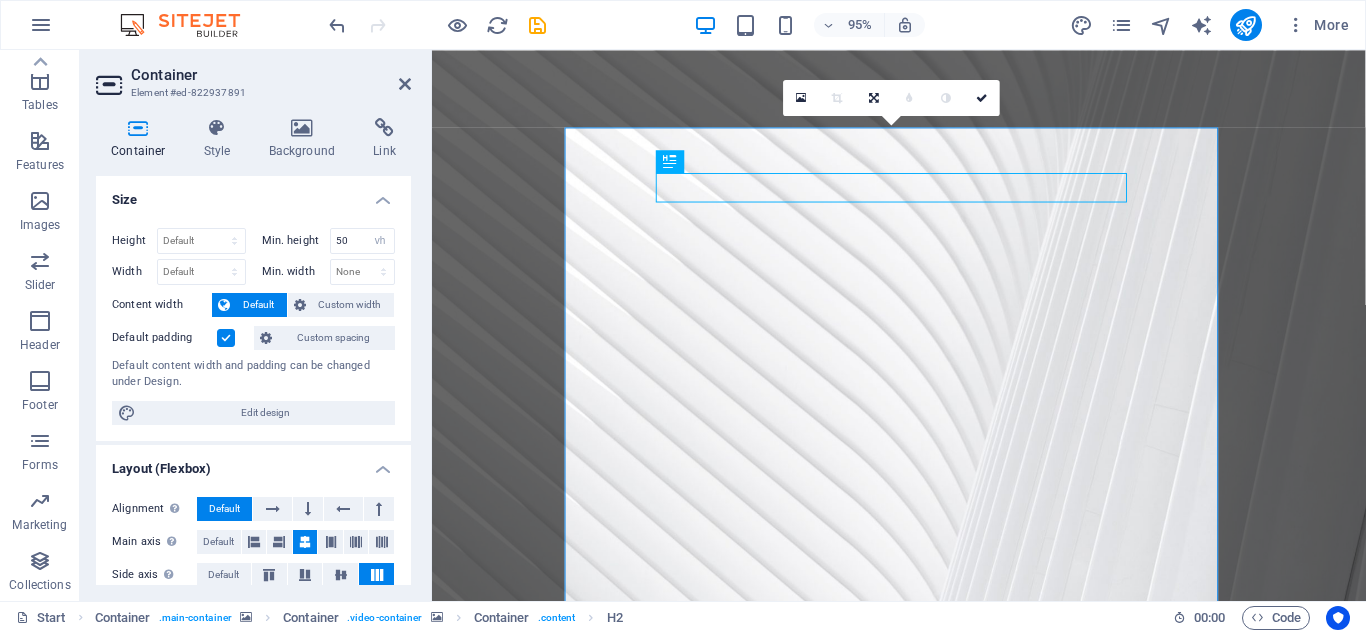click at bounding box center [923, 432] 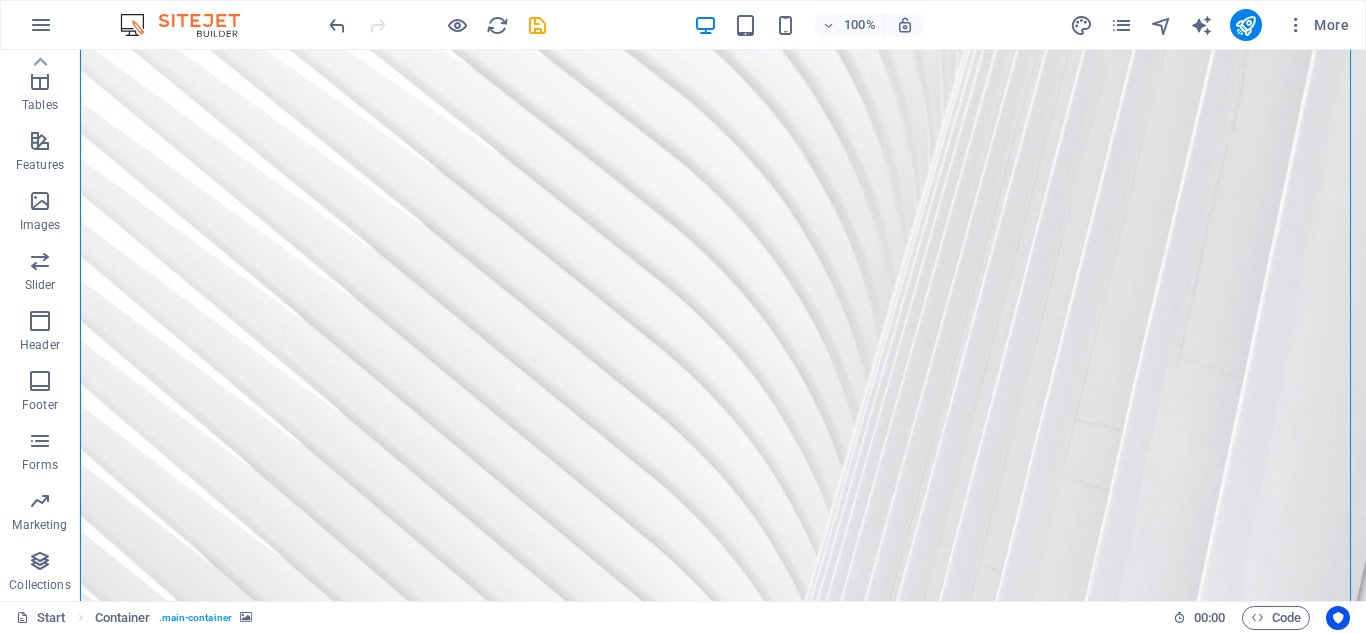 click at bounding box center (723, 1478) 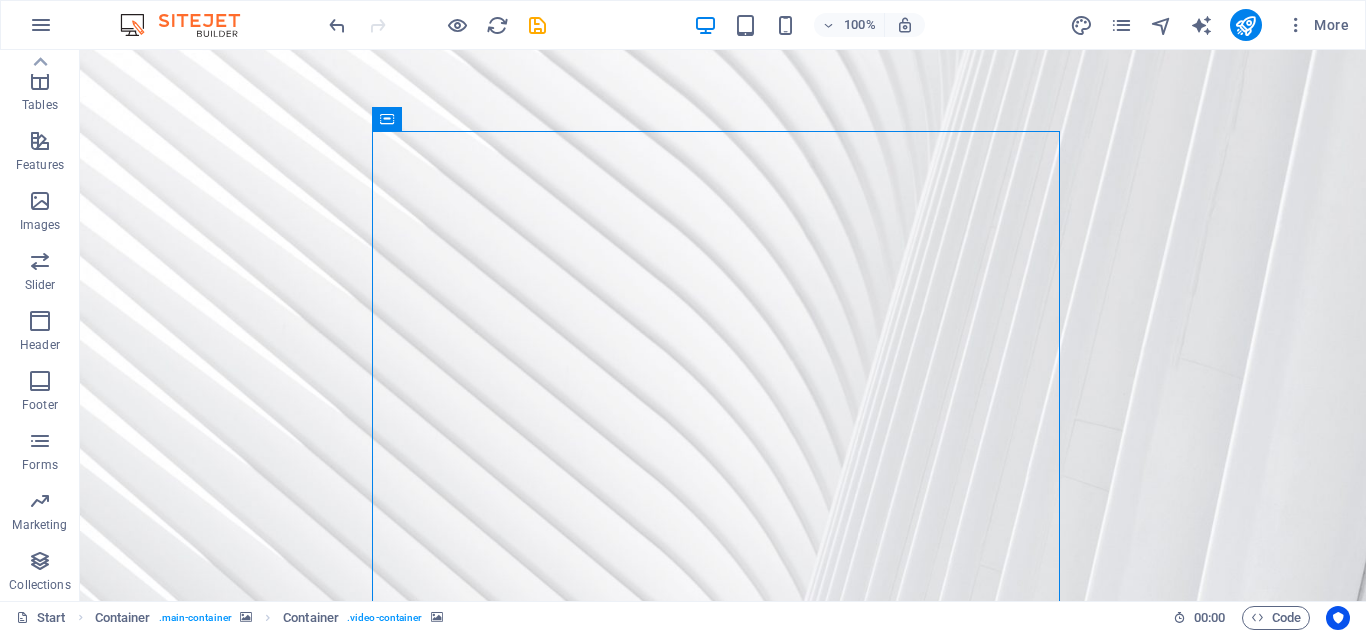 click at bounding box center [723, 1478] 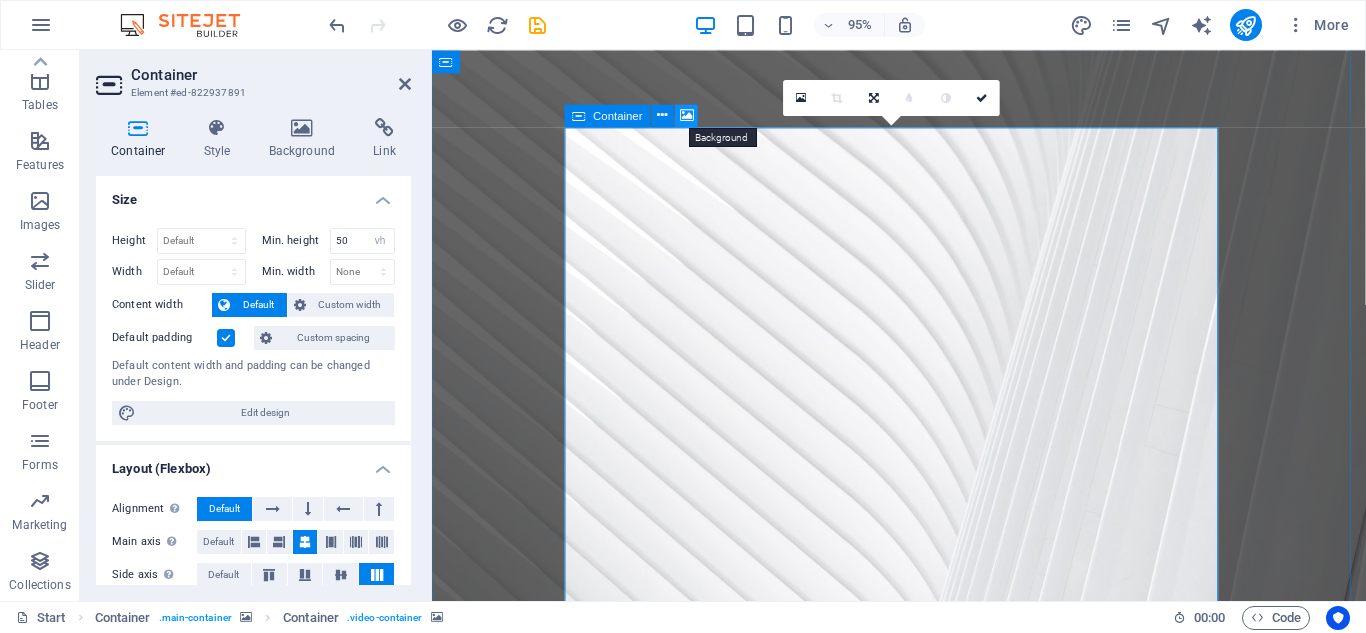 click at bounding box center [687, 115] 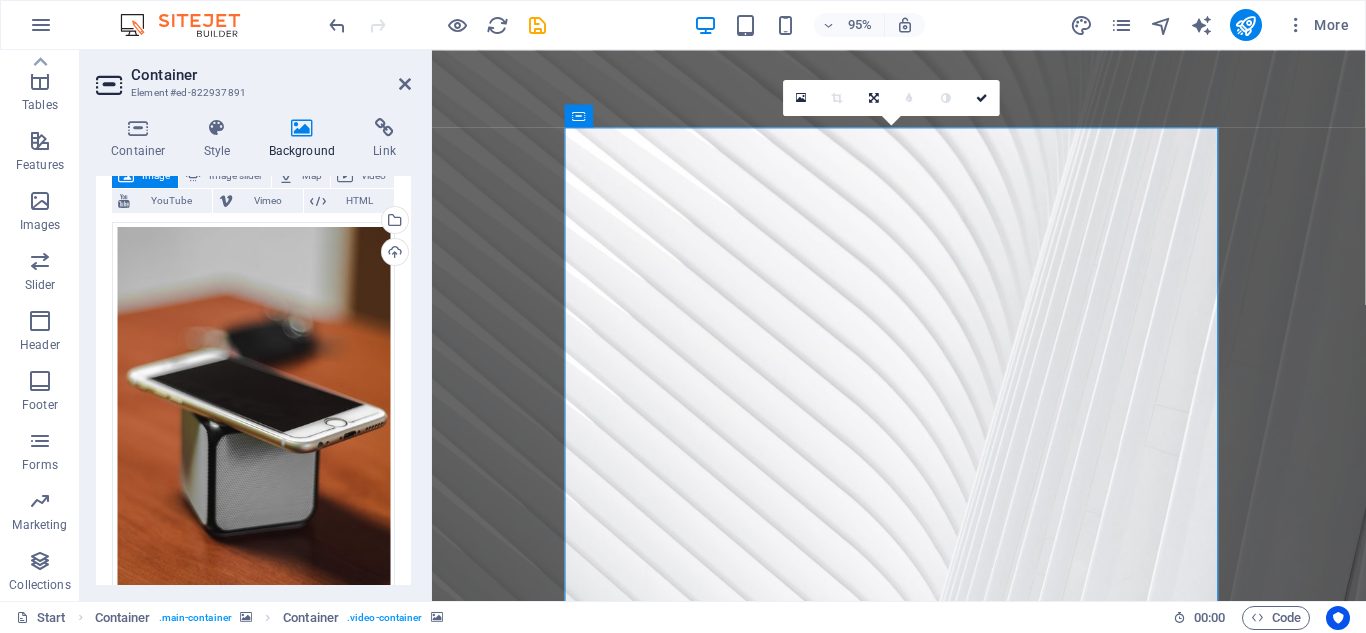 scroll, scrollTop: 106, scrollLeft: 0, axis: vertical 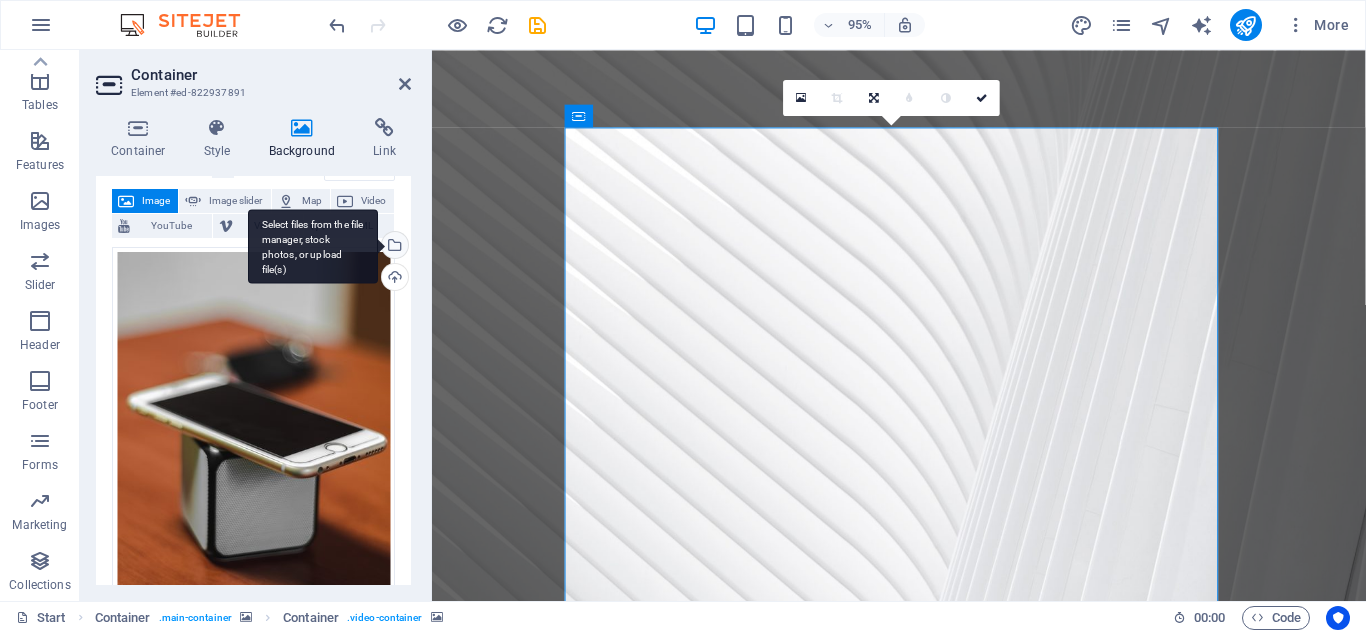 click on "Select files from the file manager, stock photos, or upload file(s)" at bounding box center [393, 247] 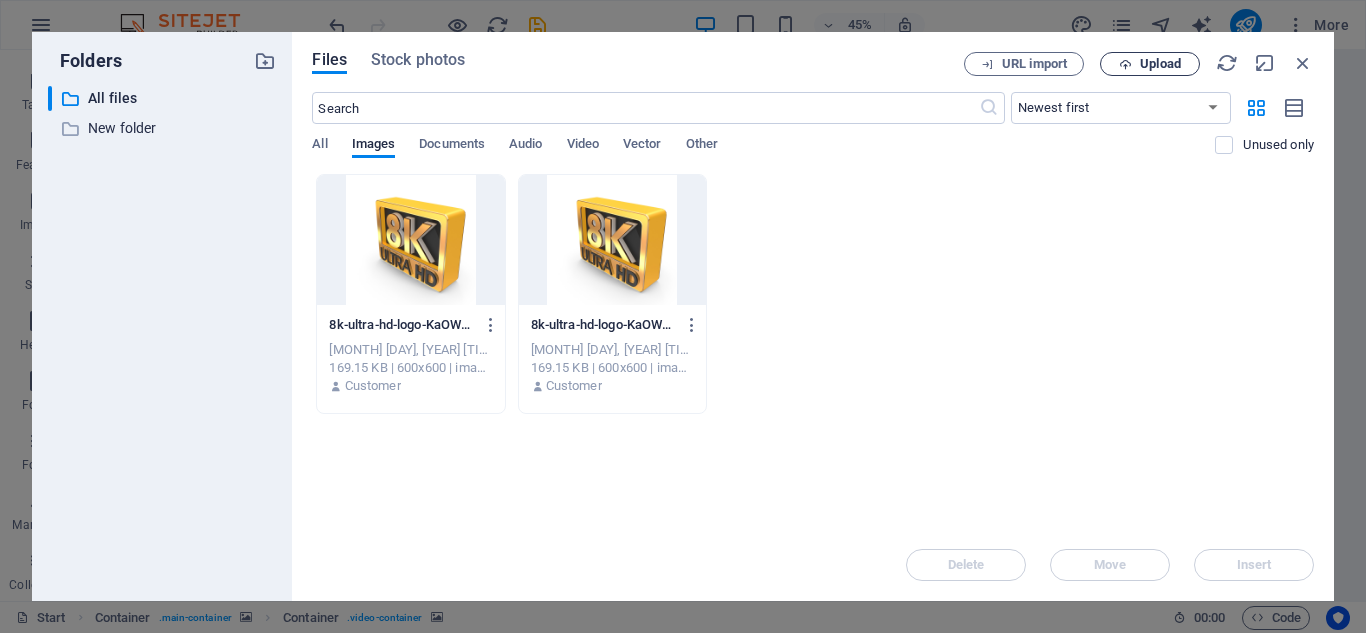 click on "Upload" at bounding box center [1160, 64] 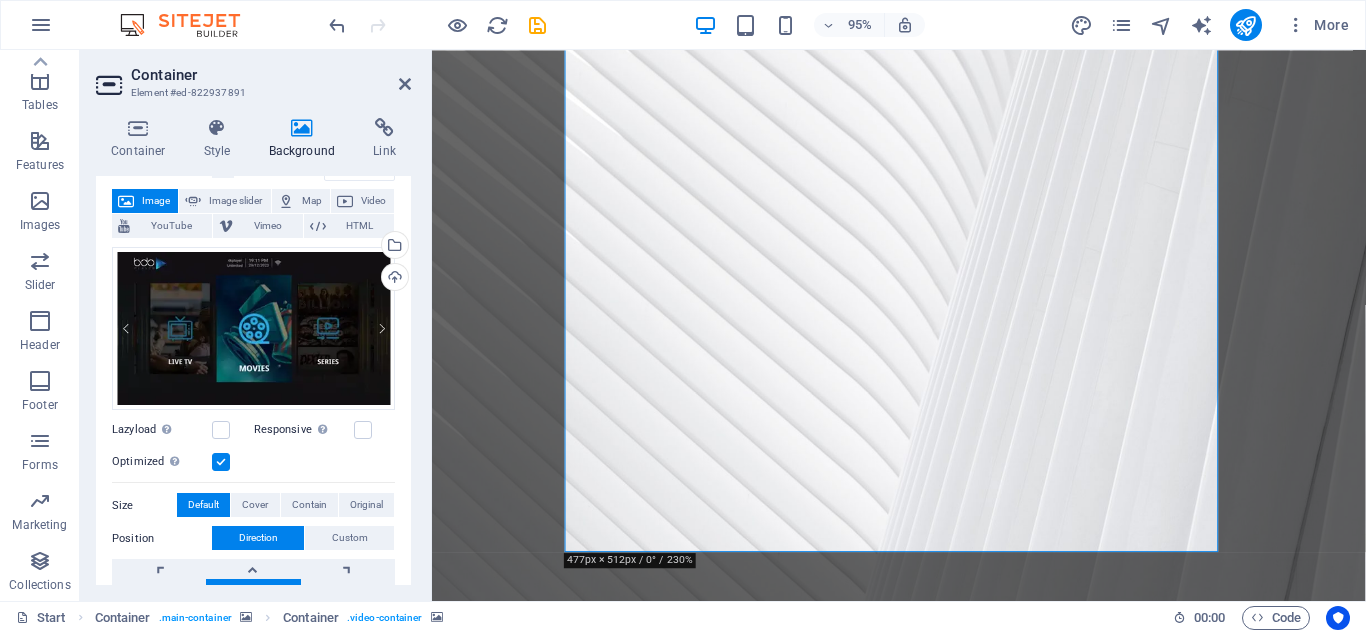 scroll, scrollTop: 406, scrollLeft: 0, axis: vertical 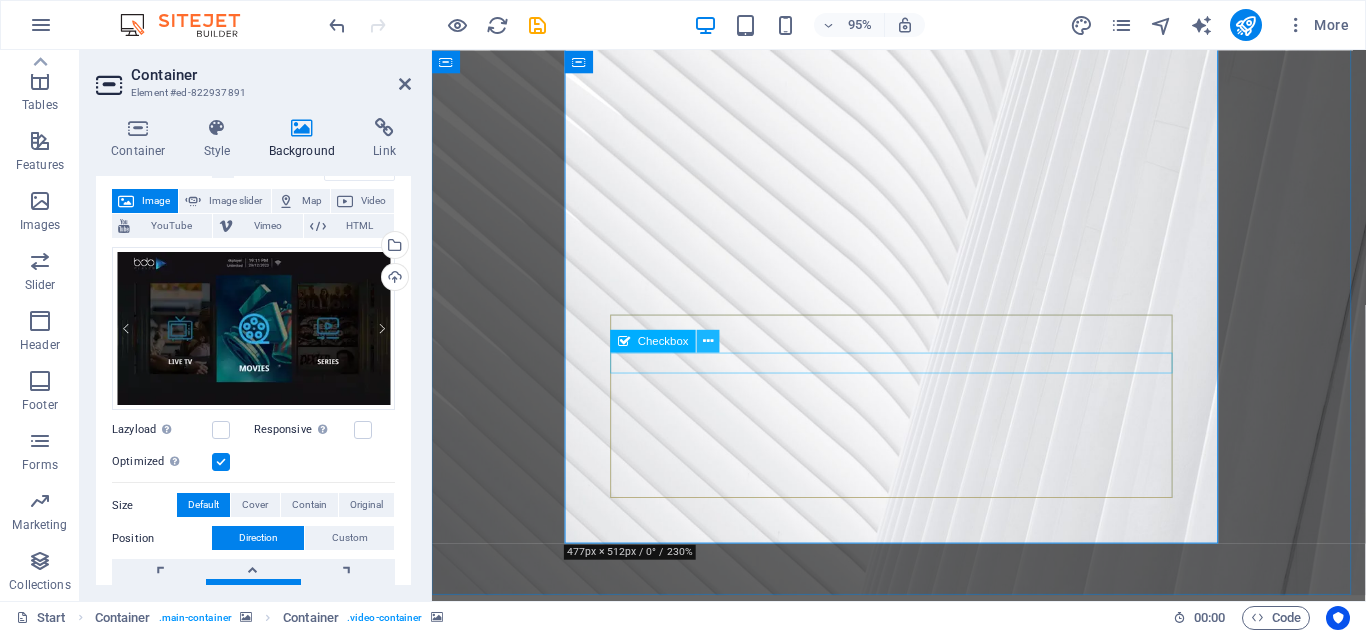 click at bounding box center [709, 341] 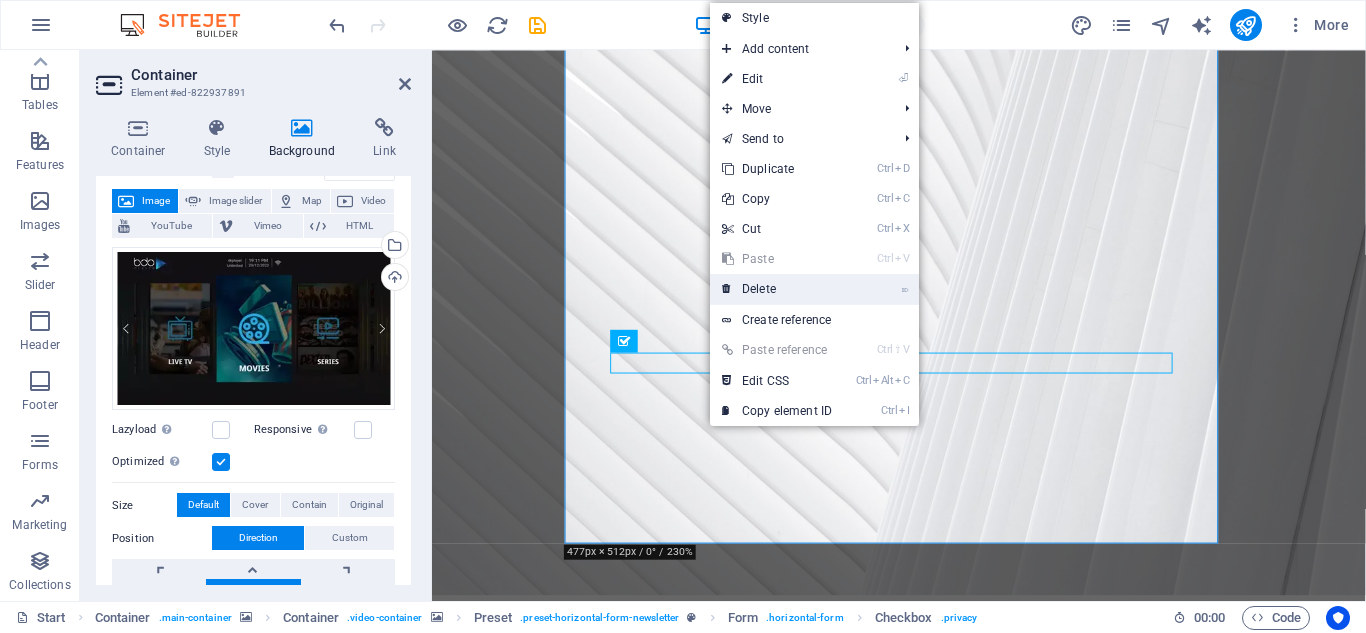 click on "⌦  Delete" at bounding box center [777, 289] 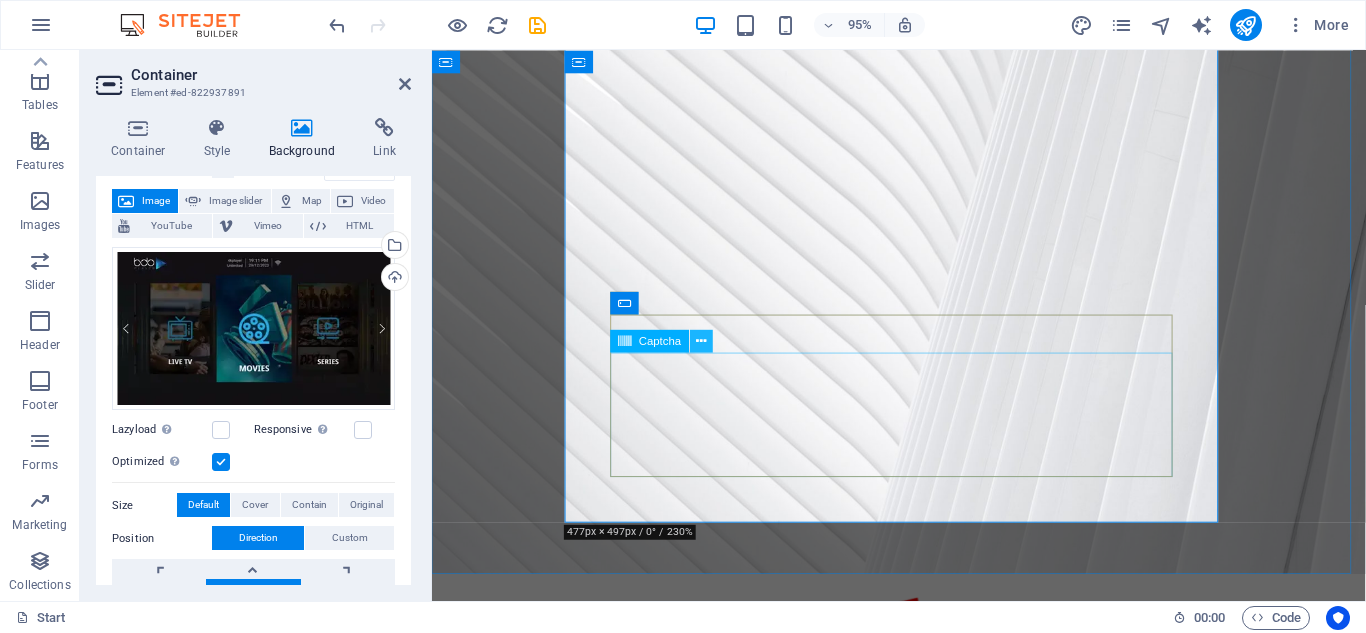 click at bounding box center (701, 341) 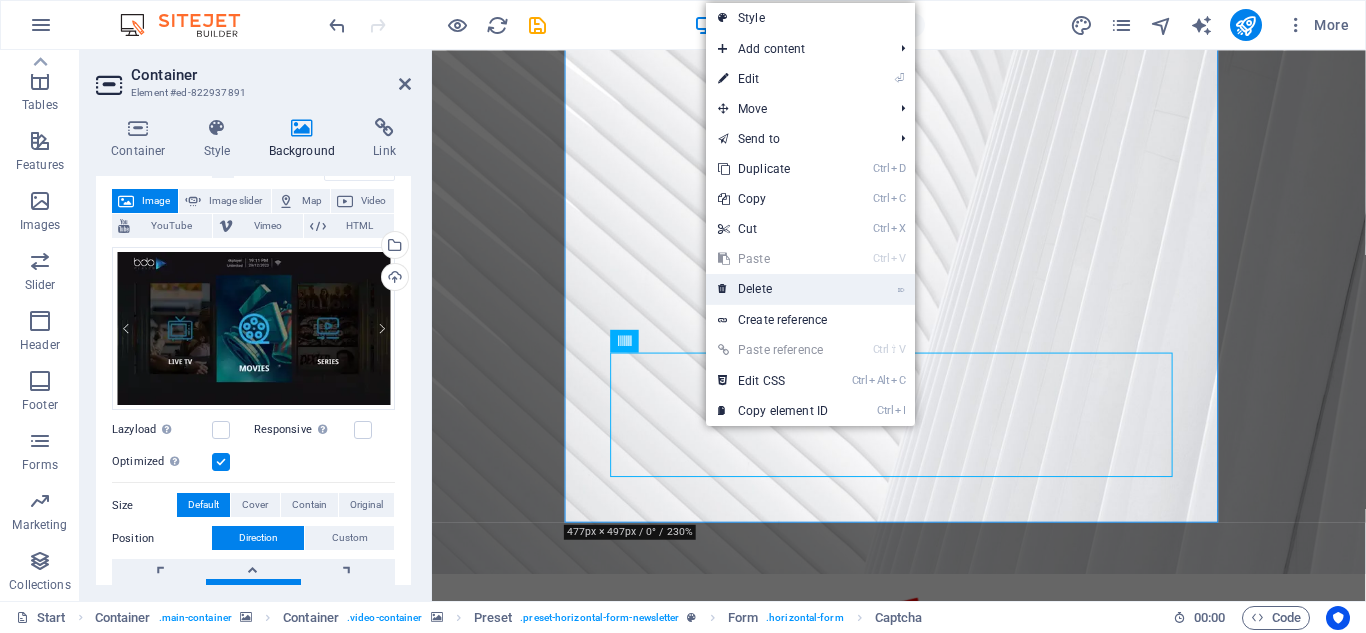 click on "⌦  Delete" at bounding box center (773, 289) 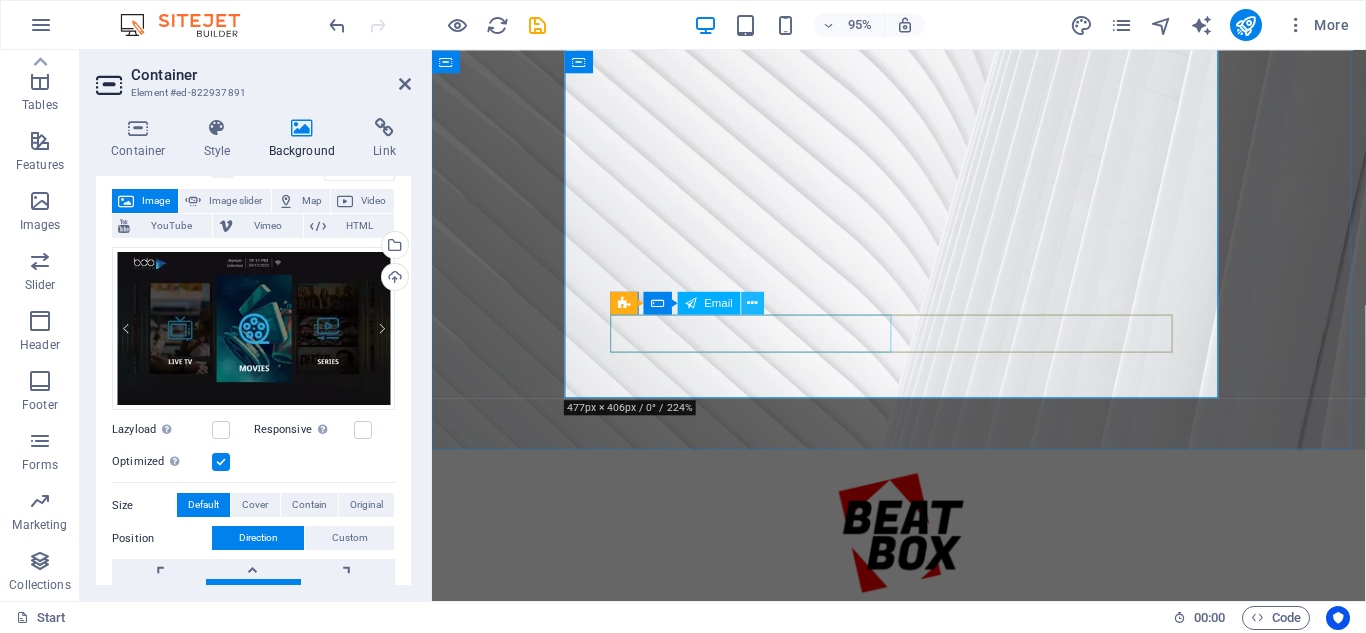 click at bounding box center (753, 303) 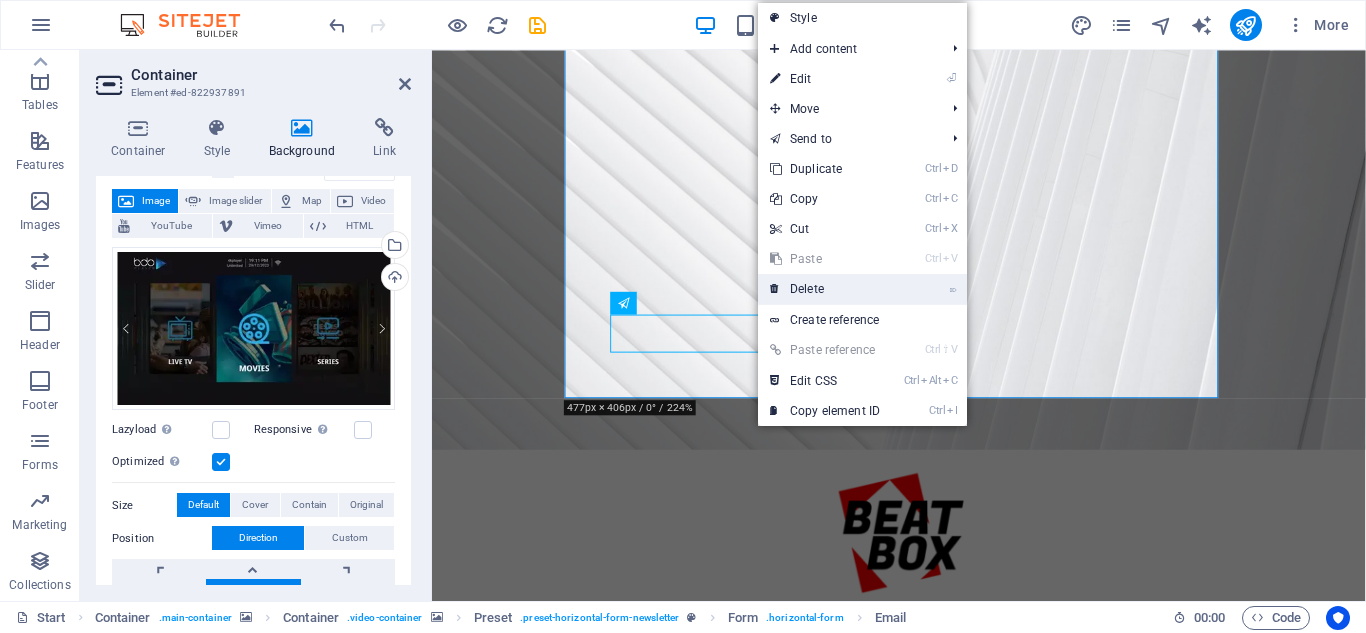 click on "⌦  Delete" at bounding box center (825, 289) 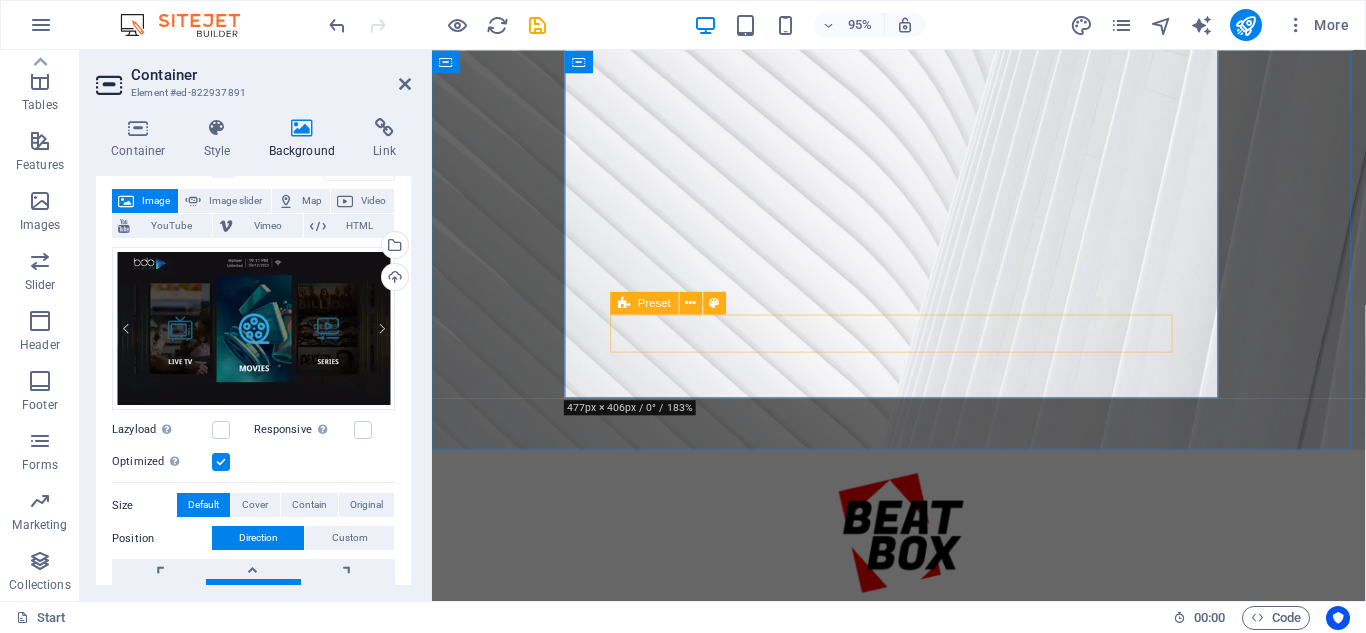 click at bounding box center (624, 303) 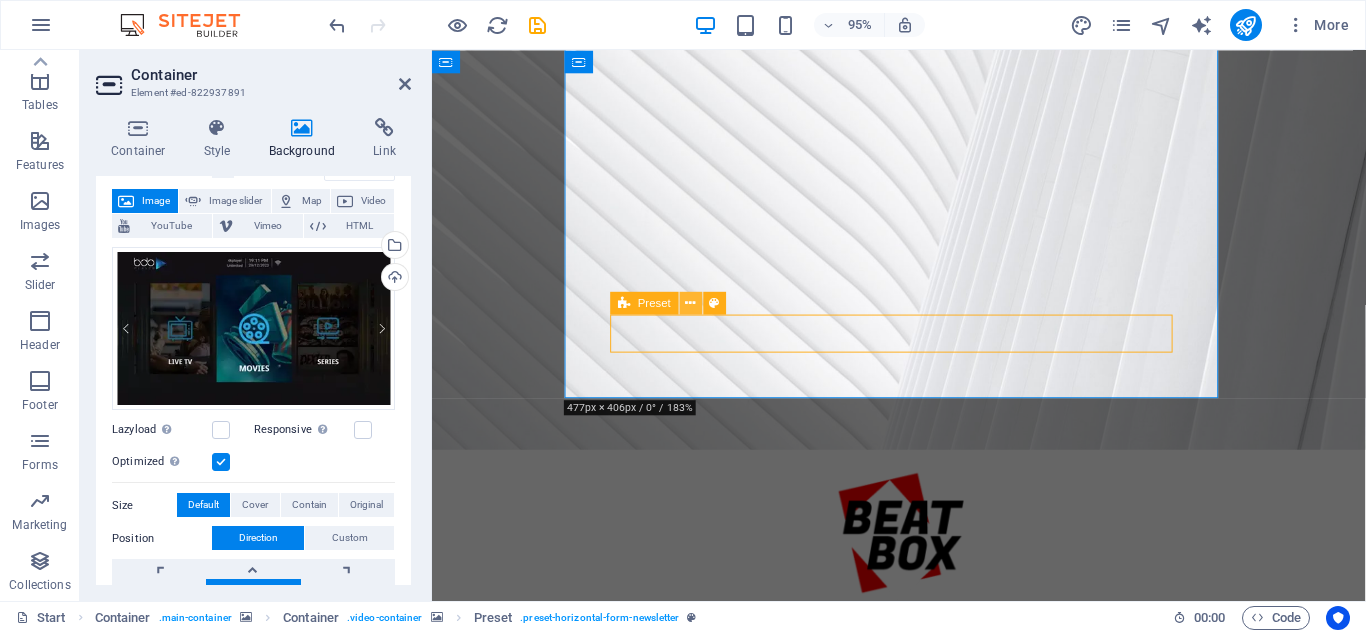 click at bounding box center [691, 303] 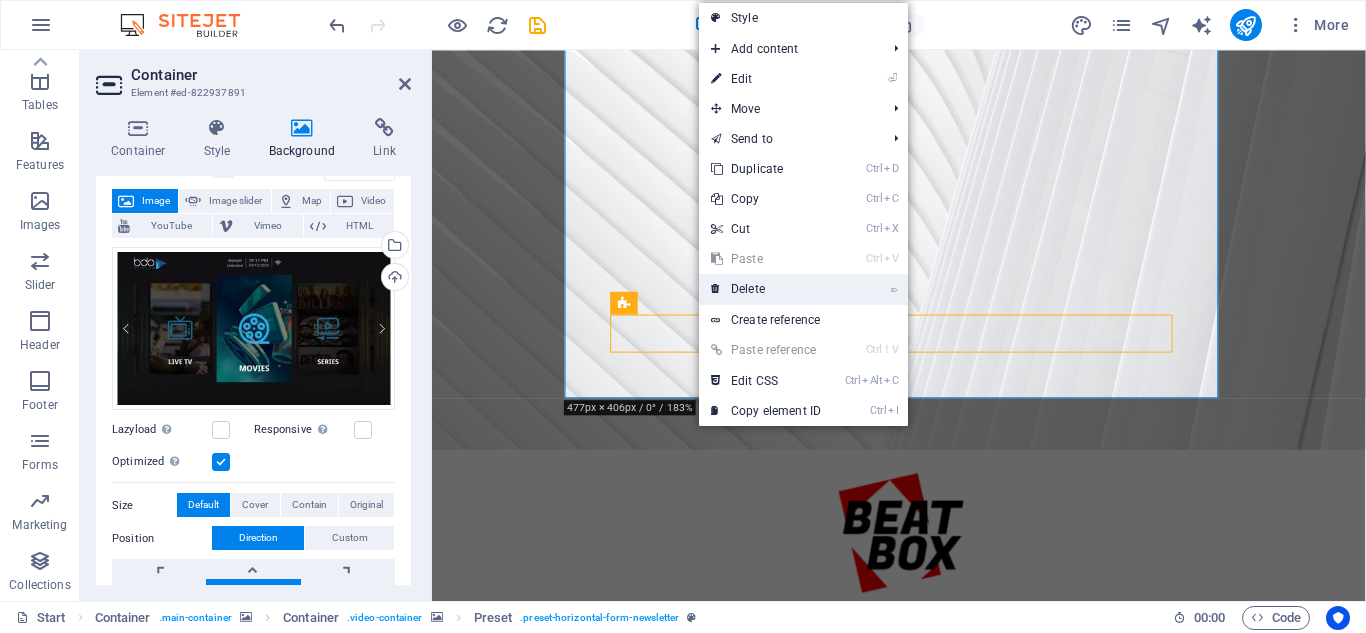 click on "⌦  Delete" at bounding box center [766, 289] 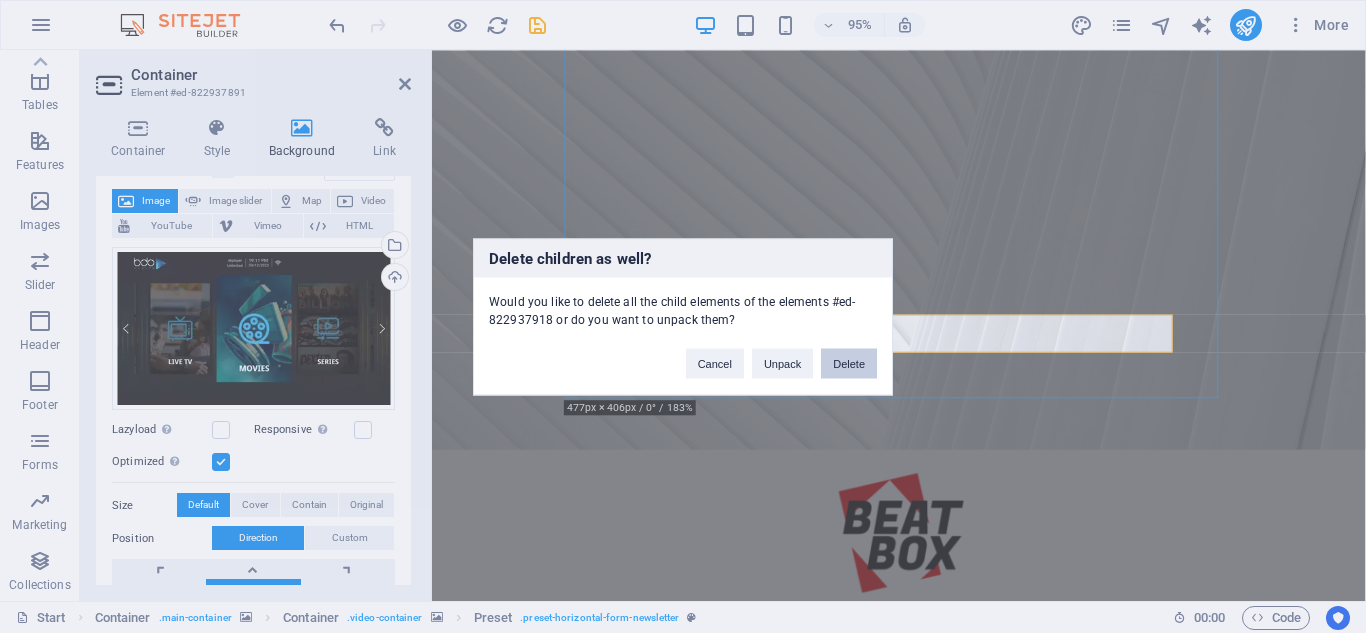 click on "Delete" at bounding box center [849, 363] 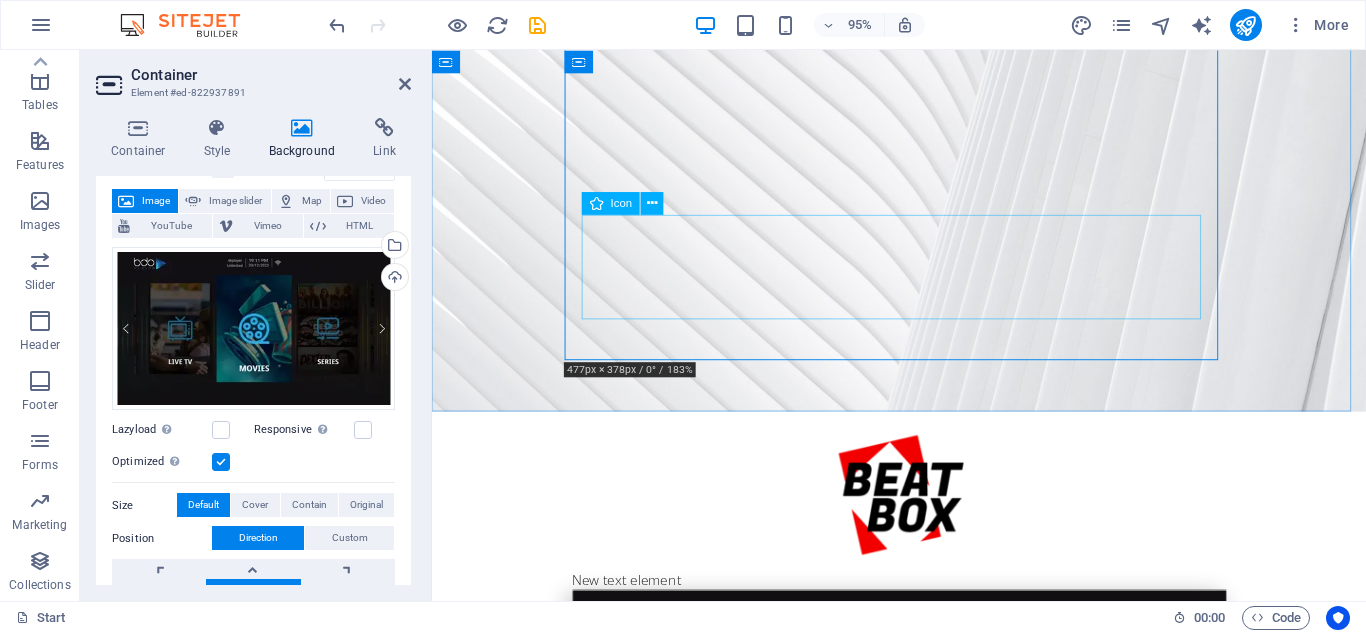 click at bounding box center (923, 1612) 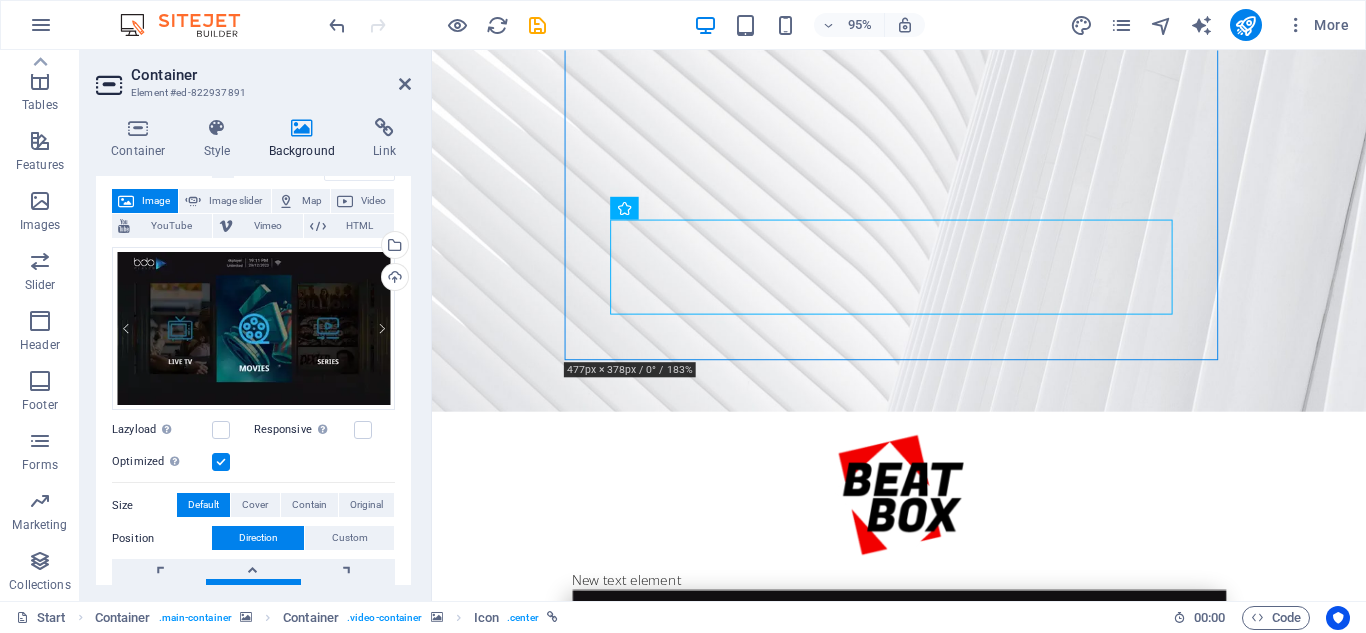 click at bounding box center (923, 37) 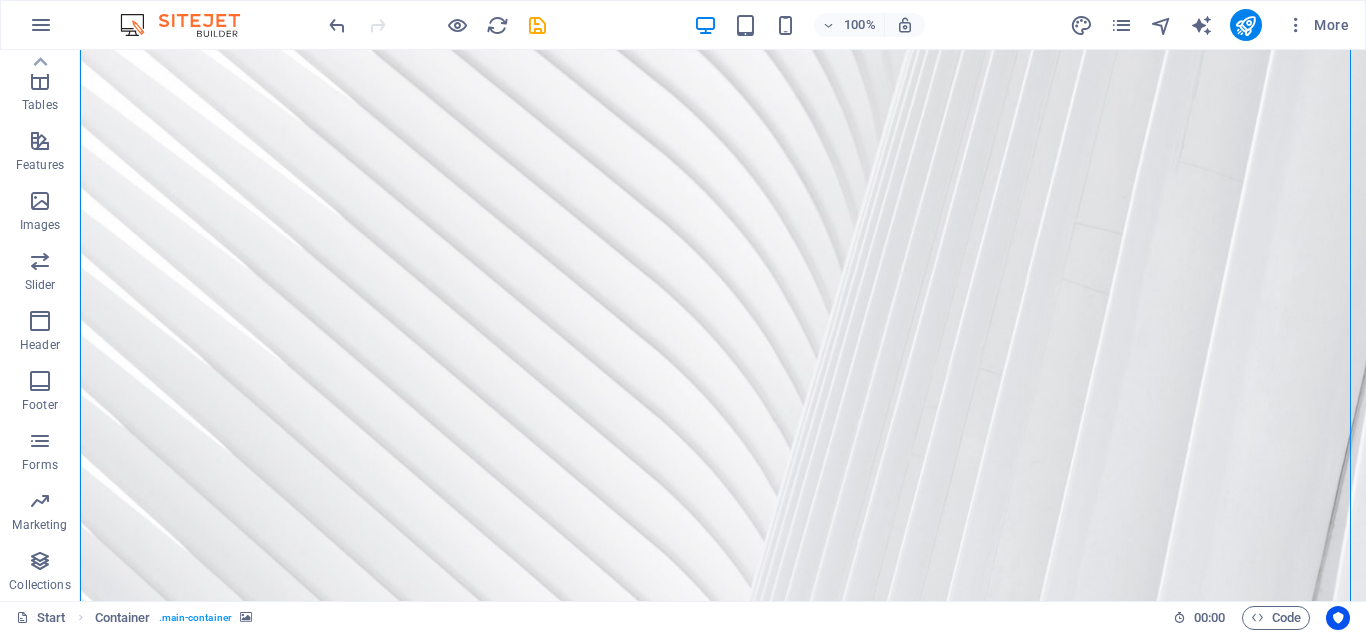 scroll, scrollTop: 232, scrollLeft: 0, axis: vertical 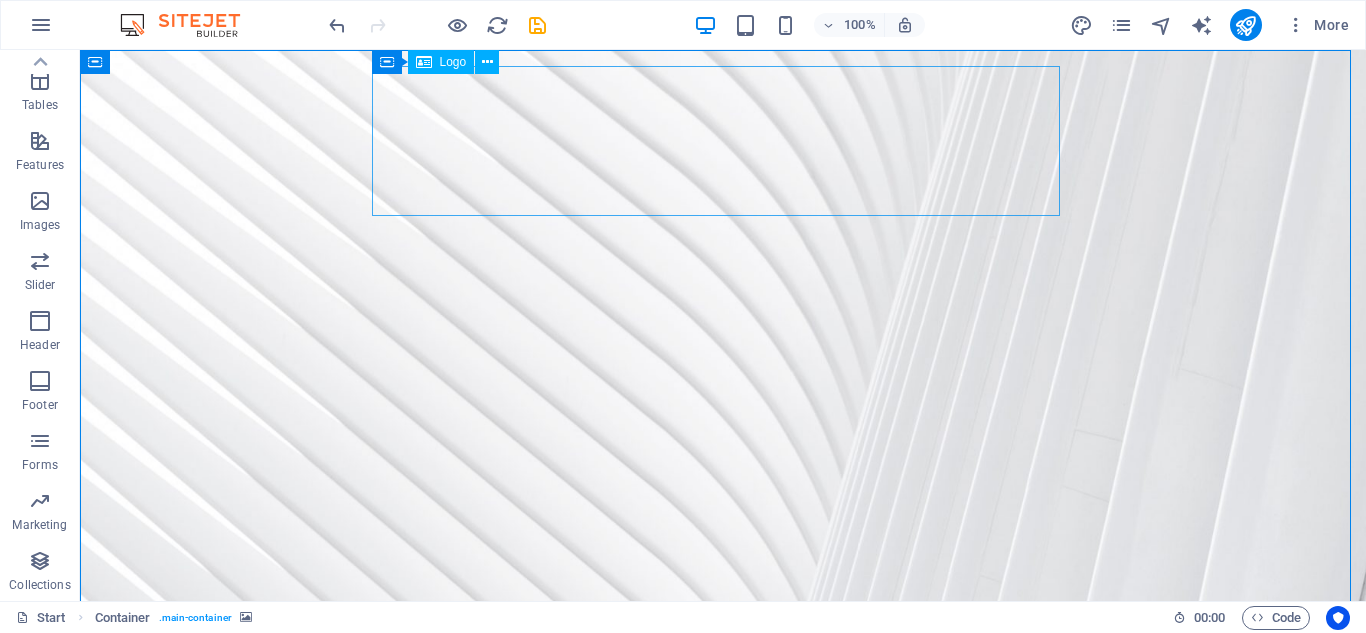 click on "Logo" at bounding box center (453, 62) 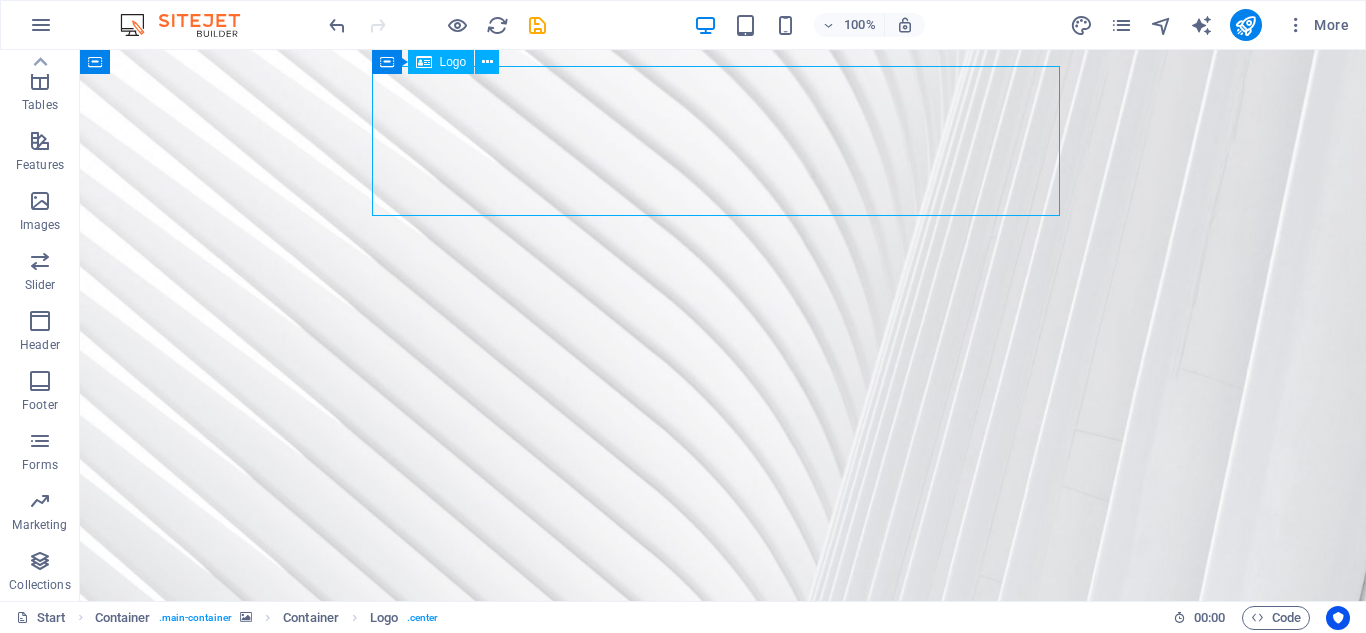 click on "Logo" at bounding box center (453, 62) 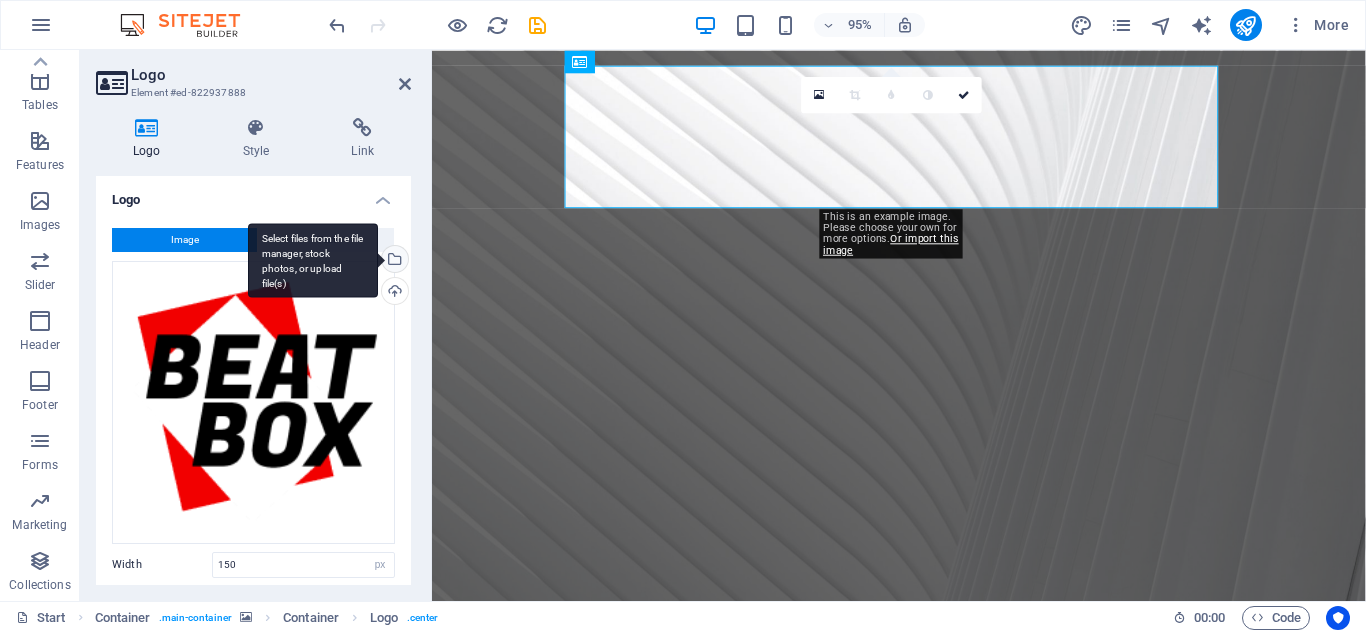 click on "Select files from the file manager, stock photos, or upload file(s)" at bounding box center [393, 261] 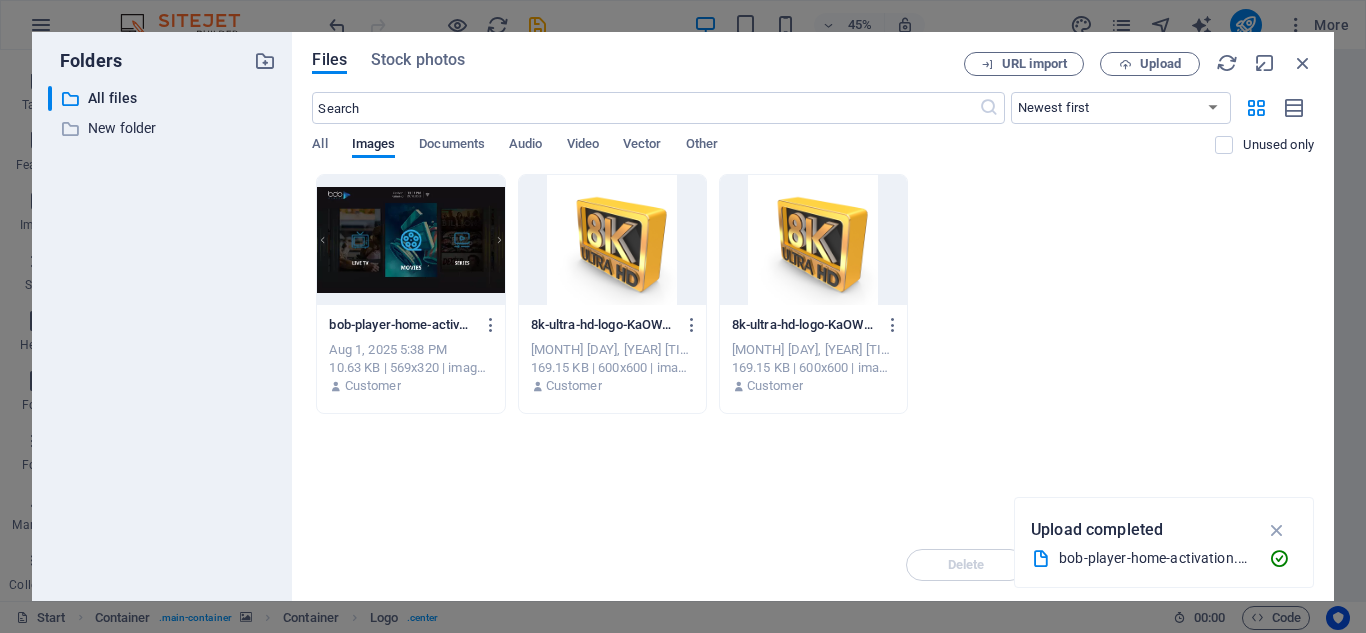 click at bounding box center (612, 240) 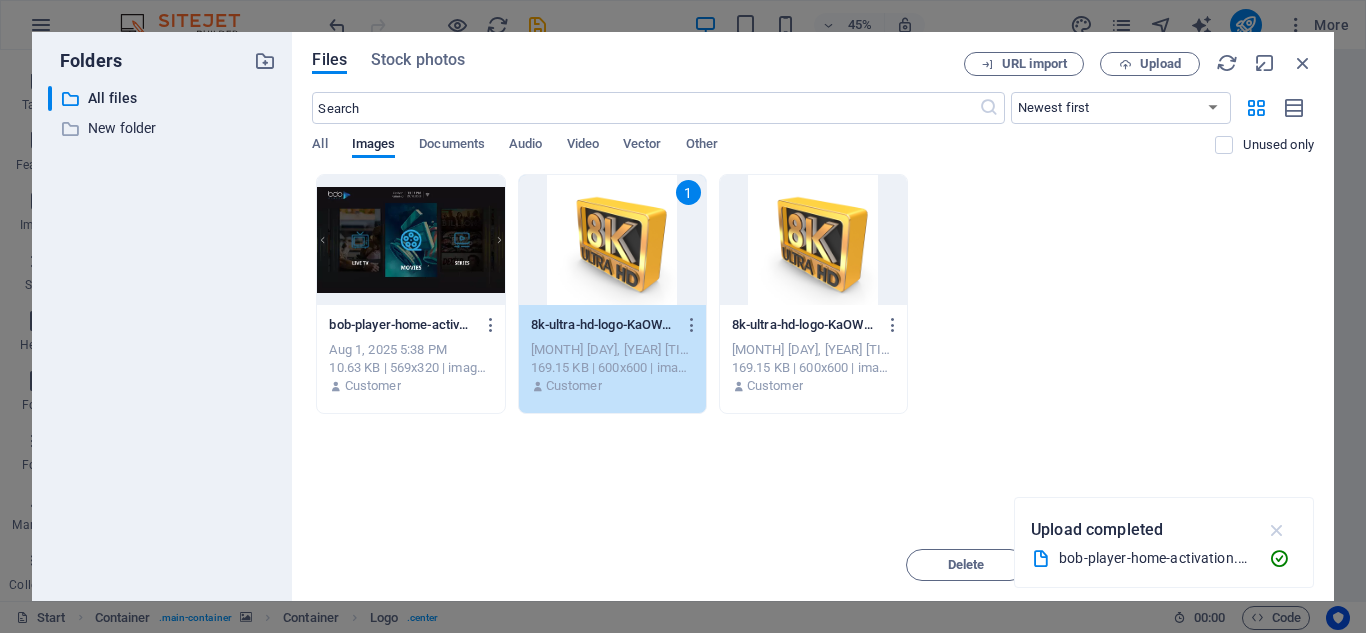 click at bounding box center [1277, 530] 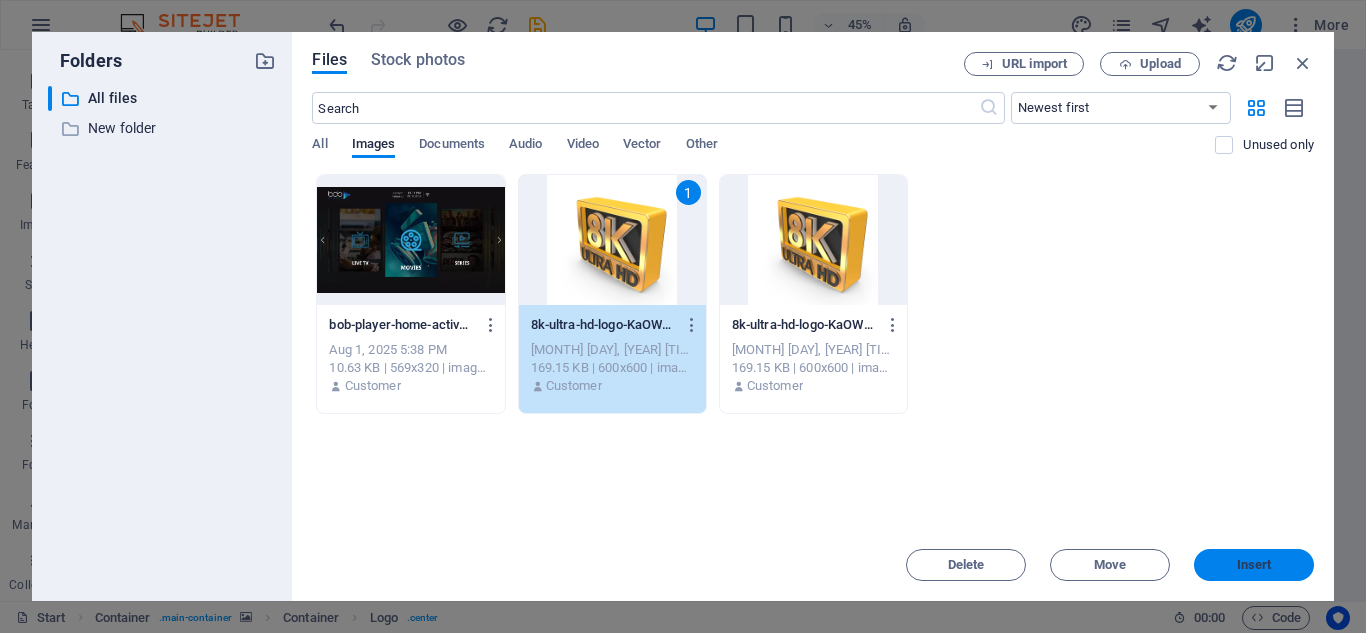 click on "Insert" at bounding box center (1254, 565) 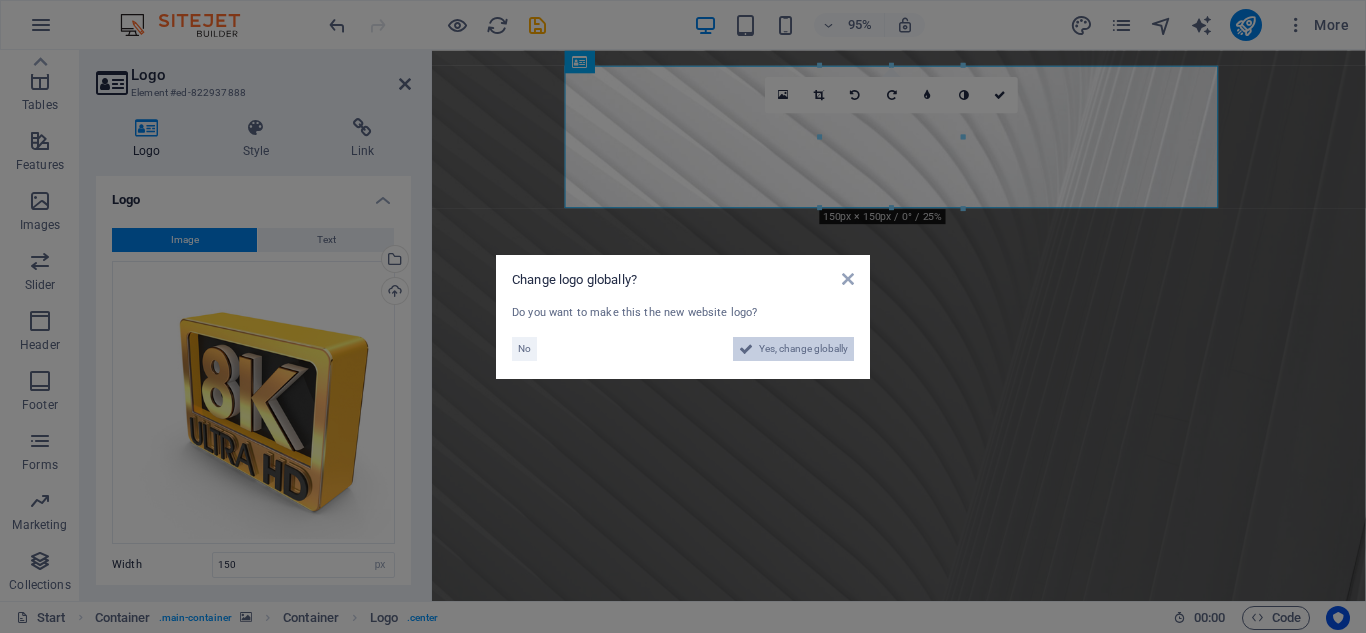 click on "Yes, change globally" at bounding box center [803, 349] 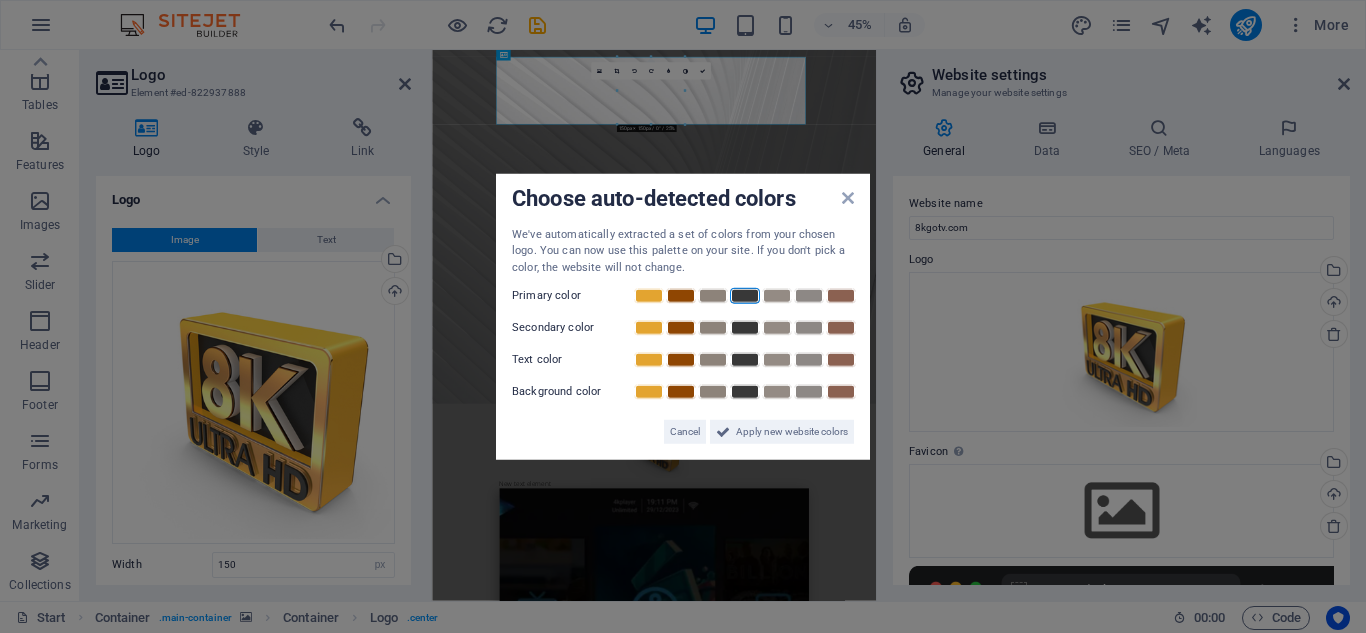 click at bounding box center [745, 296] 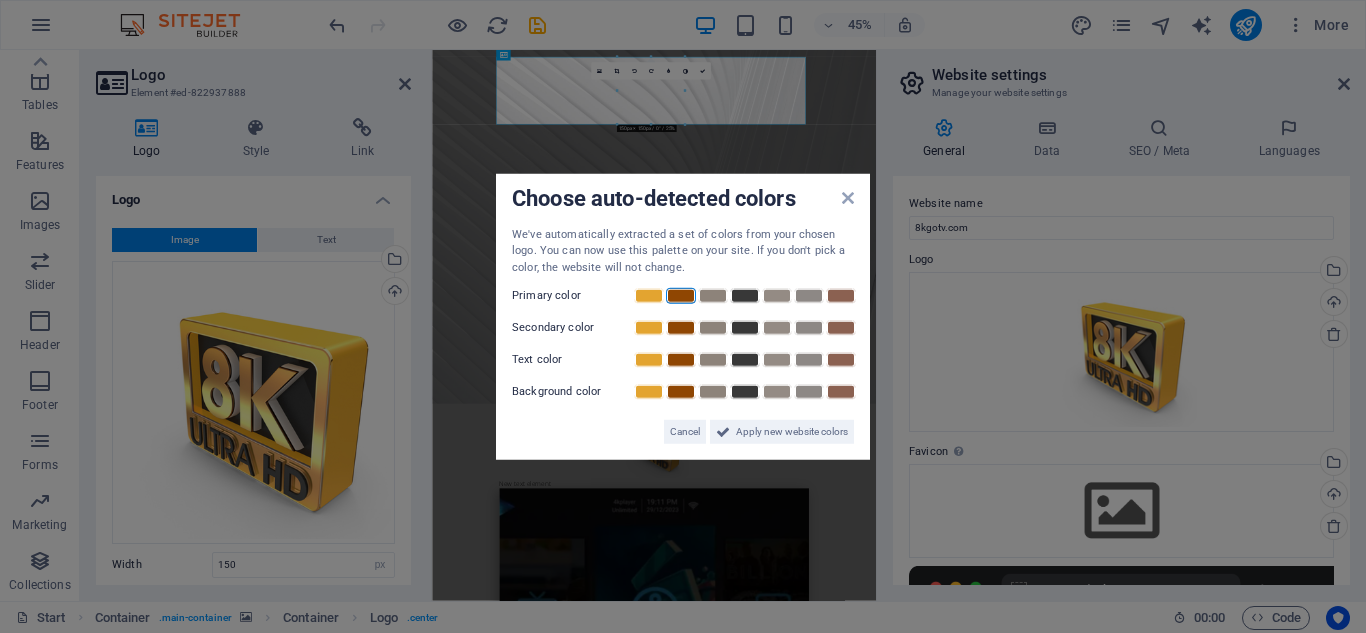 click at bounding box center (681, 296) 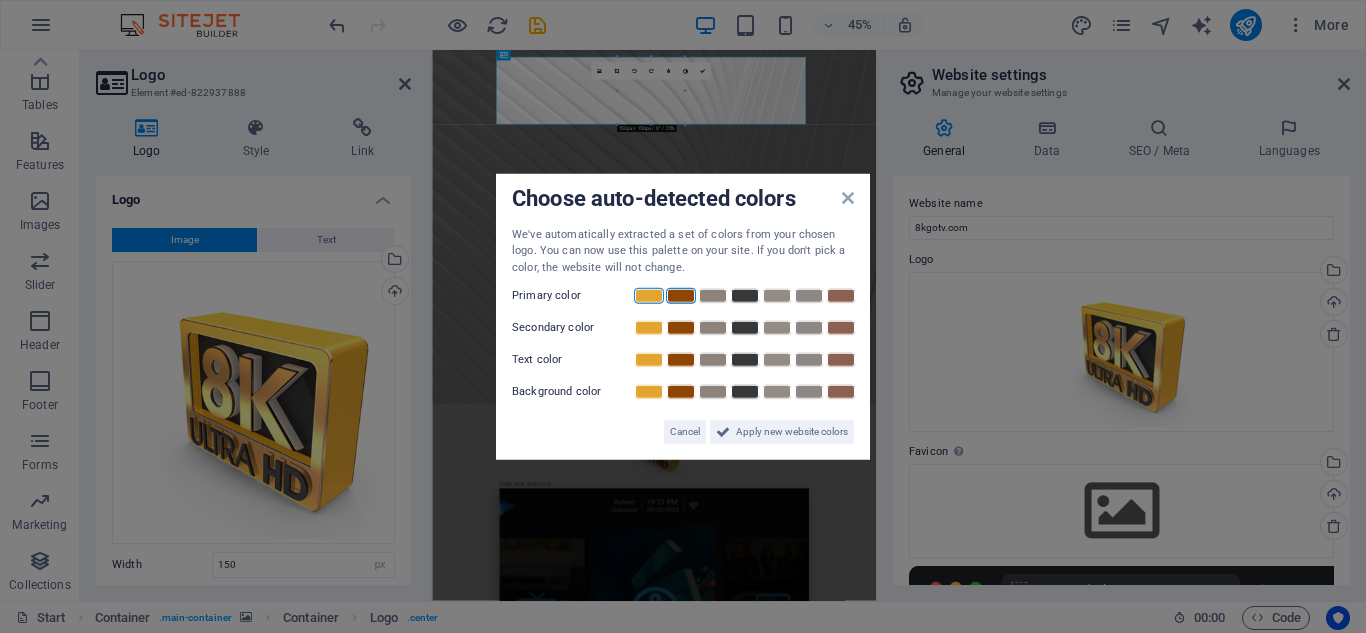 click at bounding box center (649, 296) 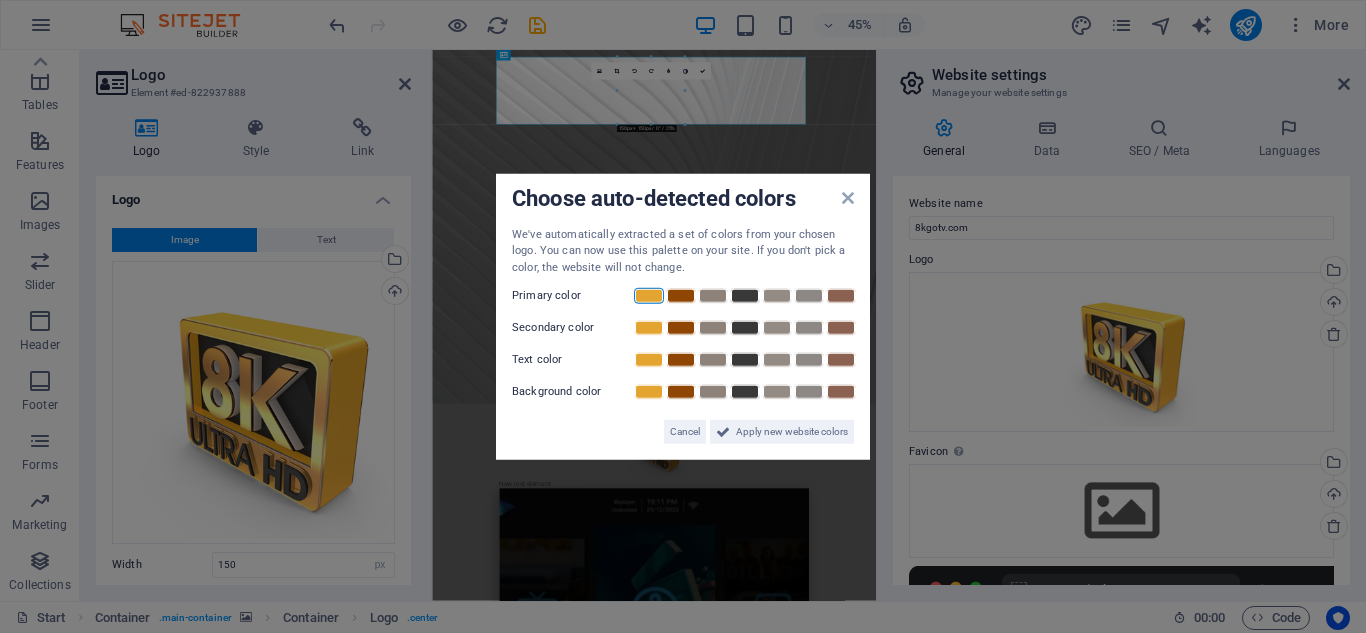 click at bounding box center [649, 296] 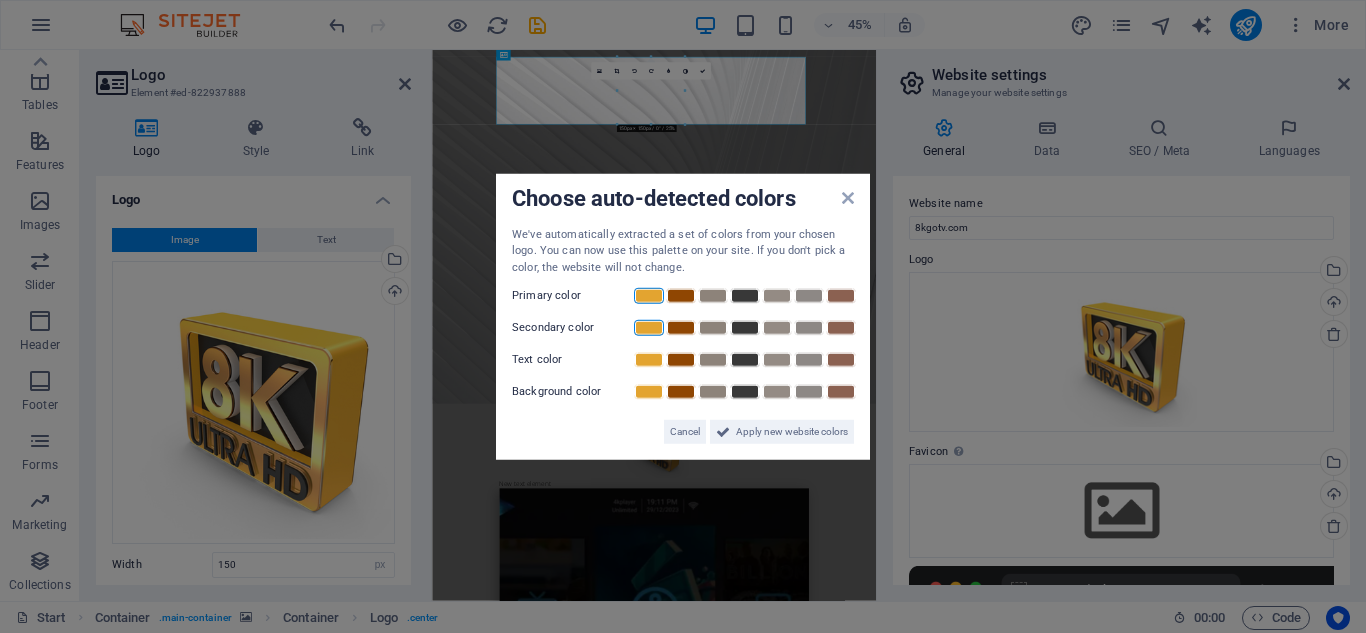 click at bounding box center (649, 328) 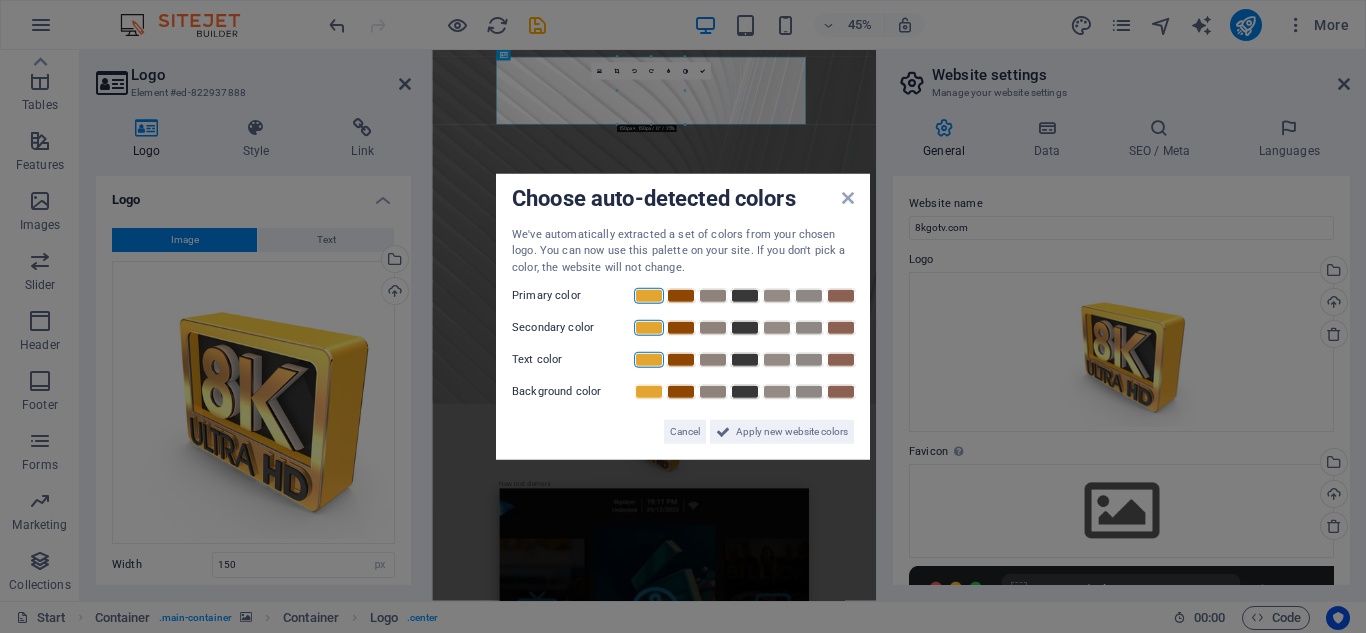 click at bounding box center [649, 360] 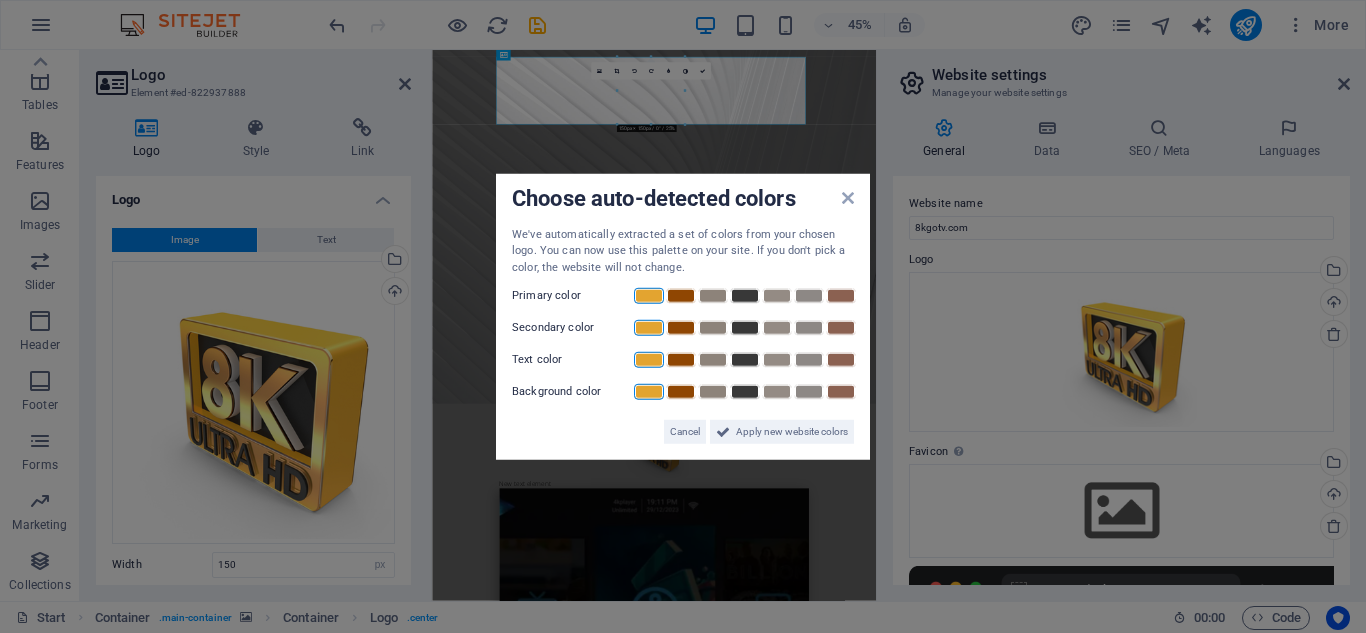 click at bounding box center [649, 392] 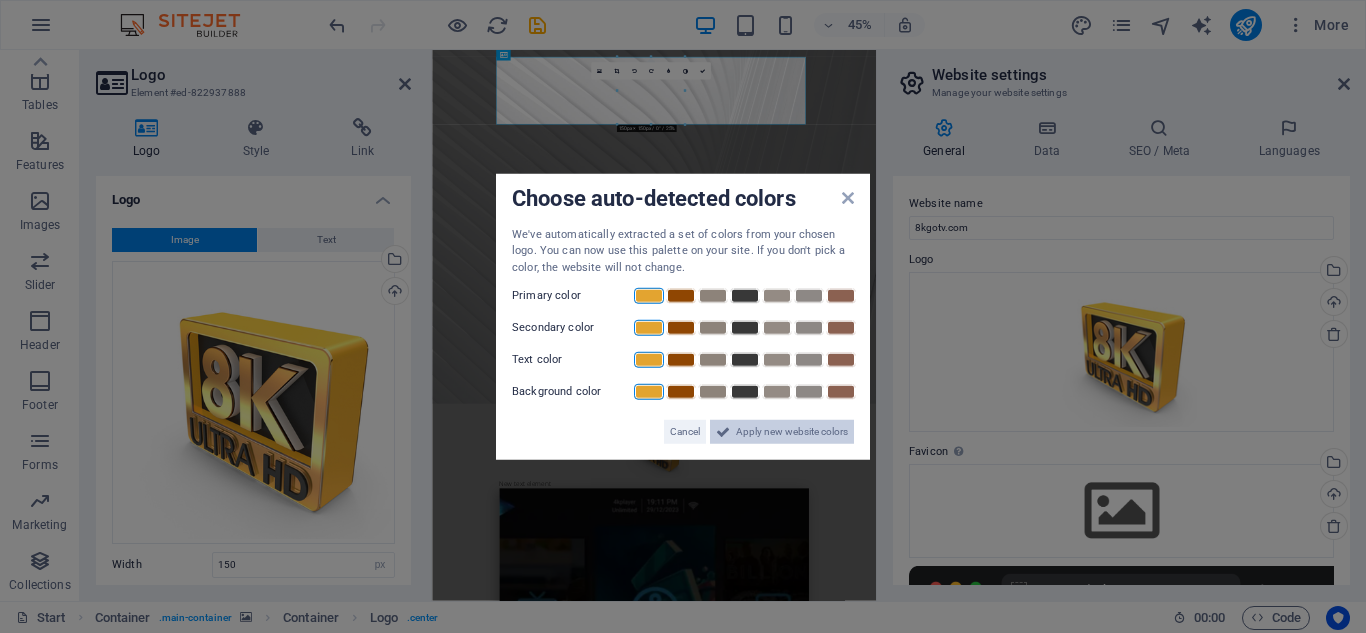 click on "Apply new website colors" at bounding box center [792, 432] 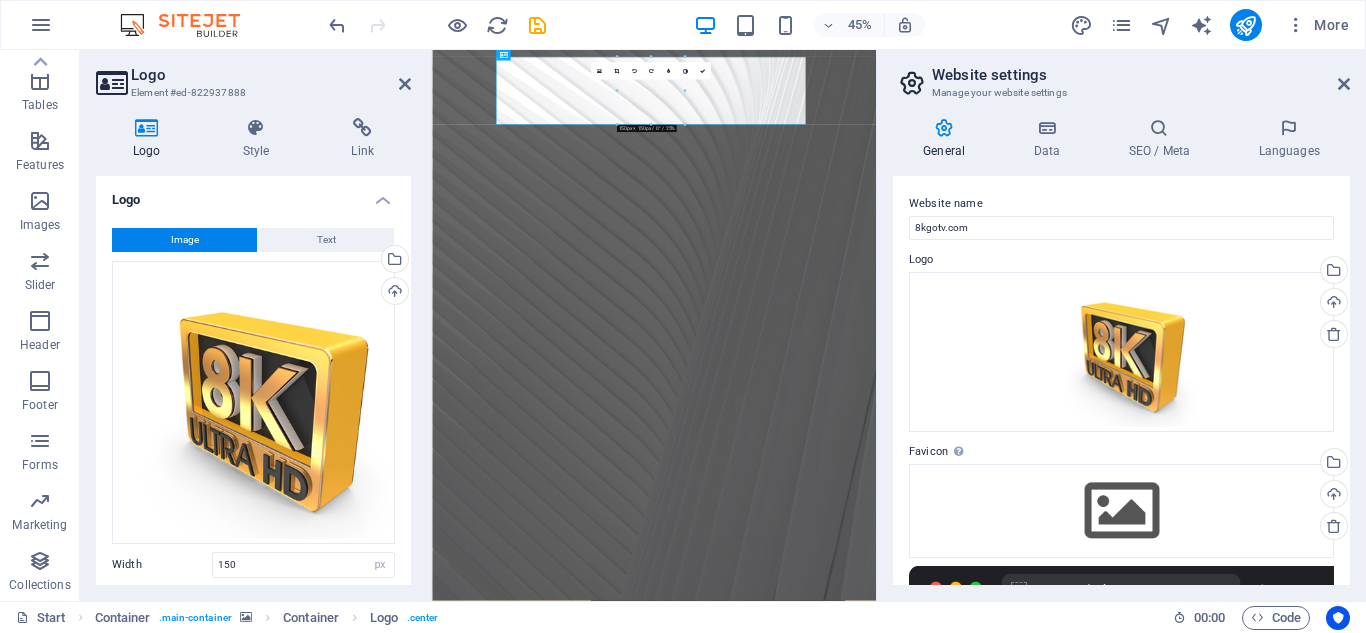 click at bounding box center [925, 662] 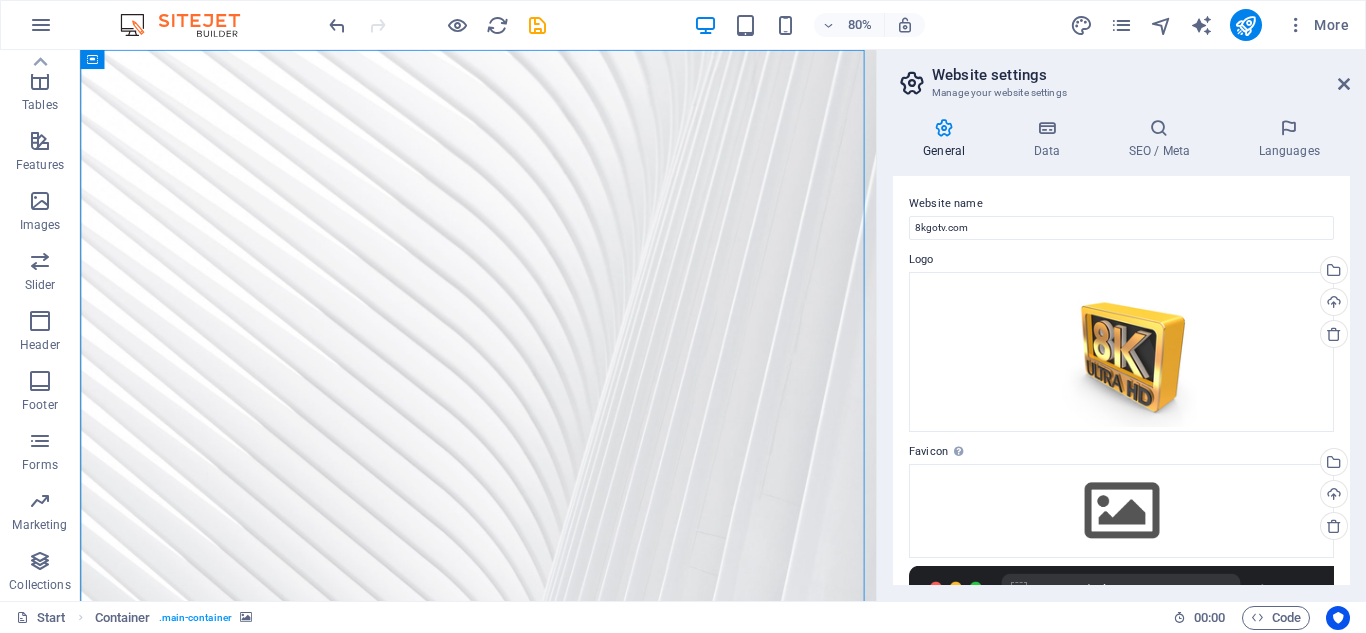 click at bounding box center (577, 662) 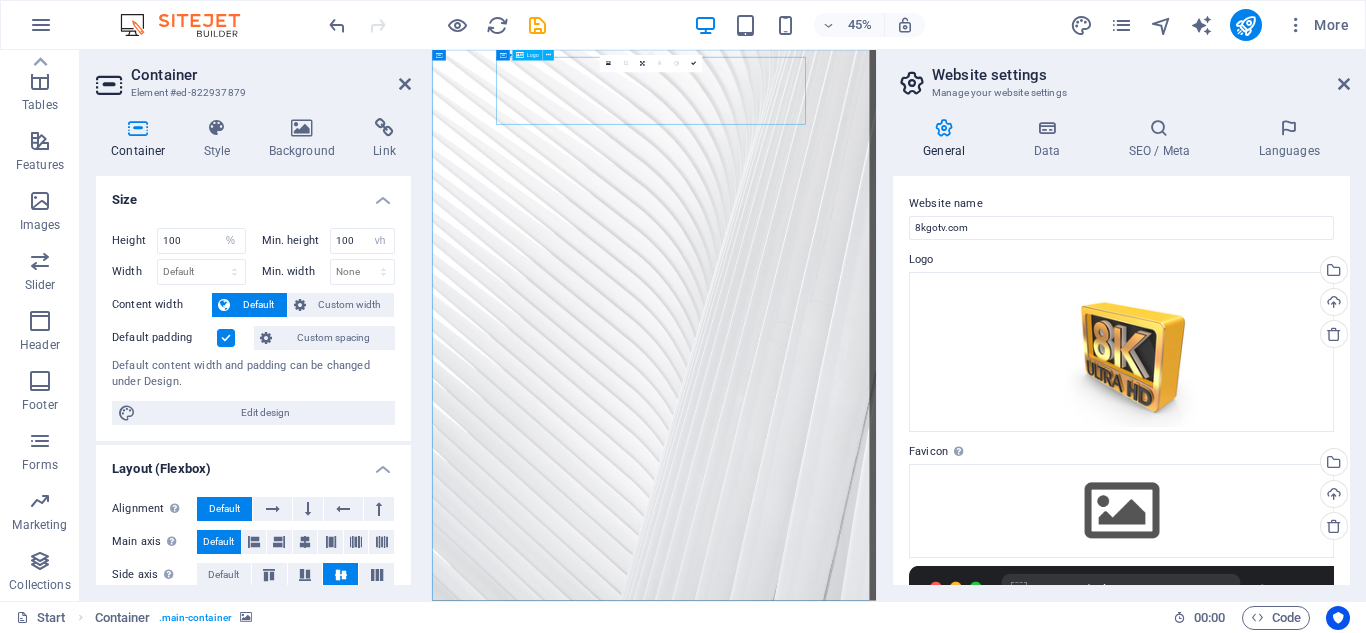 click at bounding box center (926, 1365) 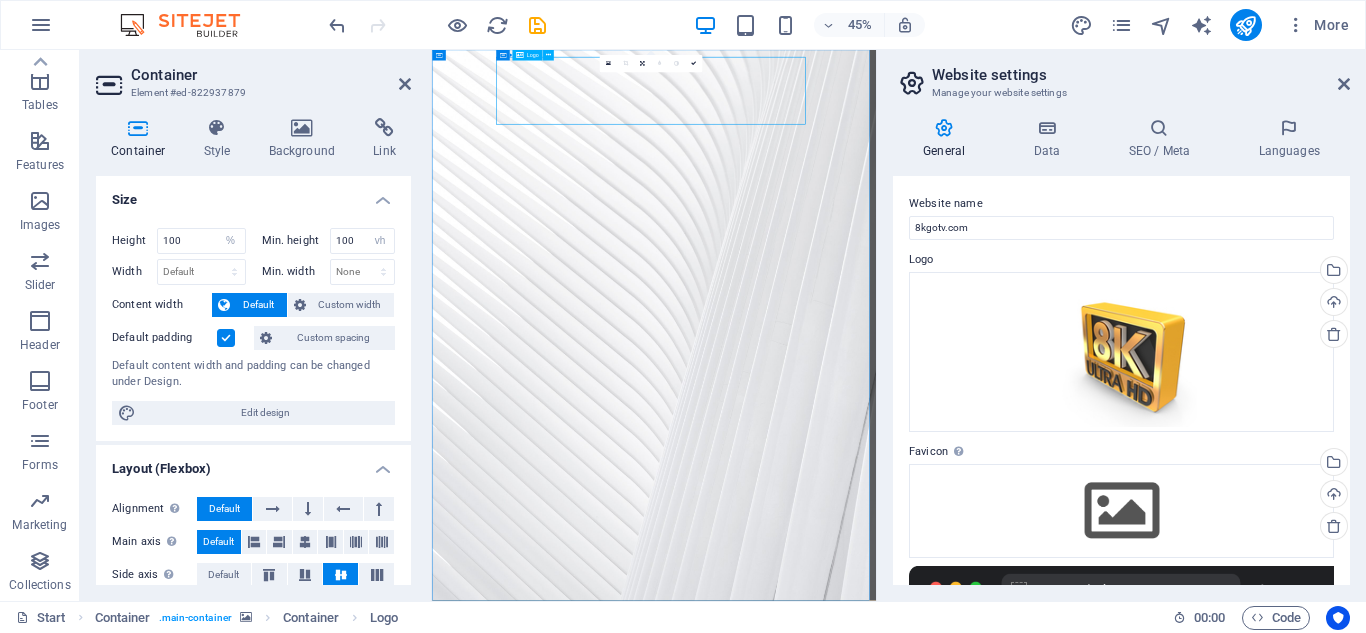 click at bounding box center (926, 1365) 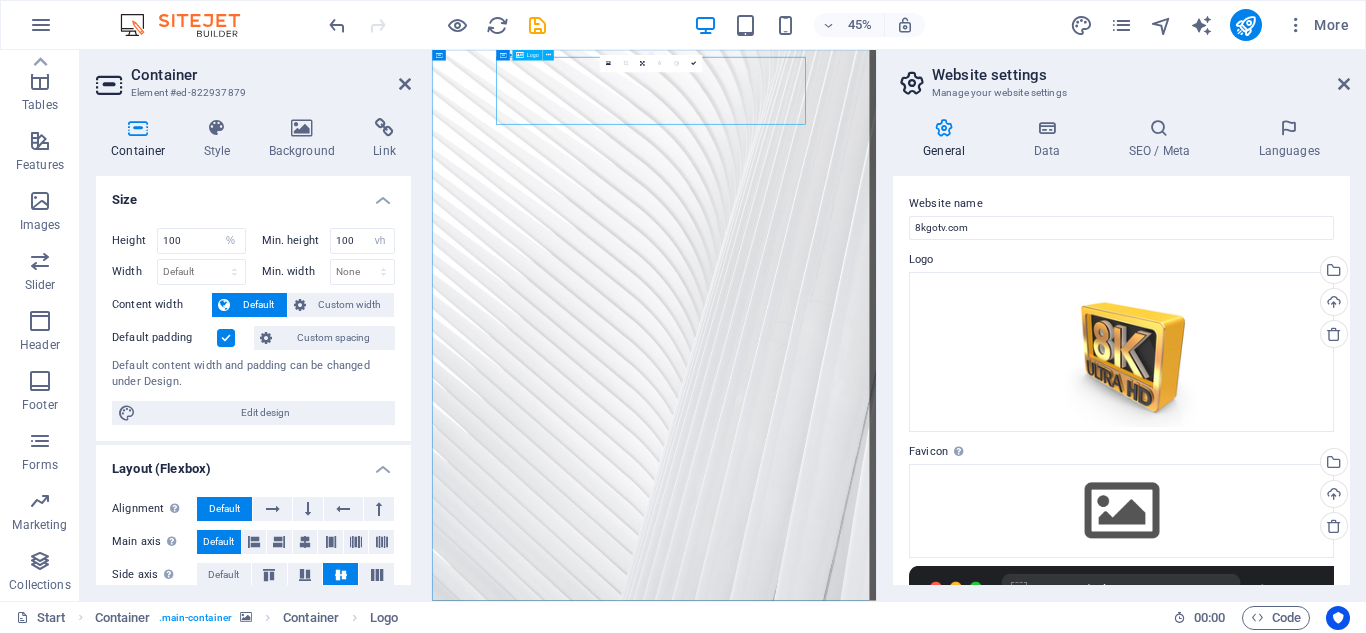 click at bounding box center [926, 1365] 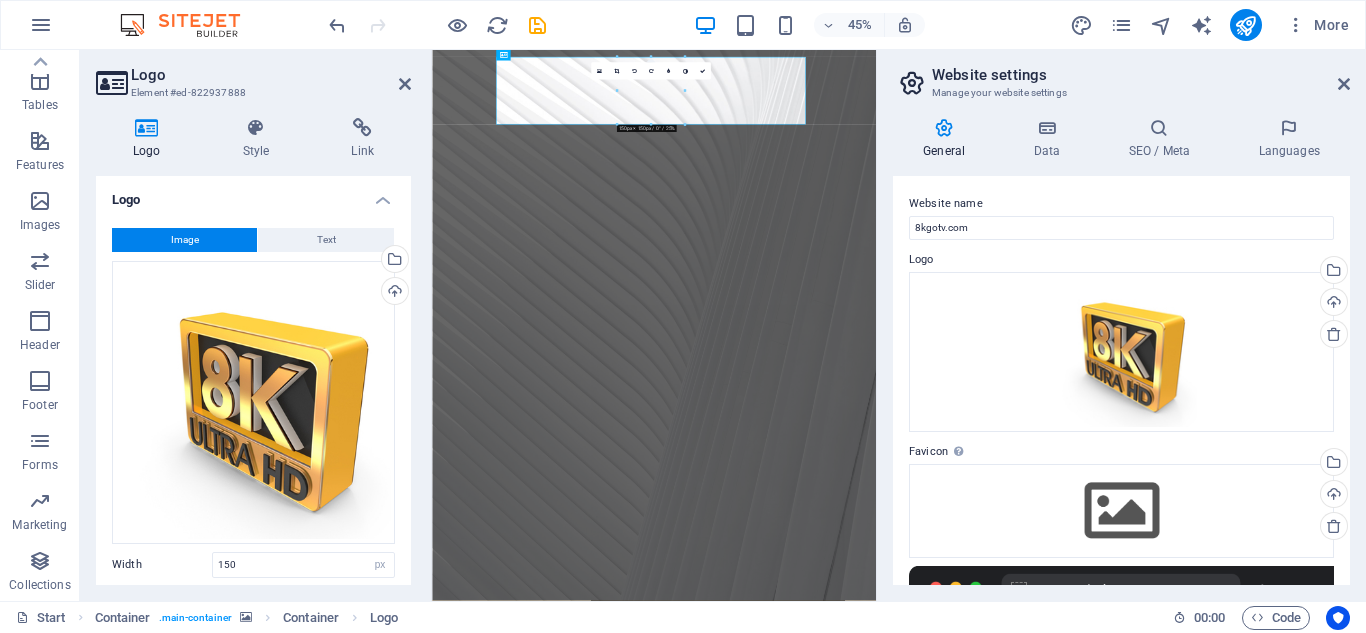 click on "16:10 16:9 4:3 1:1 1:2 0" at bounding box center [651, 71] 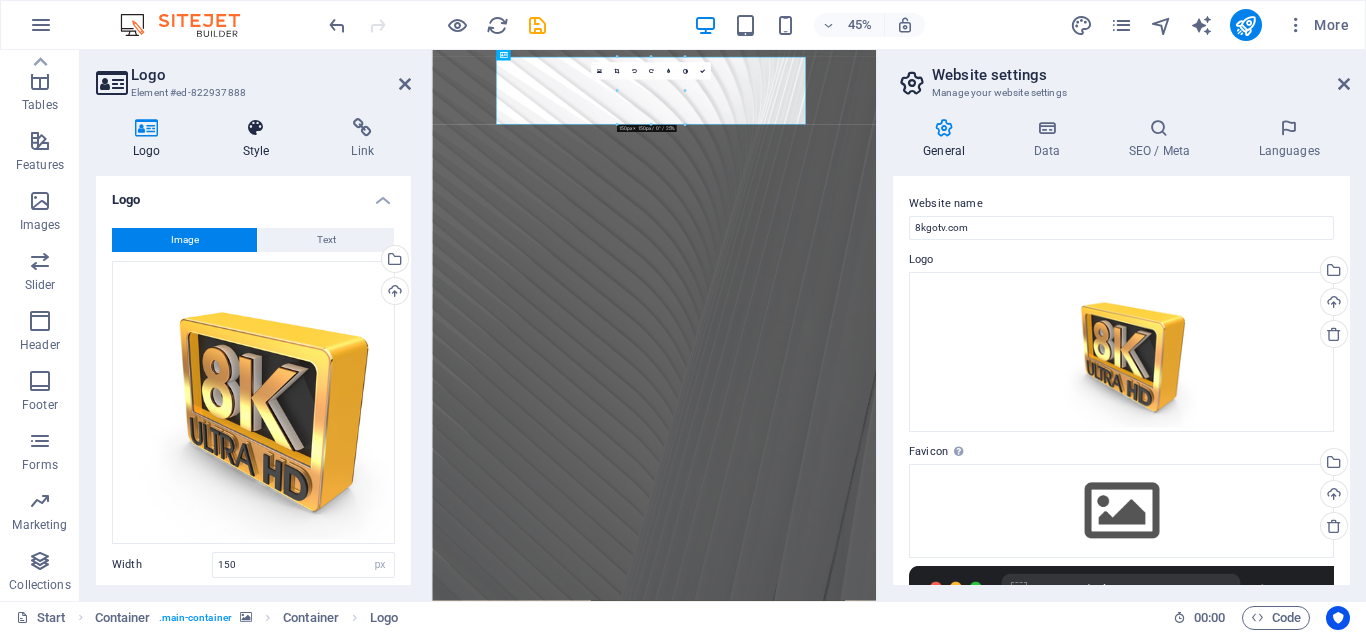 click on "Style" at bounding box center [260, 139] 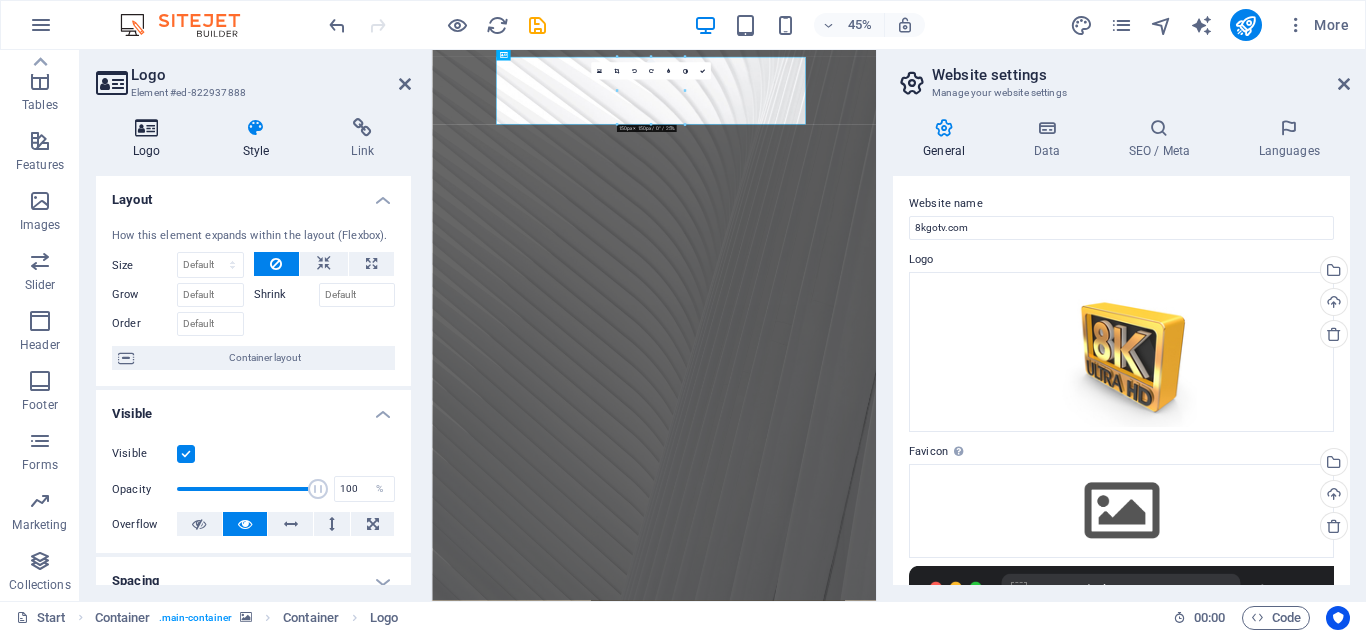 click on "Logo" at bounding box center (151, 139) 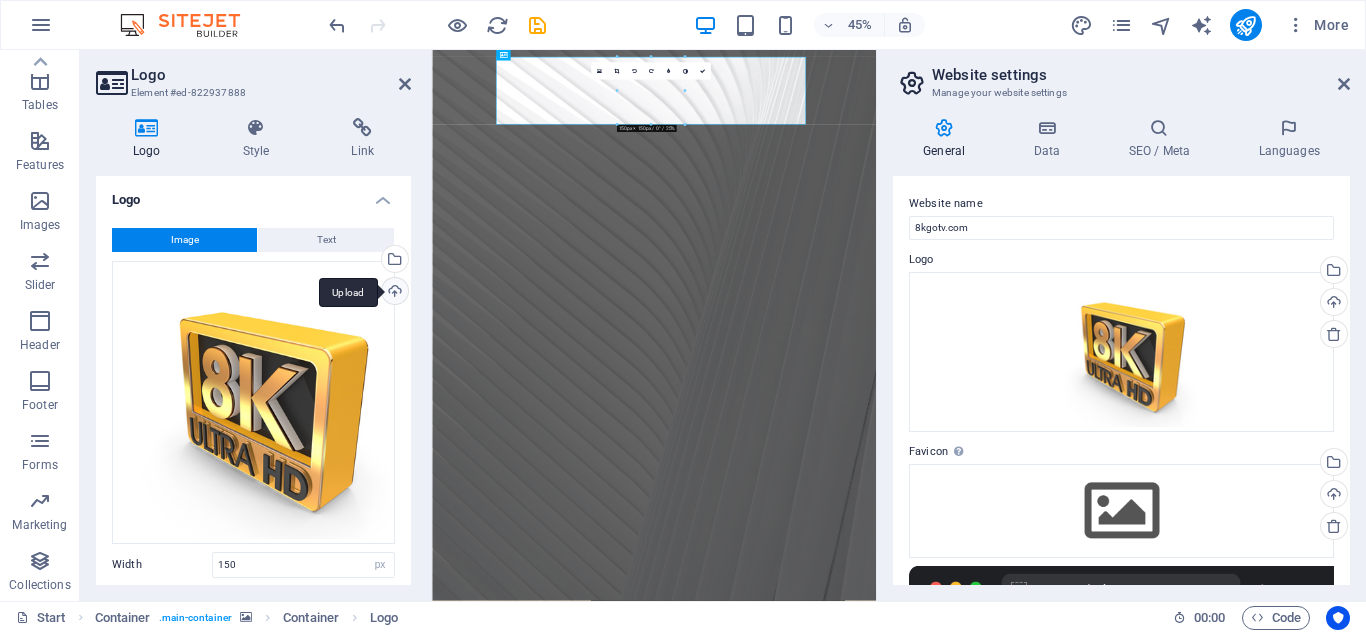 click on "Upload" at bounding box center [393, 293] 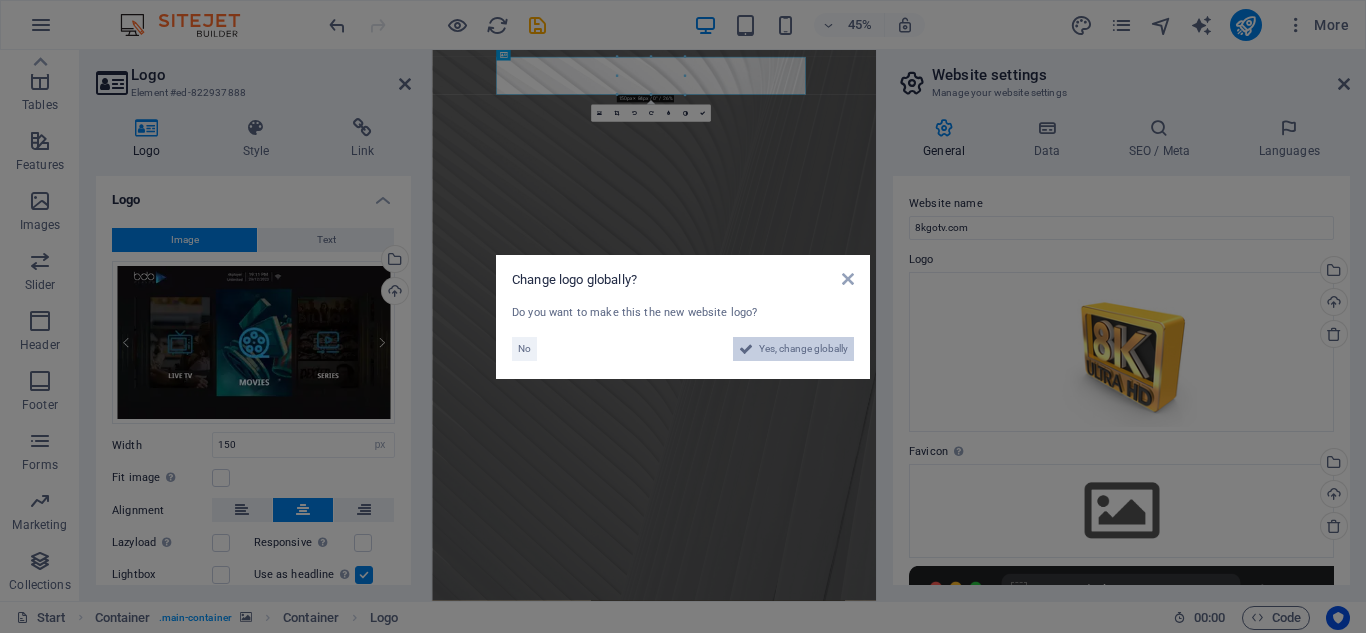 click on "Yes, change globally" at bounding box center (803, 349) 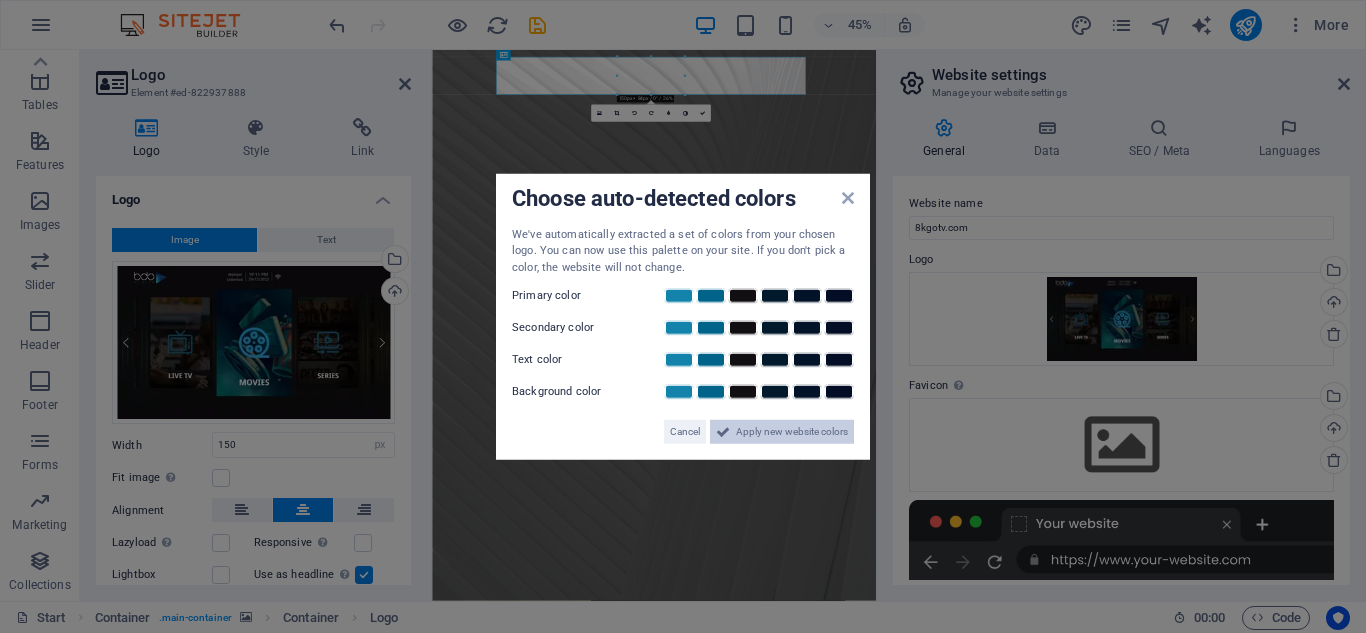 click on "Apply new website colors" at bounding box center [792, 432] 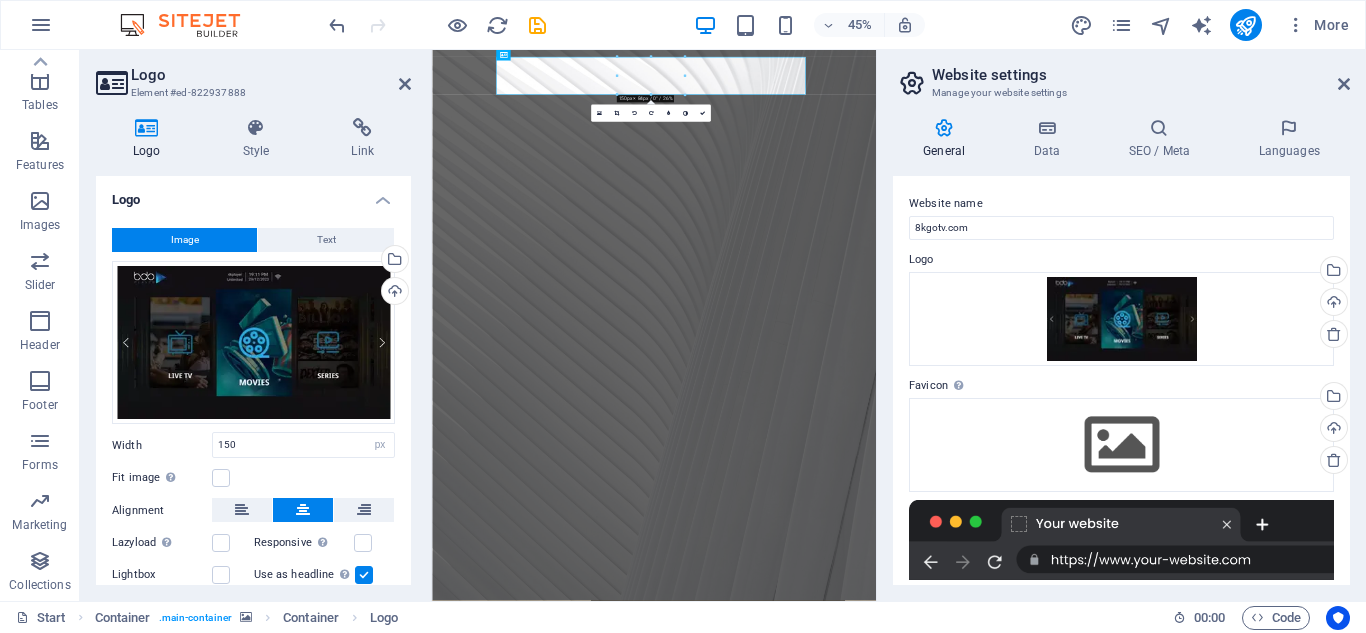 click at bounding box center (925, 662) 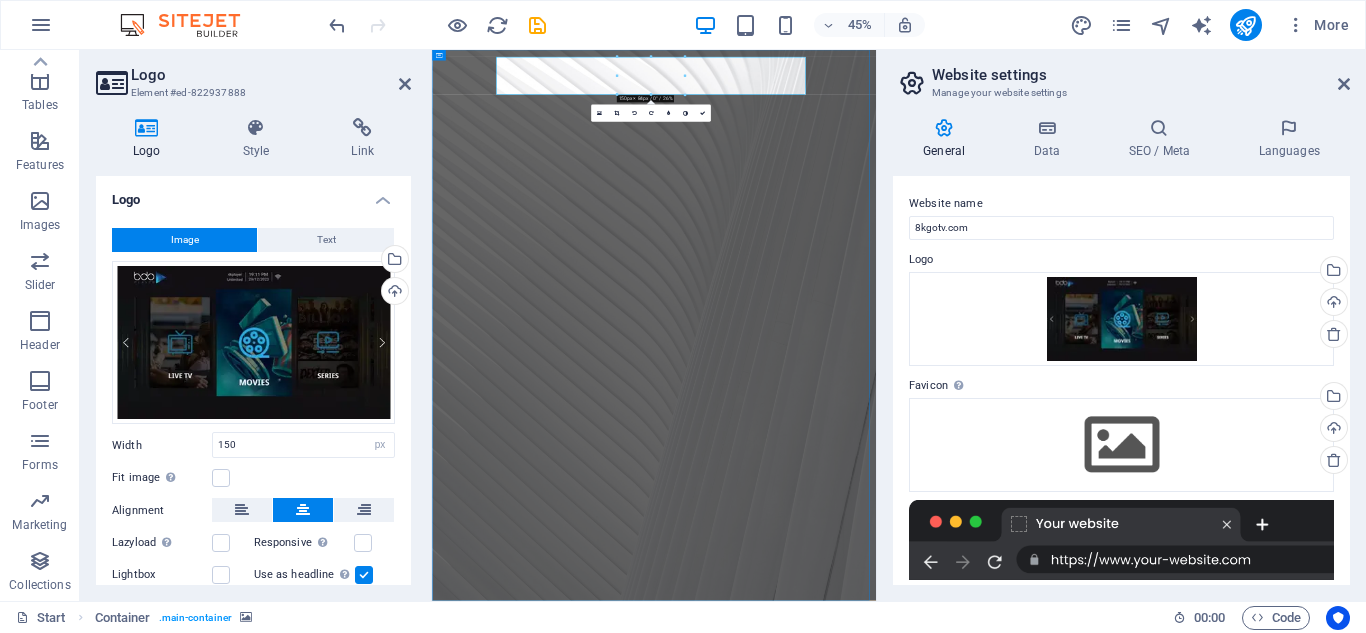 click at bounding box center [925, 662] 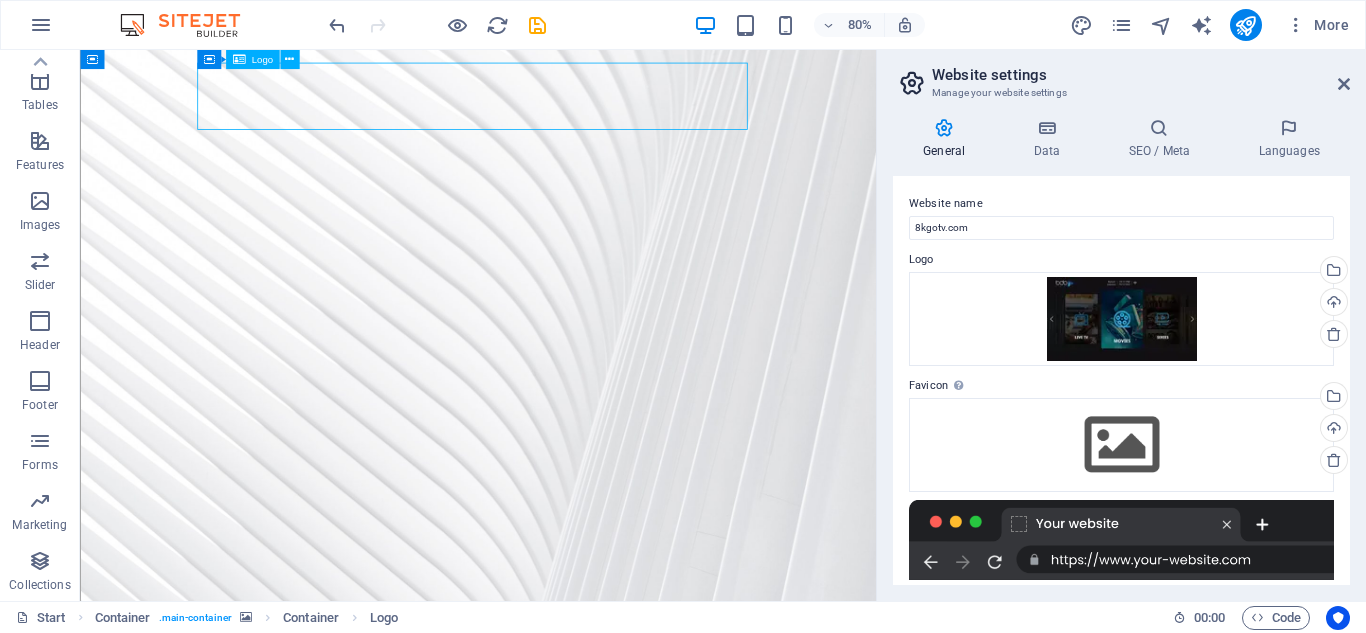 drag, startPoint x: 573, startPoint y: 125, endPoint x: 837, endPoint y: 106, distance: 264.68283 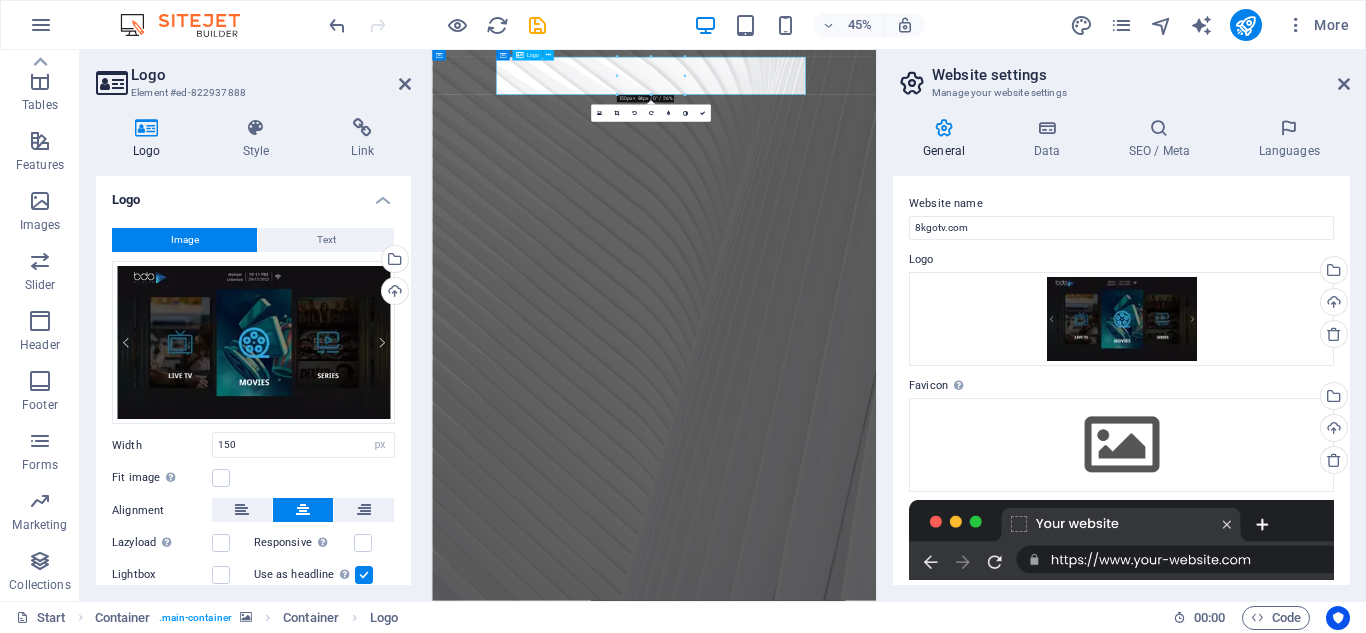 click at bounding box center (926, 1332) 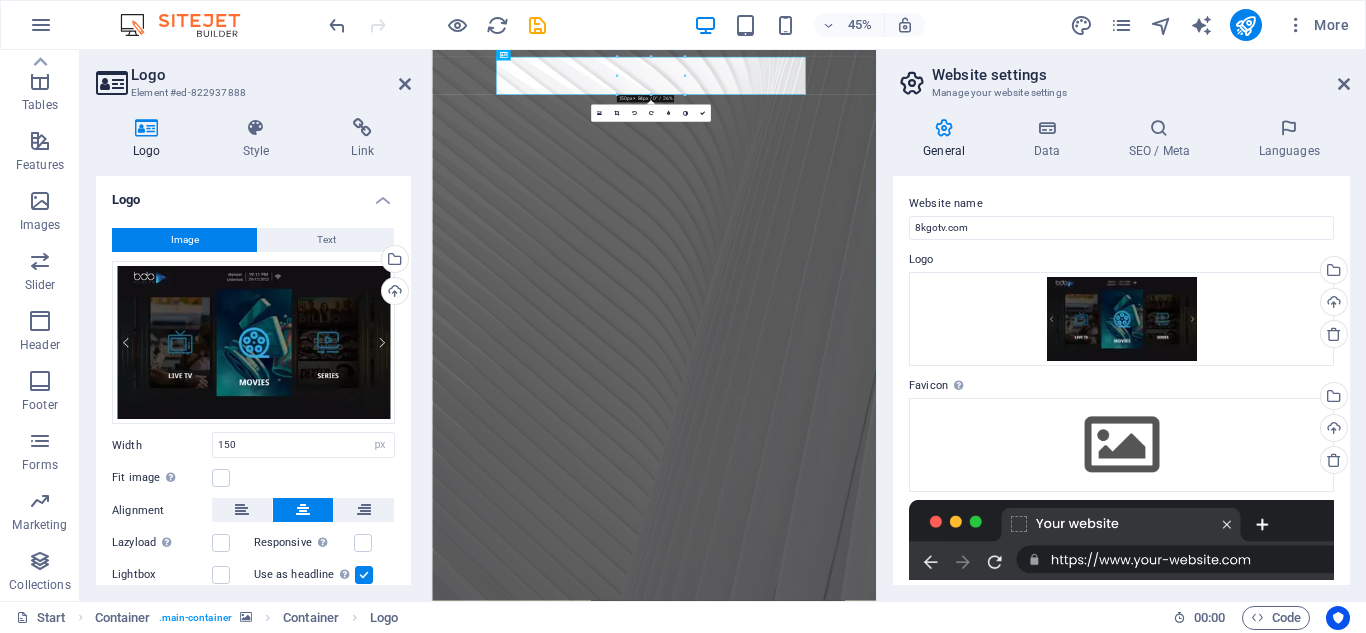 click at bounding box center [925, 662] 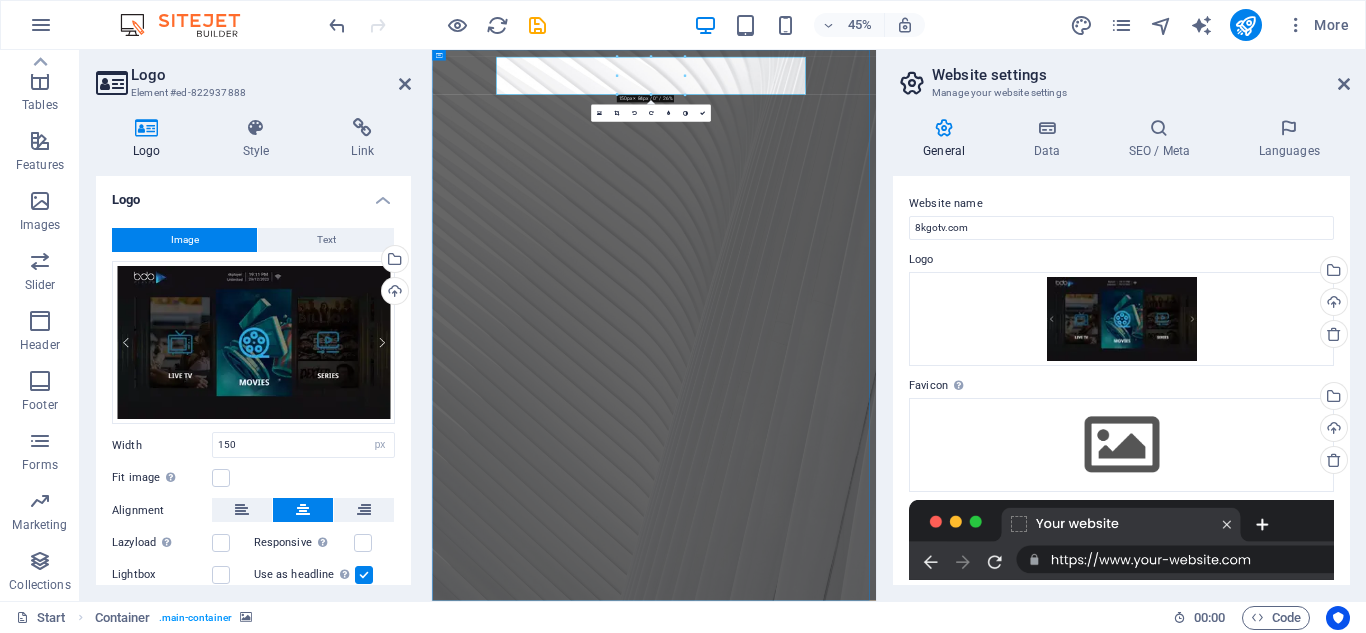 click at bounding box center (925, 662) 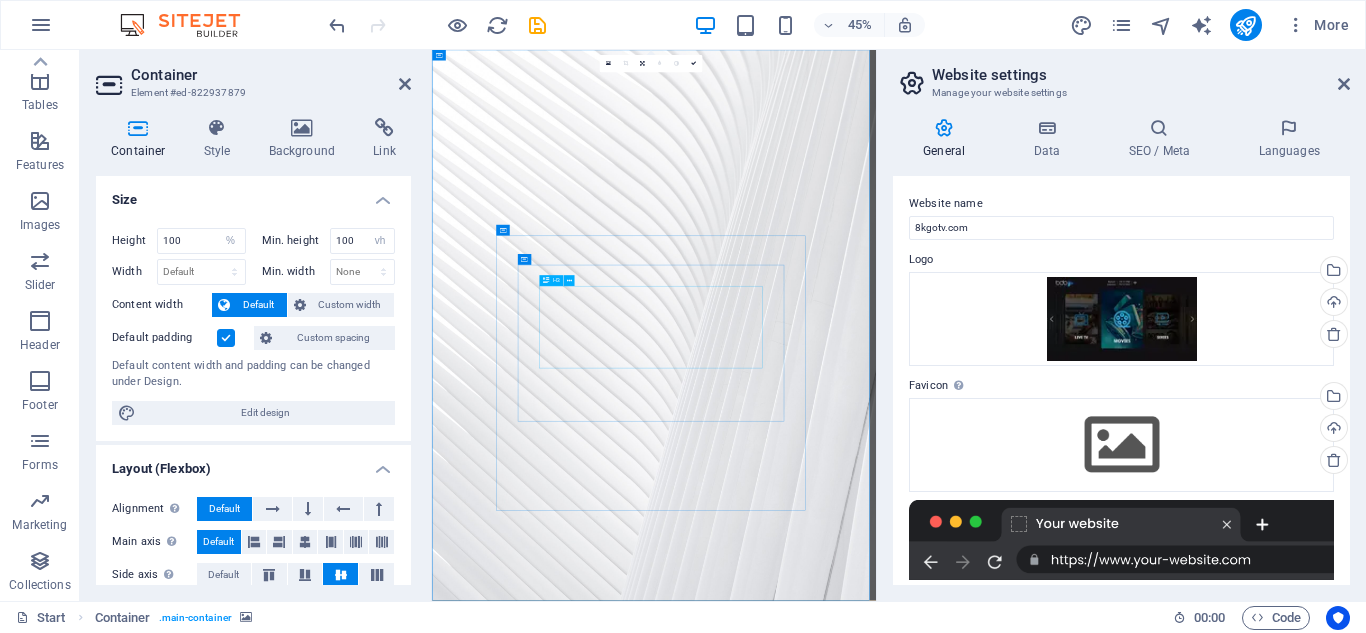 click on "To ensure that you are using a legitimate website, please ensure that the URL begins with “https://www.8KGOTV.com/”,  and we don’t sell any IPTV subscriptions or Channel Packages. Also, you have verified the website’s authenticity through other means, such as checking for a secure SSL certificate and contacting our customer support for confirmation." at bounding box center [926, 2194] 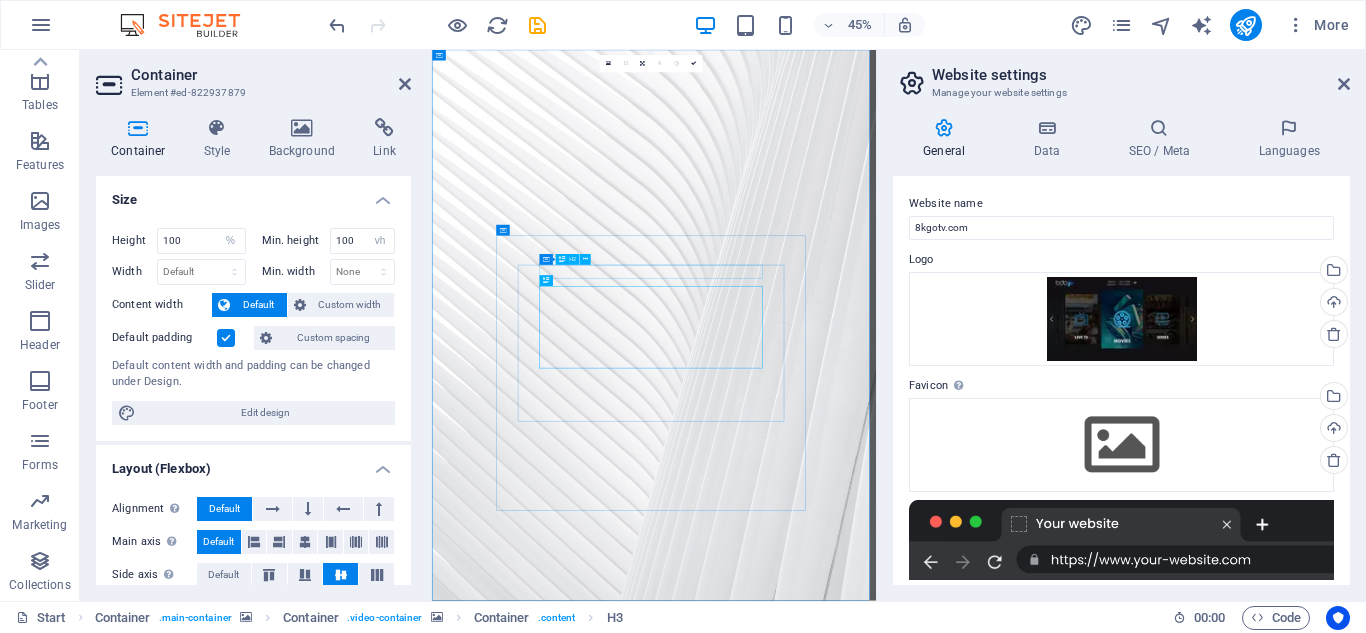 click on "8K ULTRA HD" at bounding box center [926, 2072] 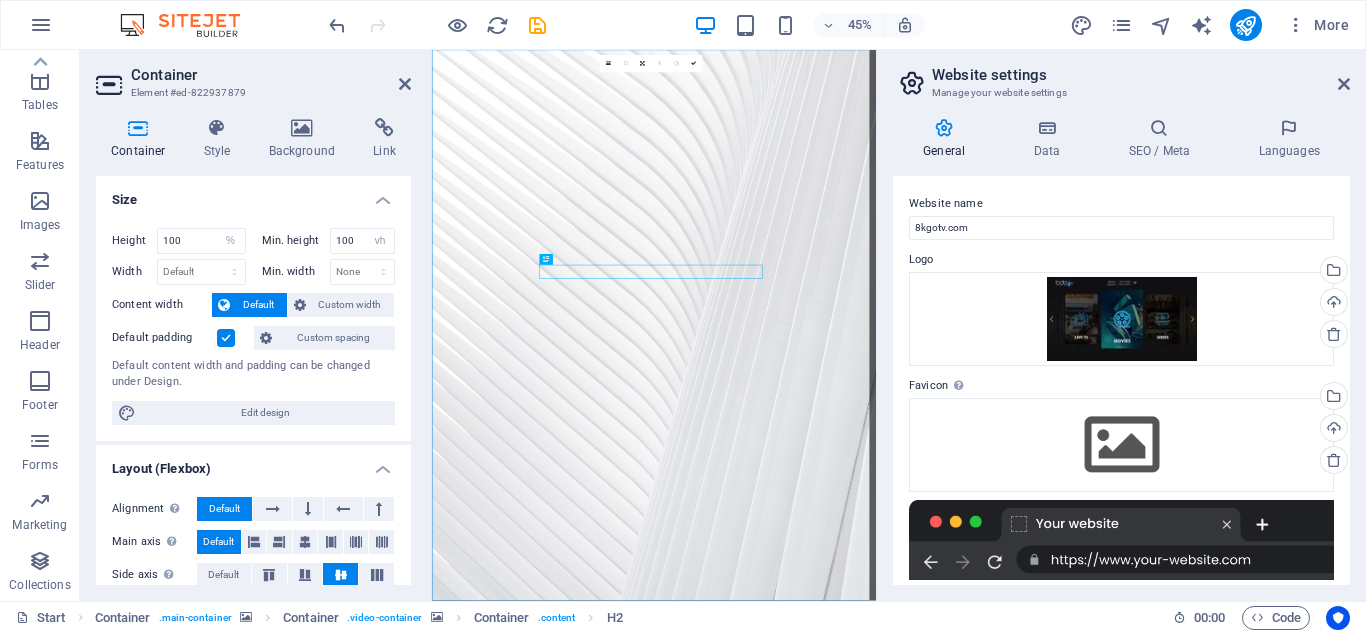 click at bounding box center [925, 662] 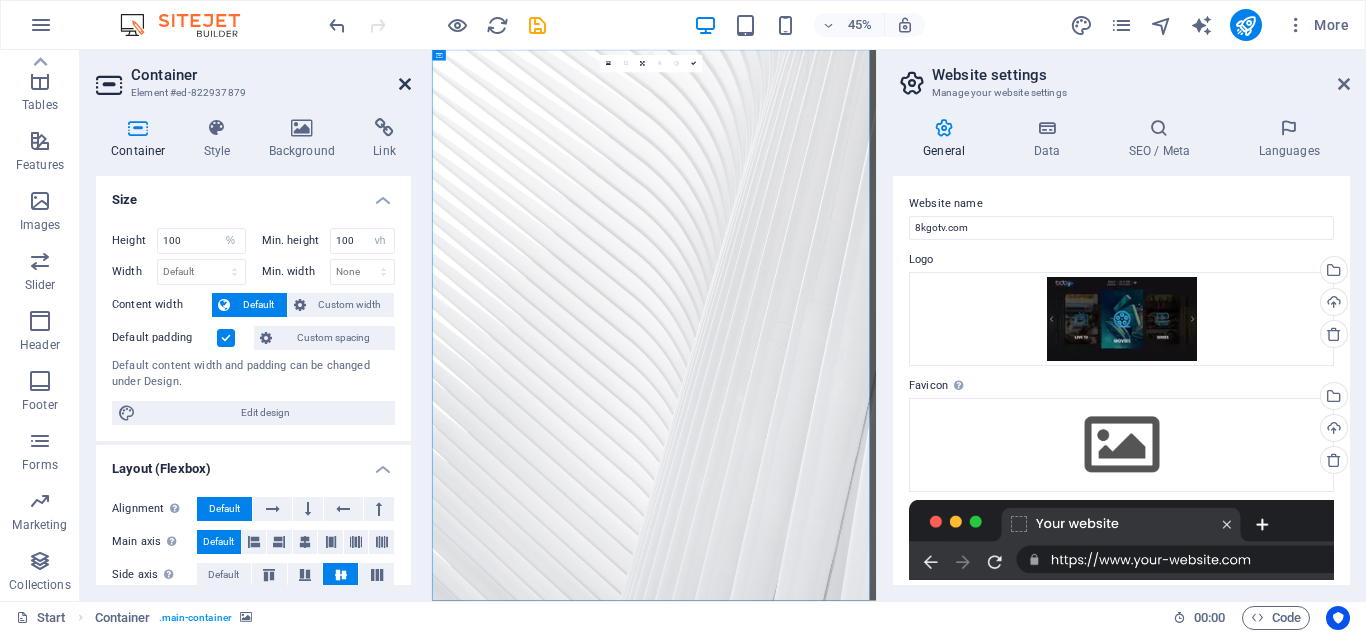 click at bounding box center (405, 84) 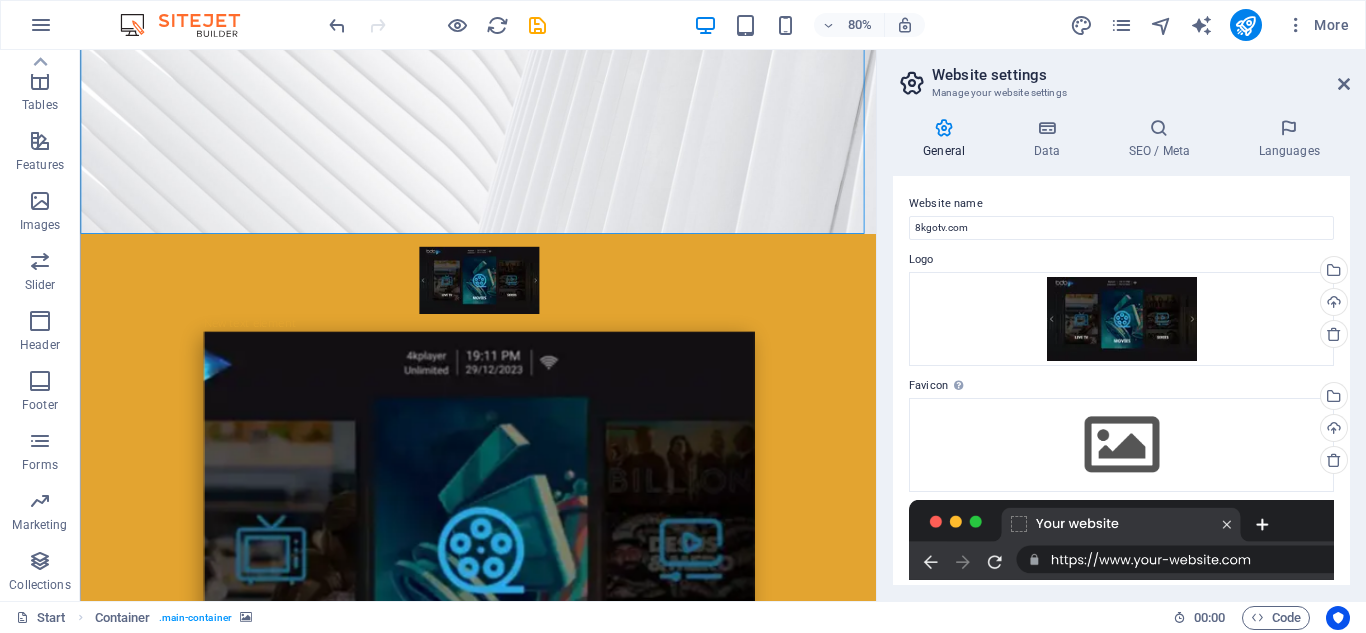 scroll, scrollTop: 542, scrollLeft: 0, axis: vertical 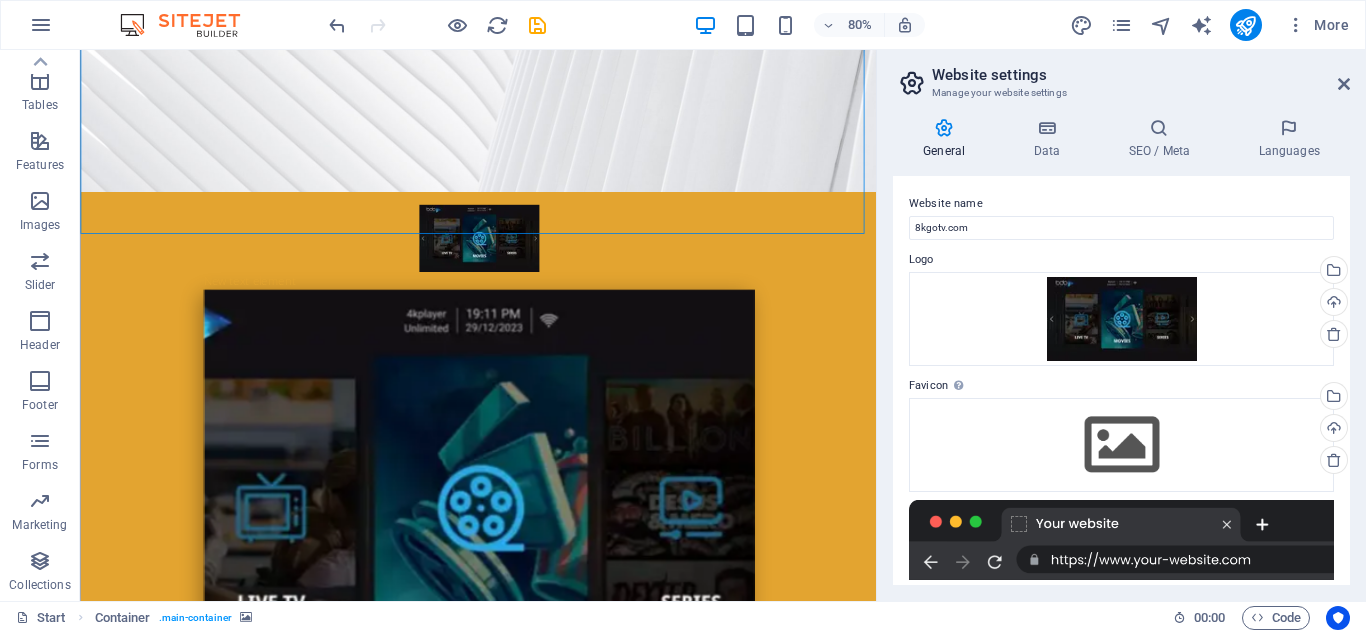 drag, startPoint x: 1061, startPoint y: 133, endPoint x: 958, endPoint y: 456, distance: 339.0251 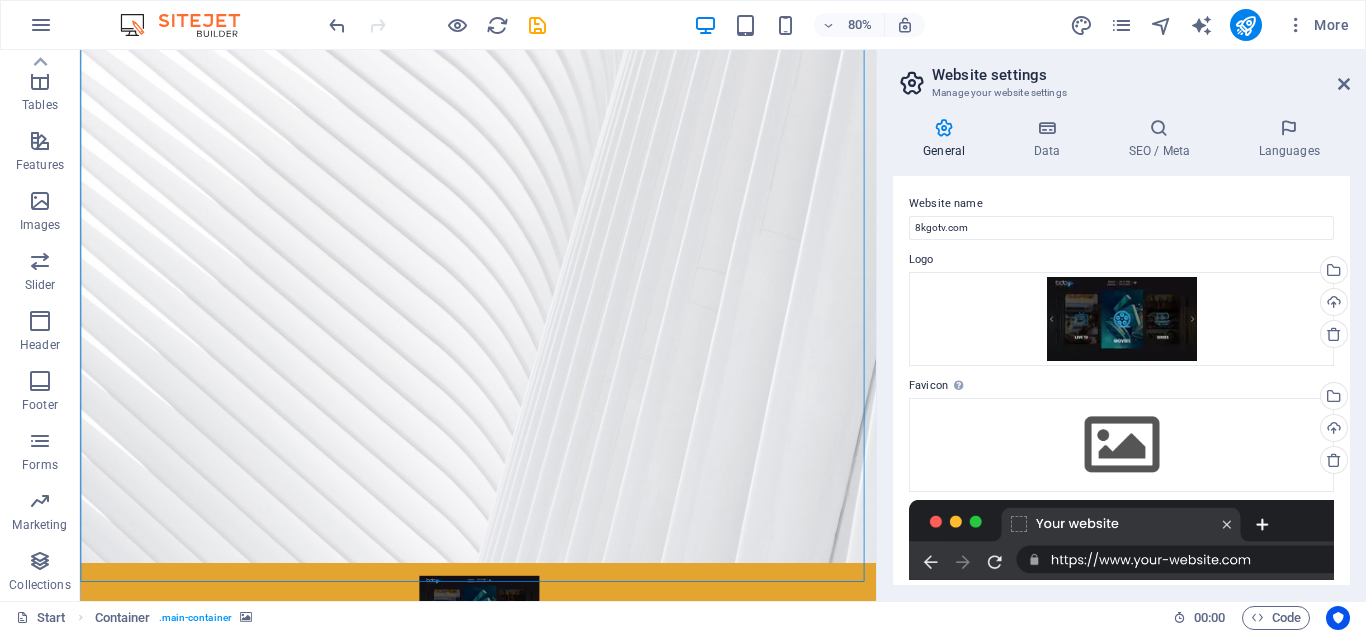 scroll, scrollTop: 0, scrollLeft: 0, axis: both 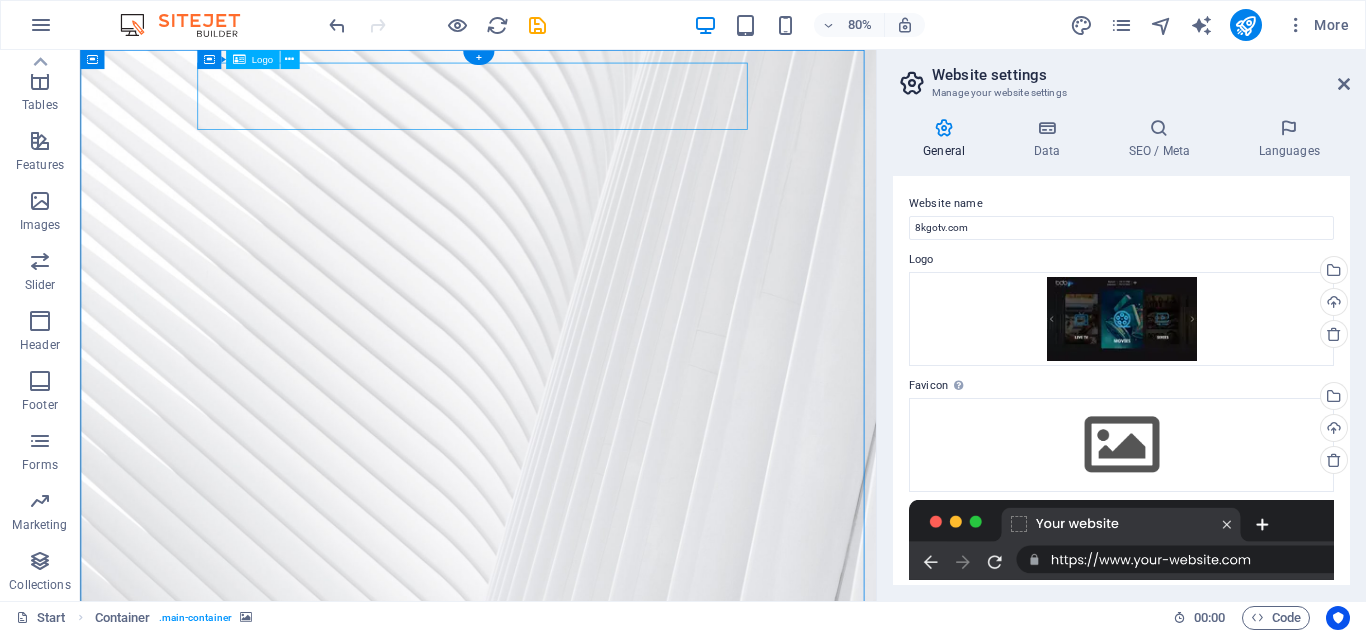 click at bounding box center [578, 828] 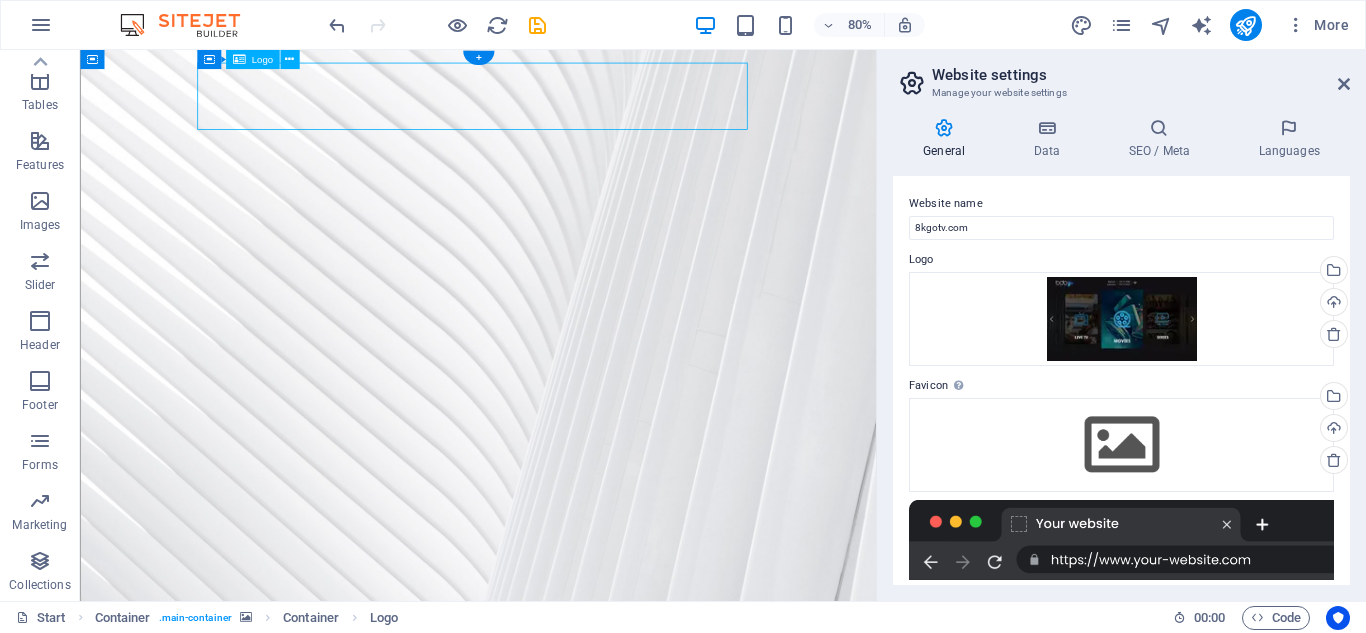 click at bounding box center [578, 828] 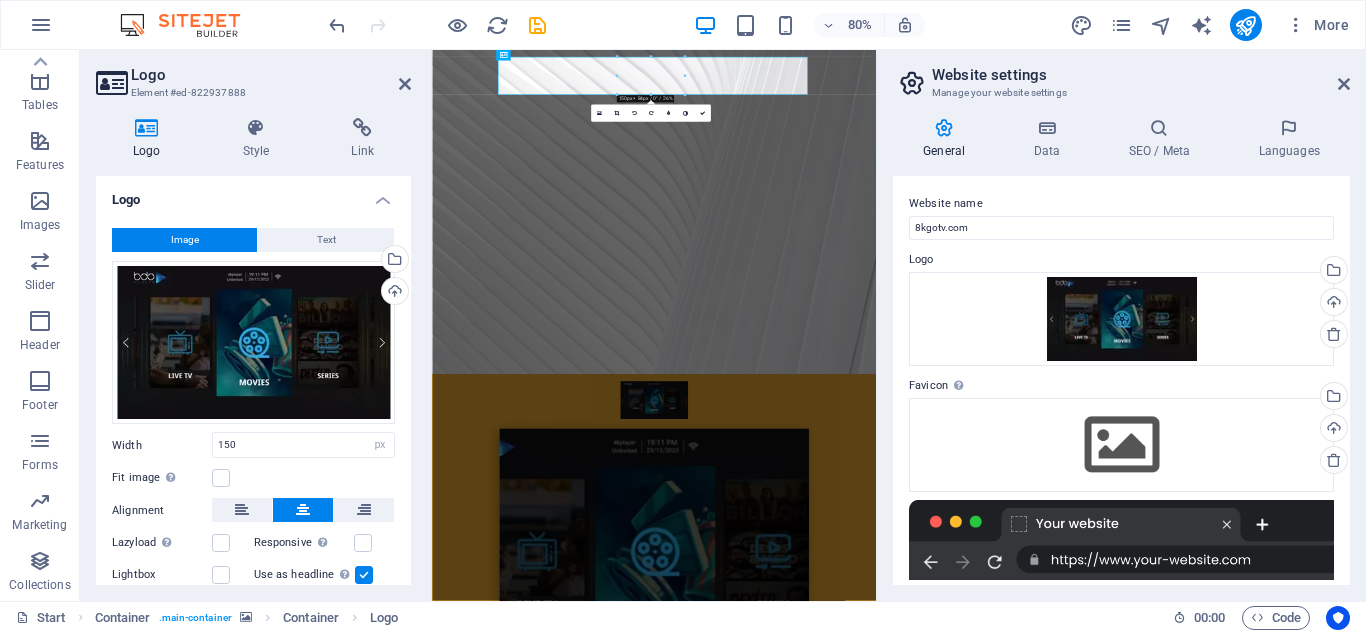 drag, startPoint x: 882, startPoint y: 76, endPoint x: 449, endPoint y: 96, distance: 433.46164 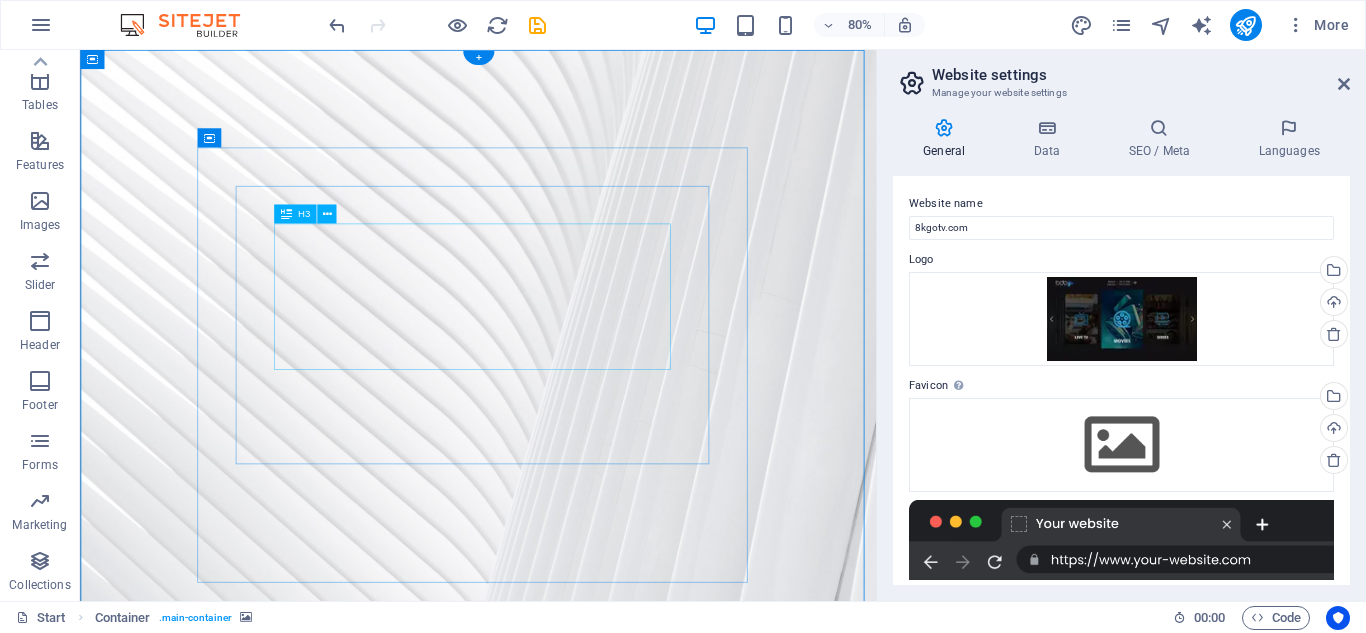 click on "To ensure that you are using a legitimate website, please ensure that the URL begins with “https://www.8KGOTV.com/”,  and we don’t sell any IPTV subscriptions or Channel Packages. Also, you have verified the website’s authenticity through other means, such as checking for a secure SSL certificate and contacting our customer support for confirmation." at bounding box center (578, 1623) 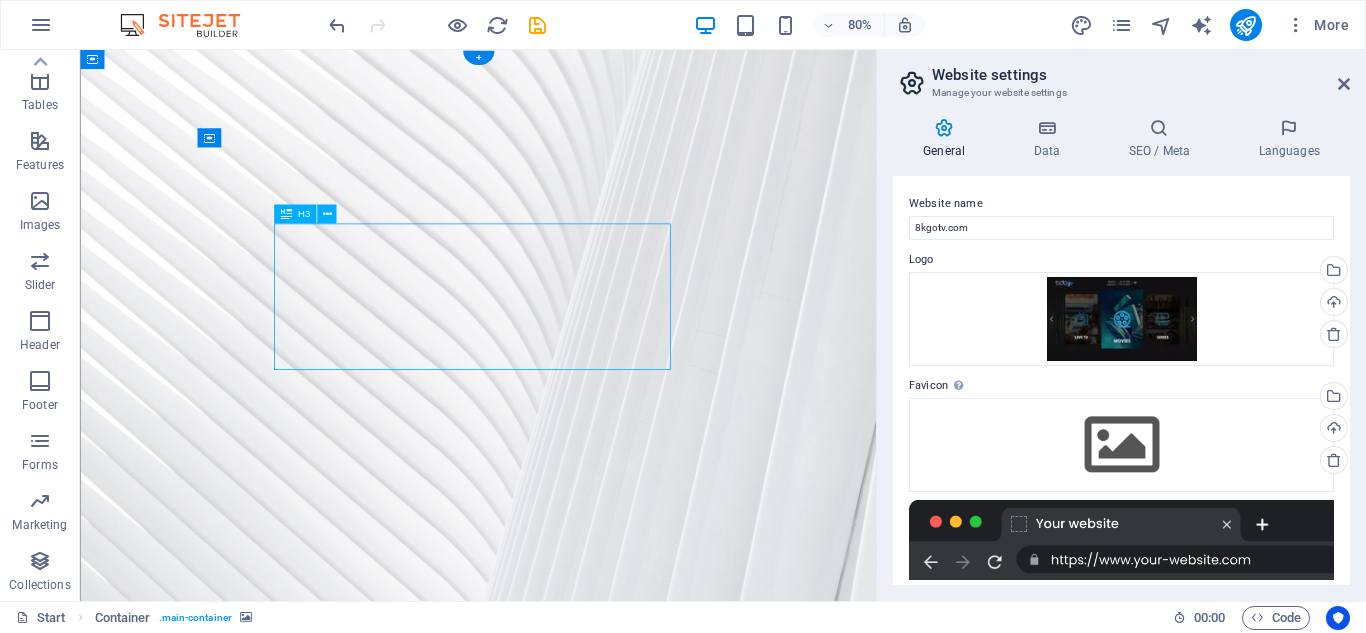 click on "To ensure that you are using a legitimate website, please ensure that the URL begins with “https://www.8KGOTV.com/”,  and we don’t sell any IPTV subscriptions or Channel Packages. Also, you have verified the website’s authenticity through other means, such as checking for a secure SSL certificate and contacting our customer support for confirmation." at bounding box center [578, 1623] 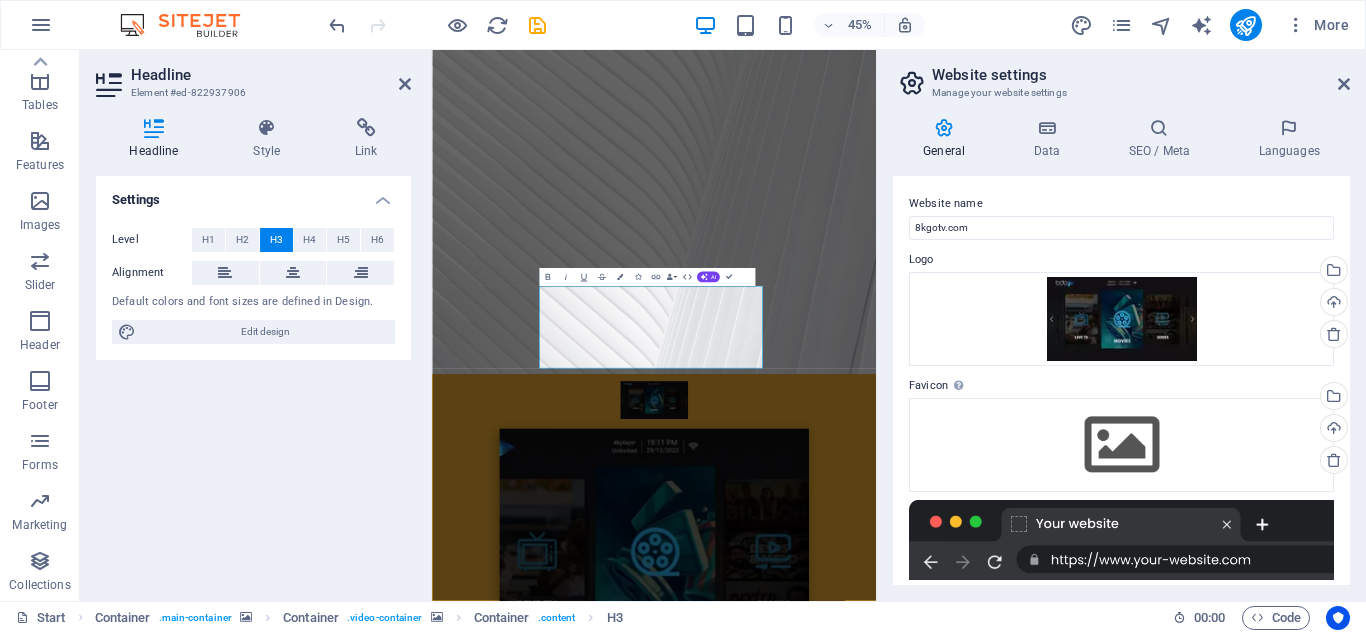 click at bounding box center (926, 1164) 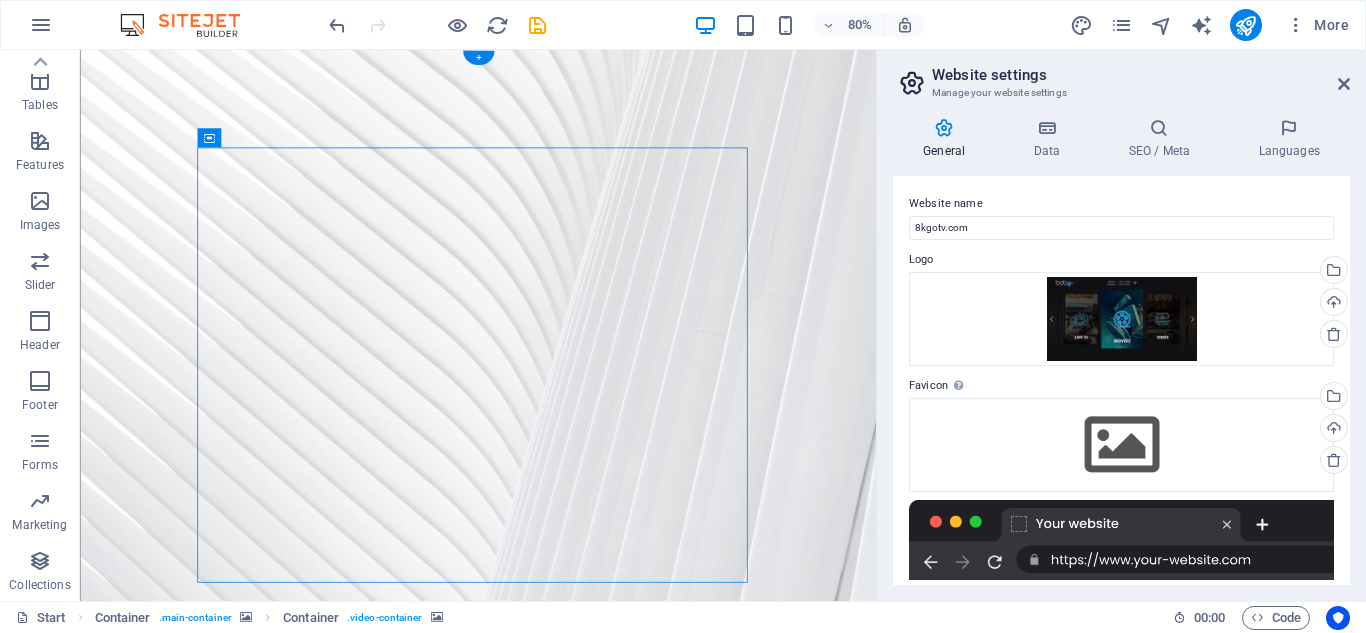 click at bounding box center (578, 1164) 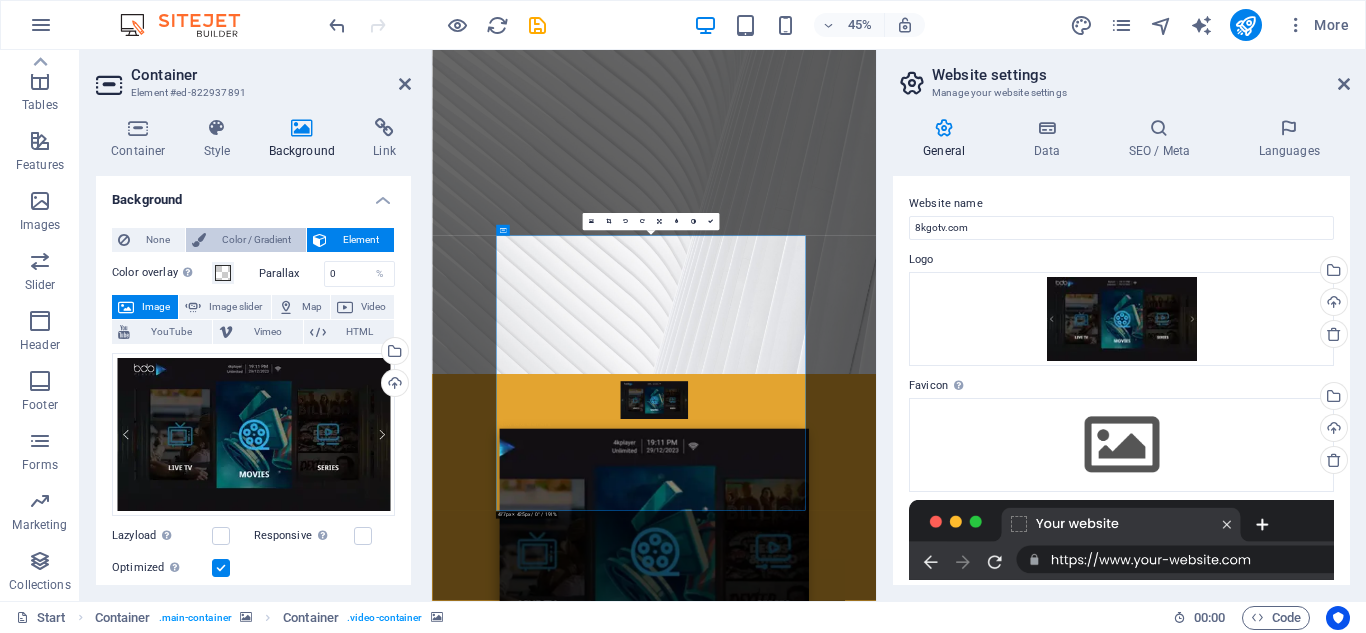 click on "Color / Gradient" at bounding box center (256, 240) 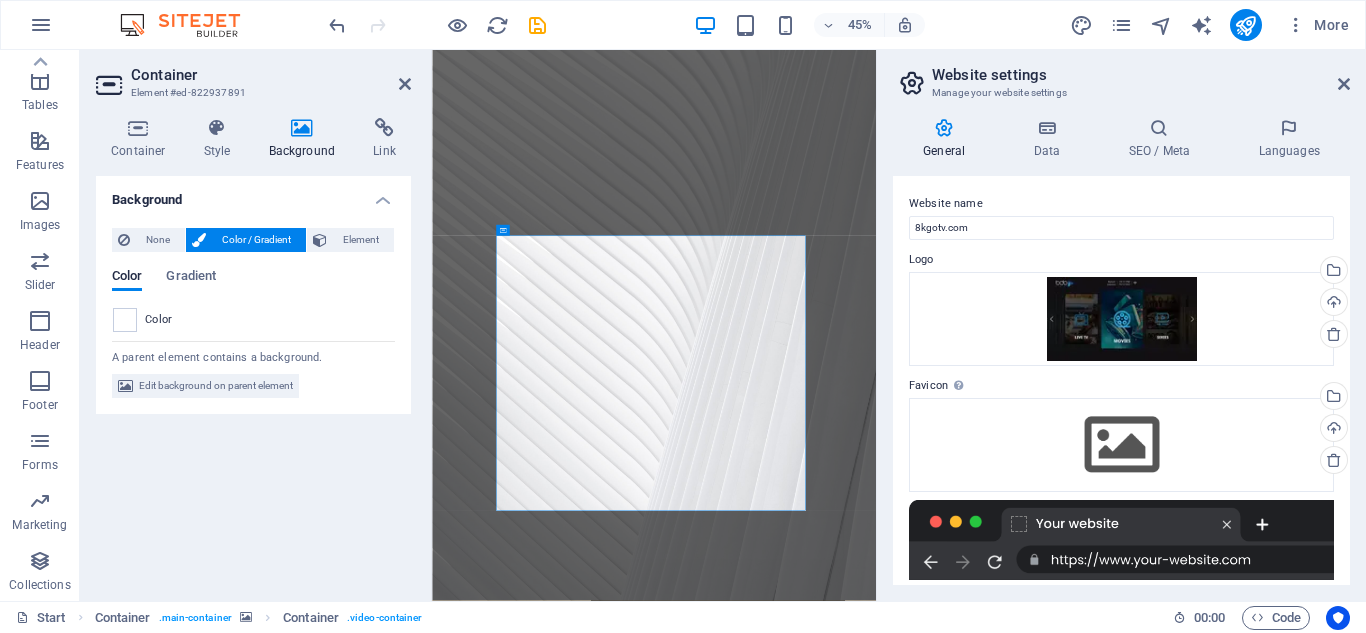 click on "Color / Gradient" at bounding box center (256, 240) 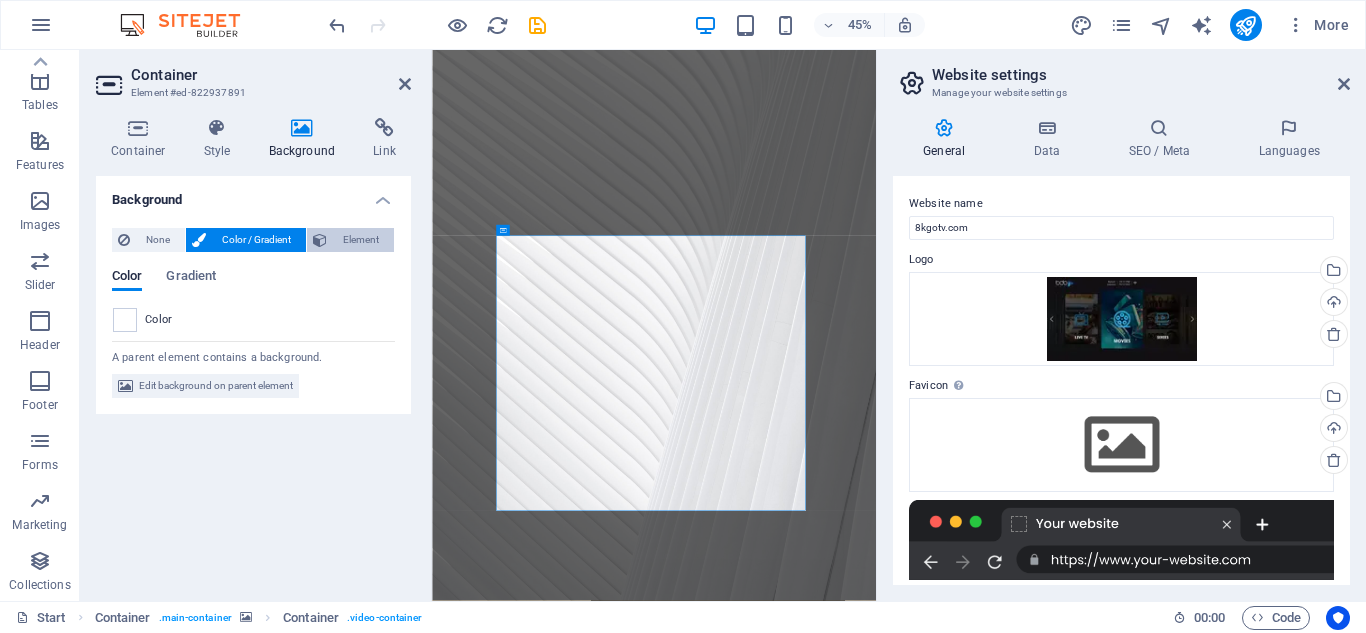 click on "Element" at bounding box center [360, 240] 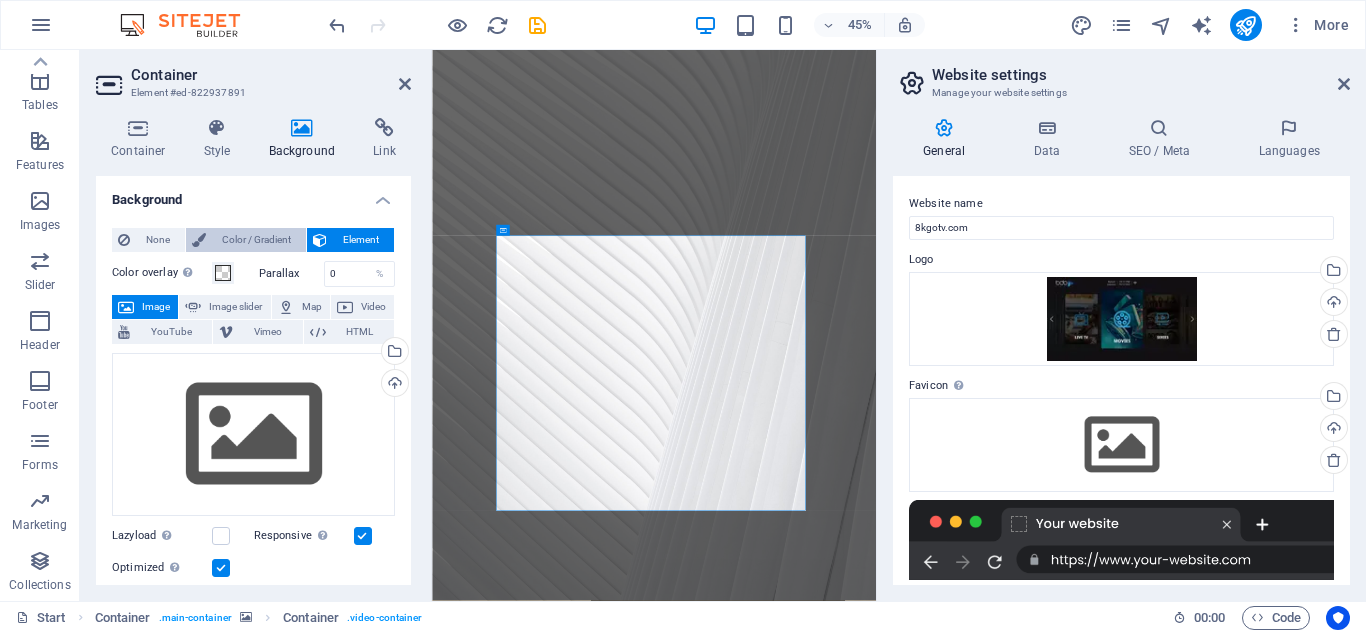 click on "Color / Gradient" at bounding box center [256, 240] 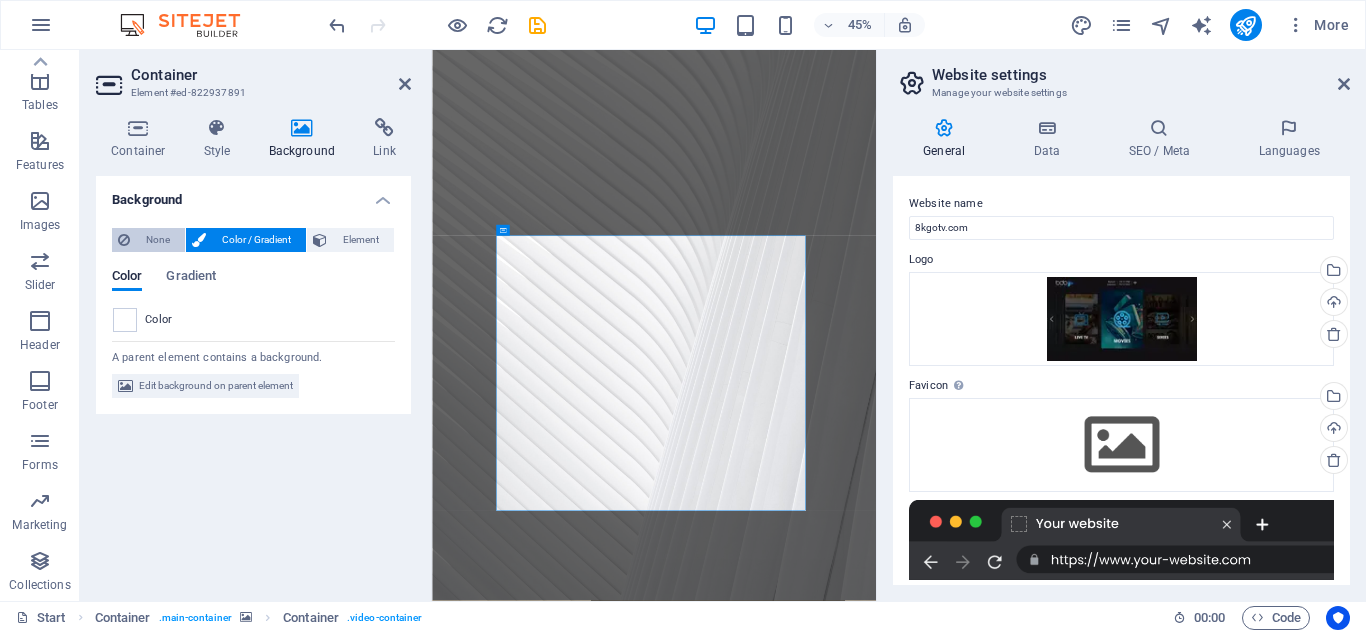 click on "None" at bounding box center [157, 240] 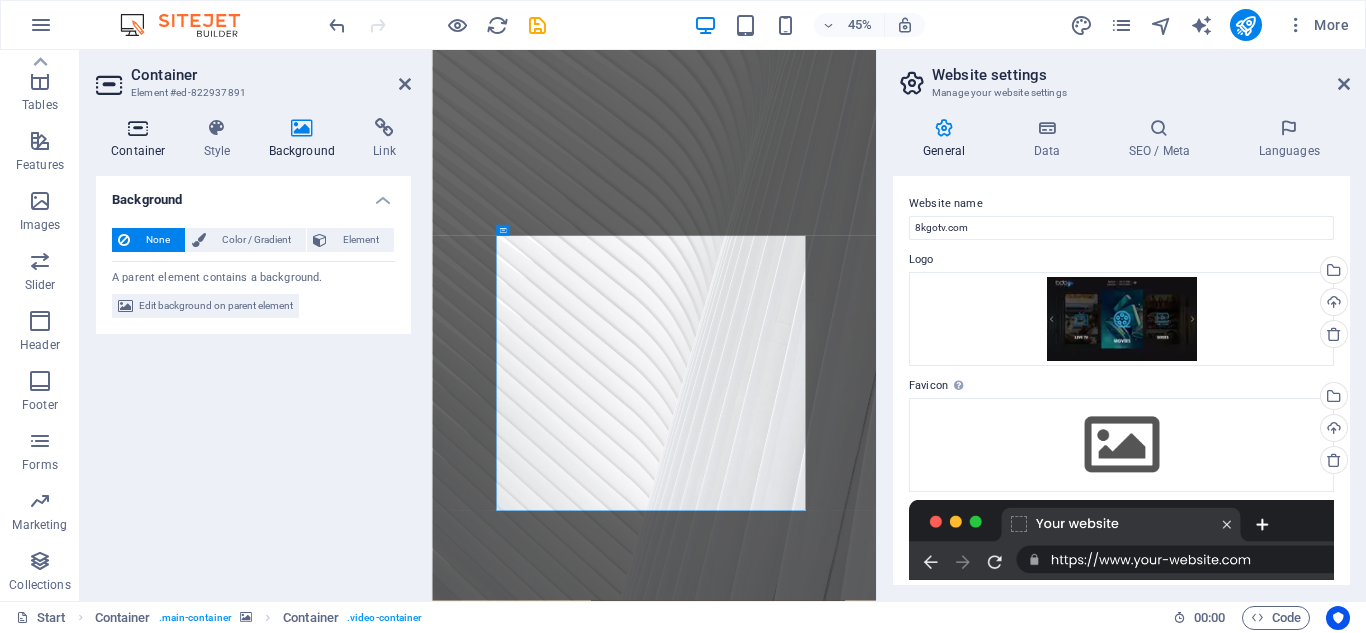 click on "Container" at bounding box center [142, 139] 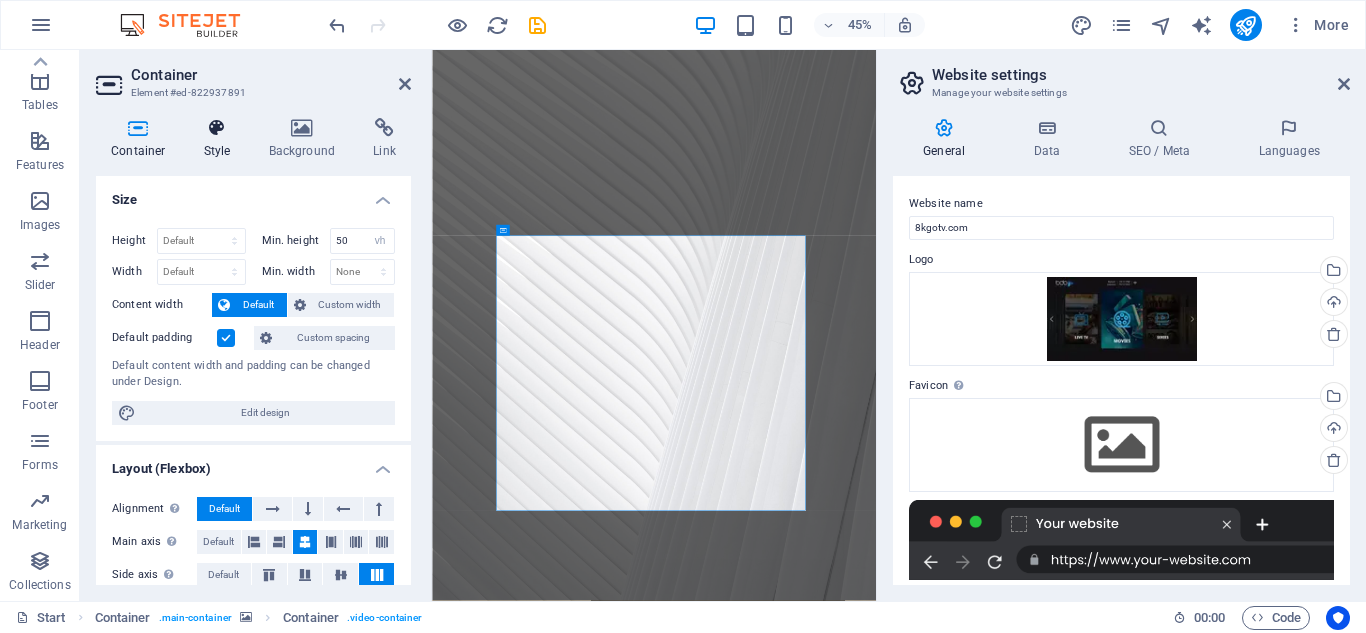 click on "Style" at bounding box center [221, 139] 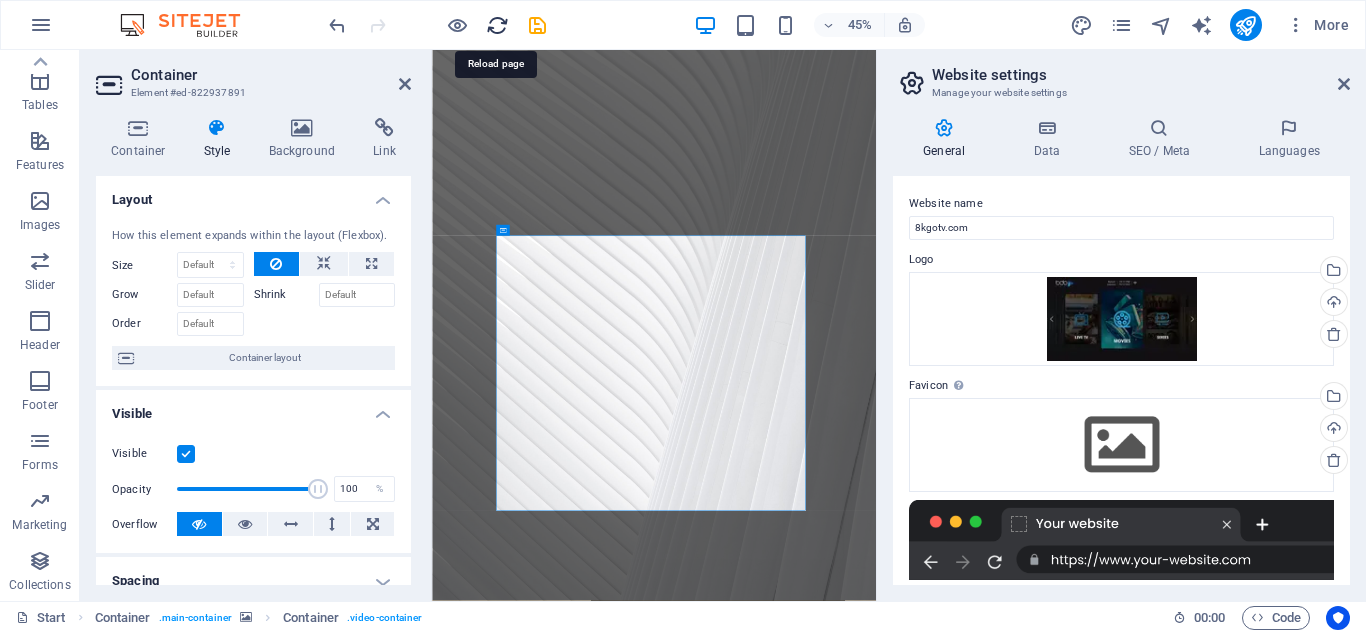 drag, startPoint x: 506, startPoint y: 16, endPoint x: 845, endPoint y: 86, distance: 346.1517 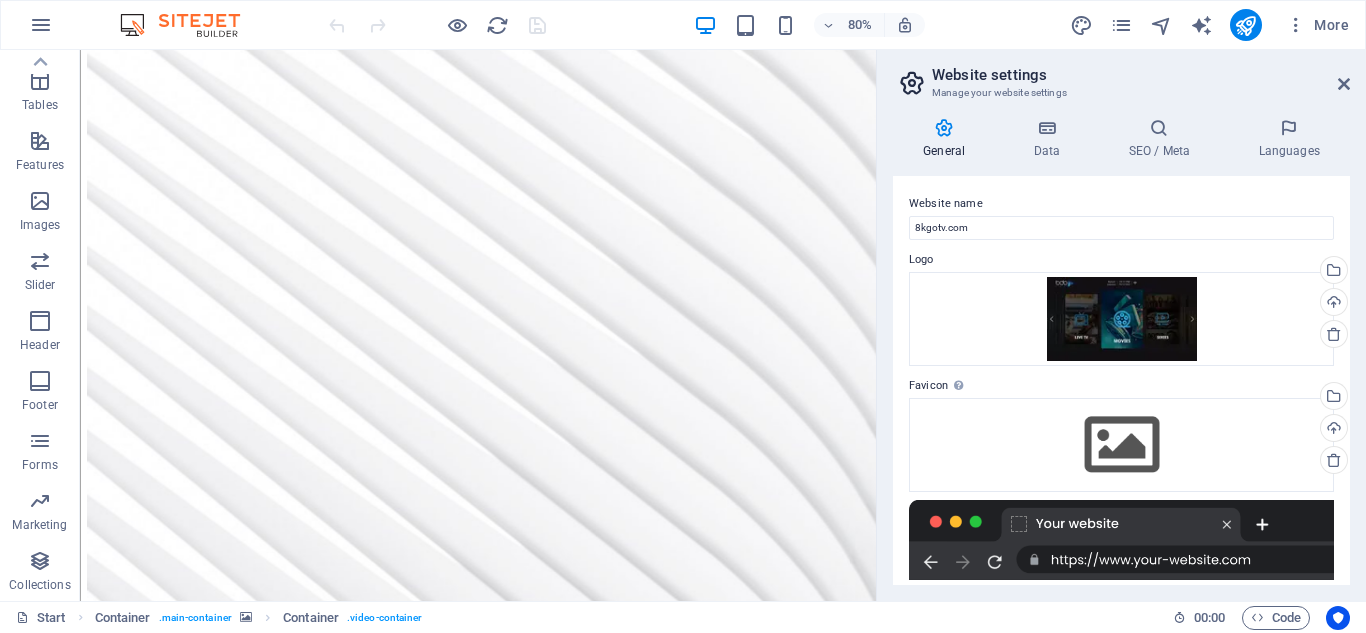 scroll, scrollTop: 0, scrollLeft: 0, axis: both 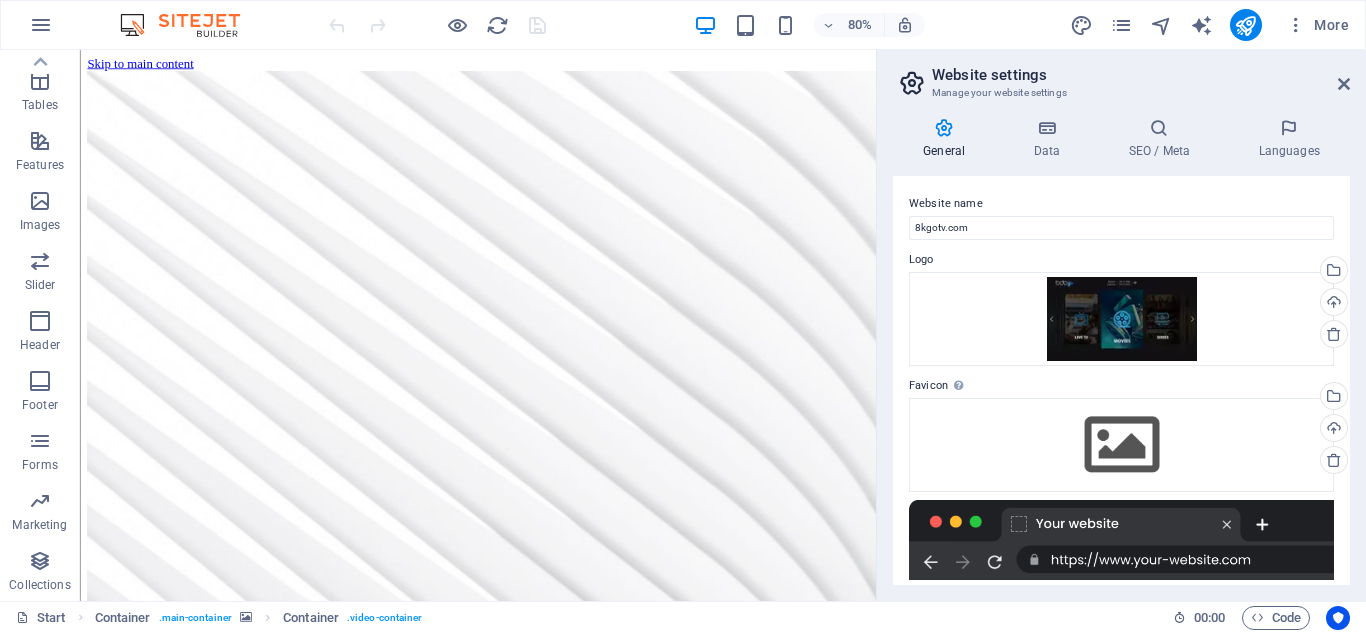 drag, startPoint x: 1065, startPoint y: 395, endPoint x: 956, endPoint y: 223, distance: 203.62956 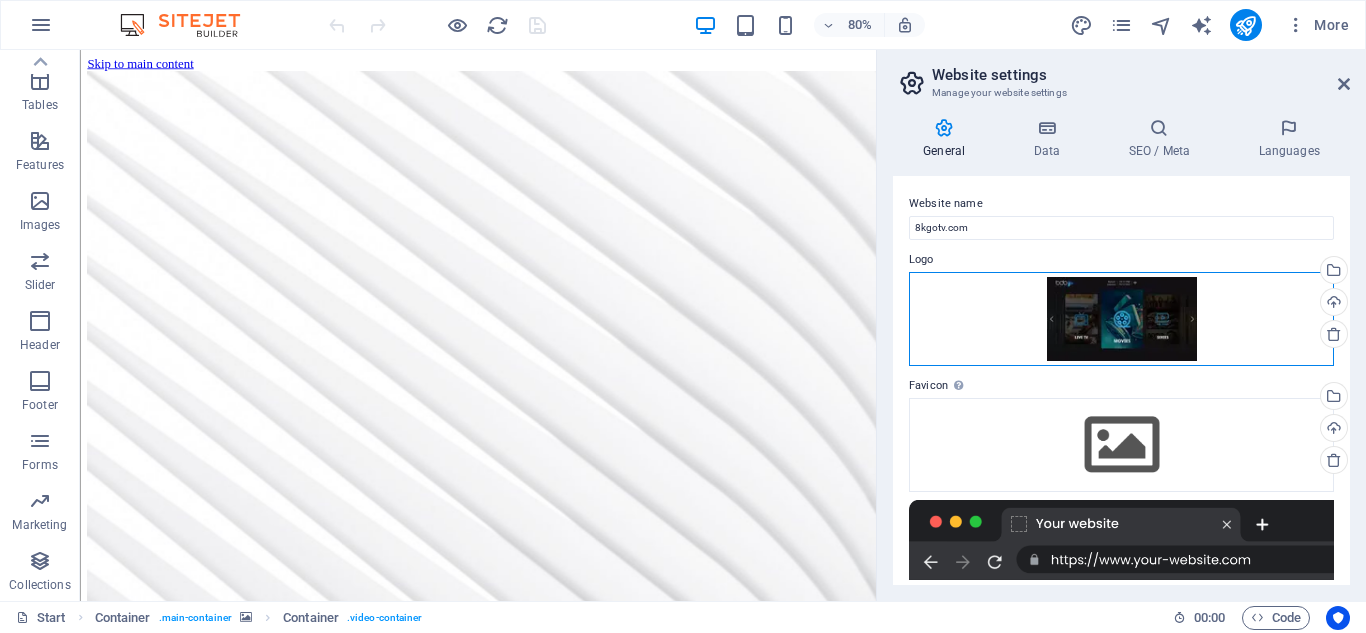click on "Drag files here, click to choose files or select files from Files or our free stock photos & videos" at bounding box center [1121, 319] 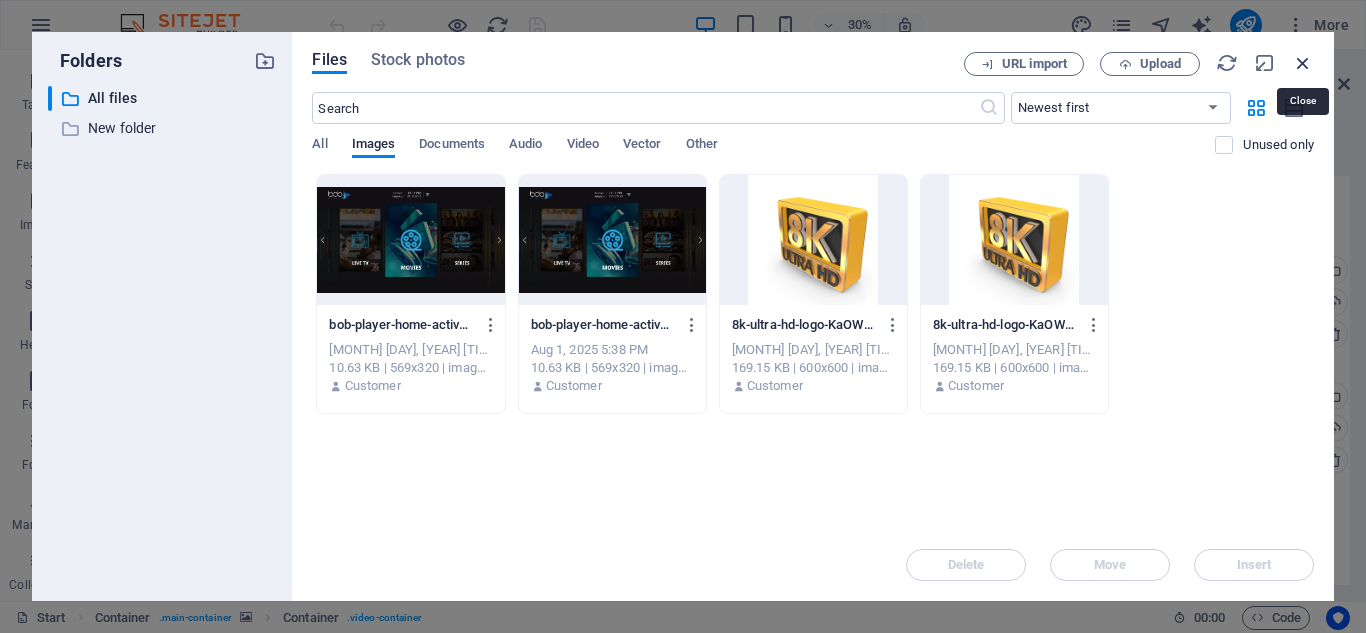 click at bounding box center (1303, 63) 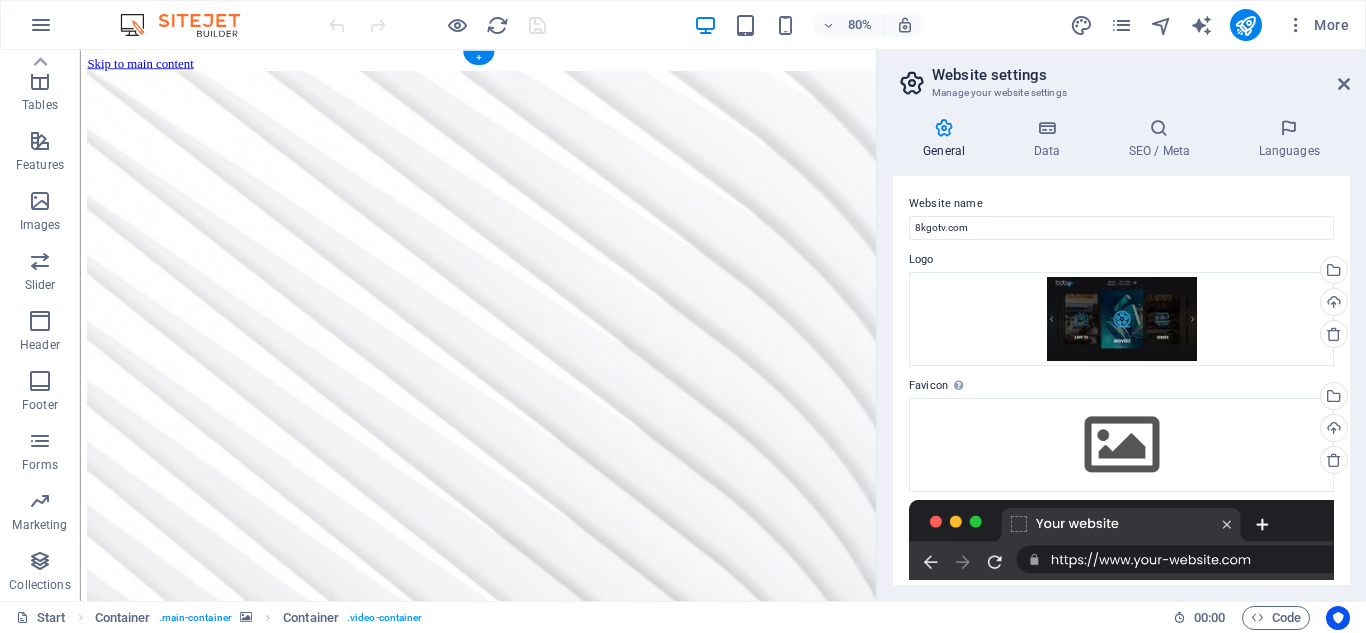 click at bounding box center (577, 1133) 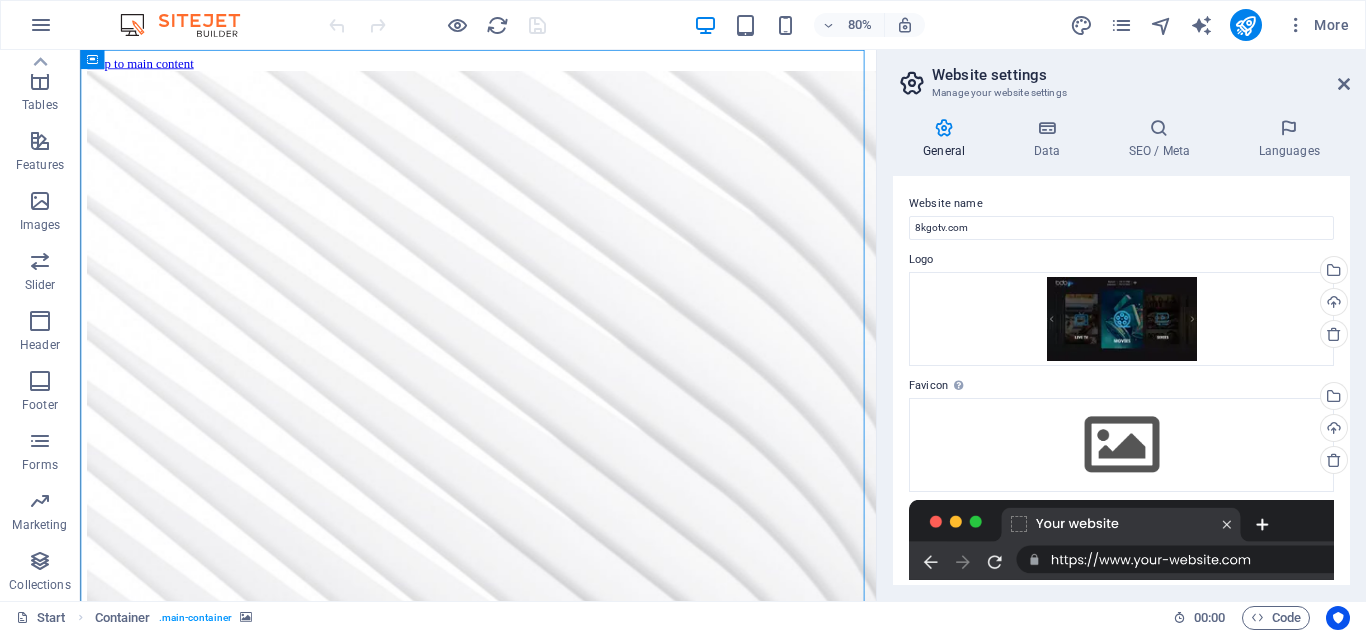 drag, startPoint x: 1058, startPoint y: 200, endPoint x: 1070, endPoint y: 300, distance: 100.71743 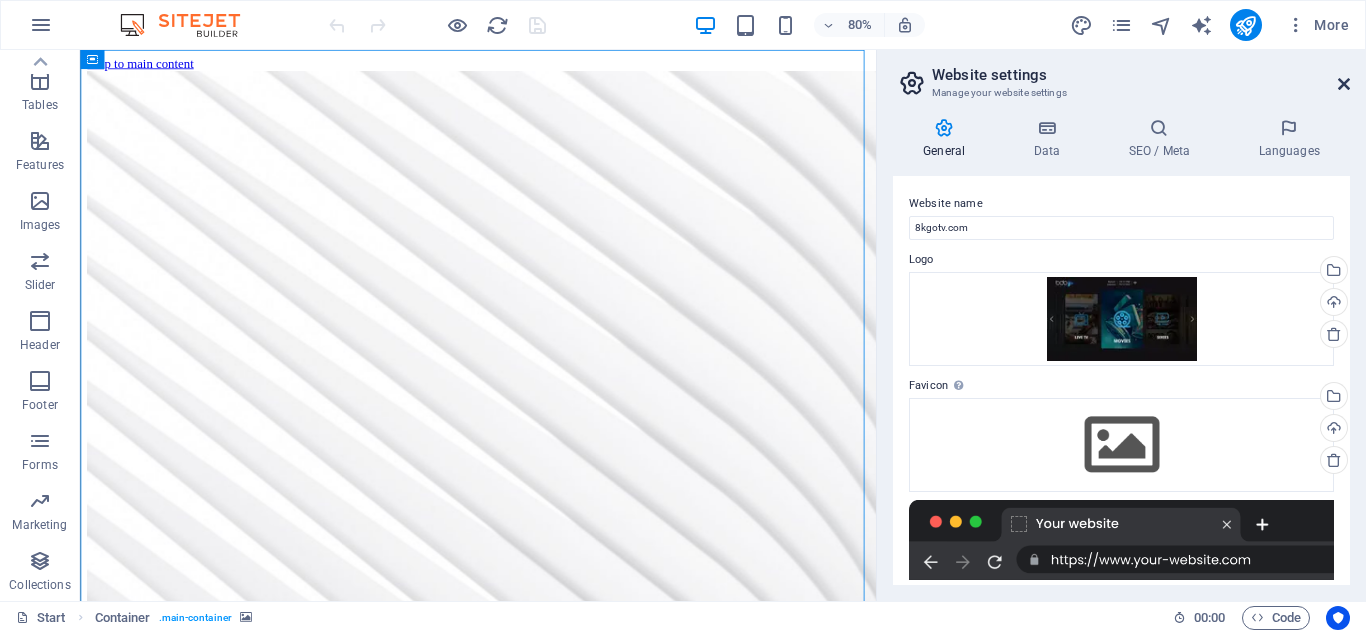click at bounding box center (1344, 84) 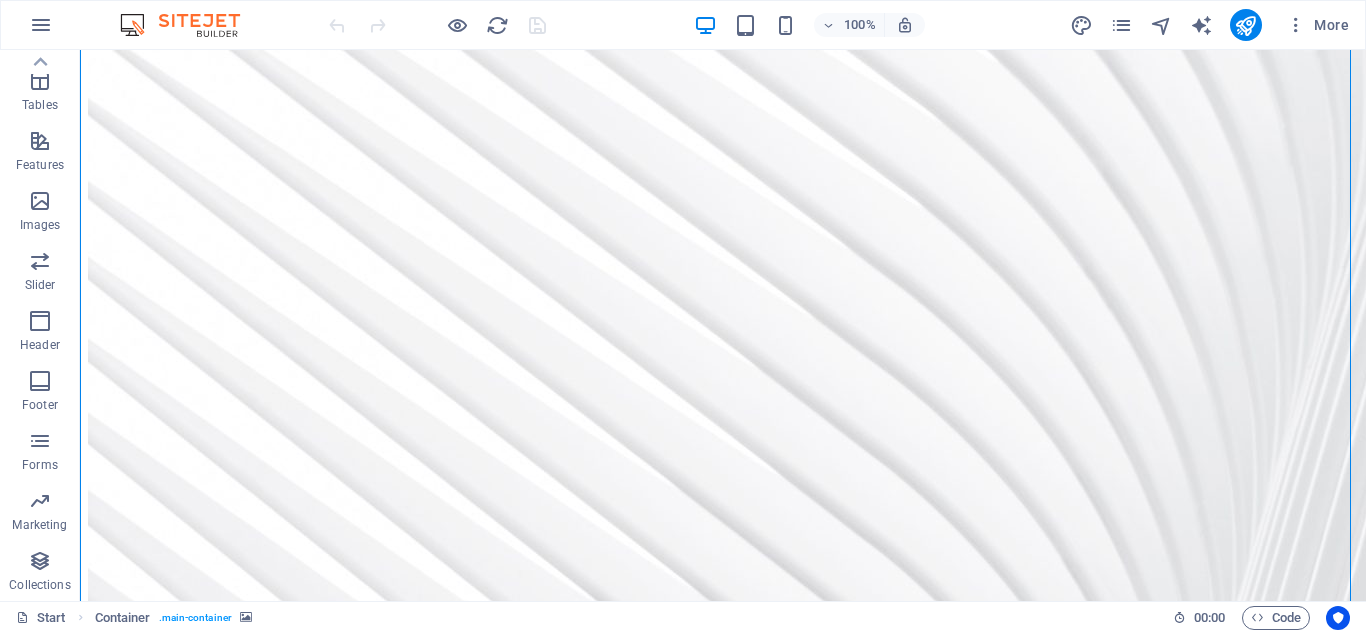 scroll, scrollTop: 40, scrollLeft: 0, axis: vertical 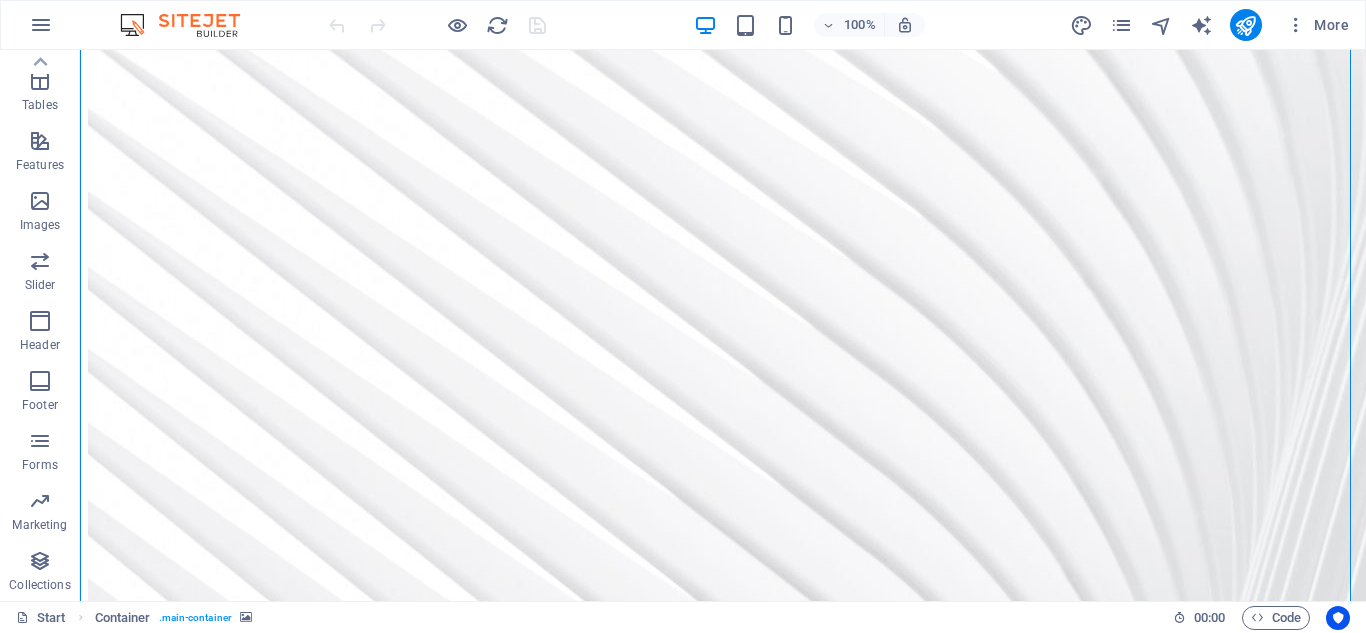 click at bounding box center [723, 1585] 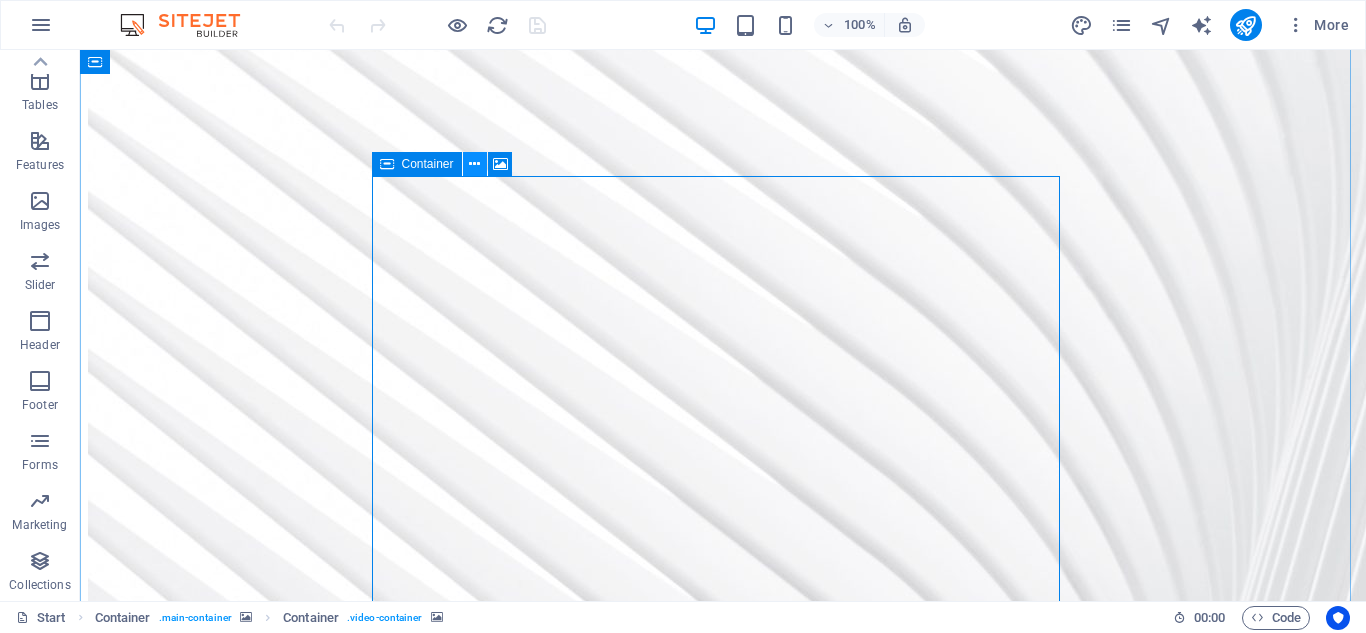 click at bounding box center (475, 164) 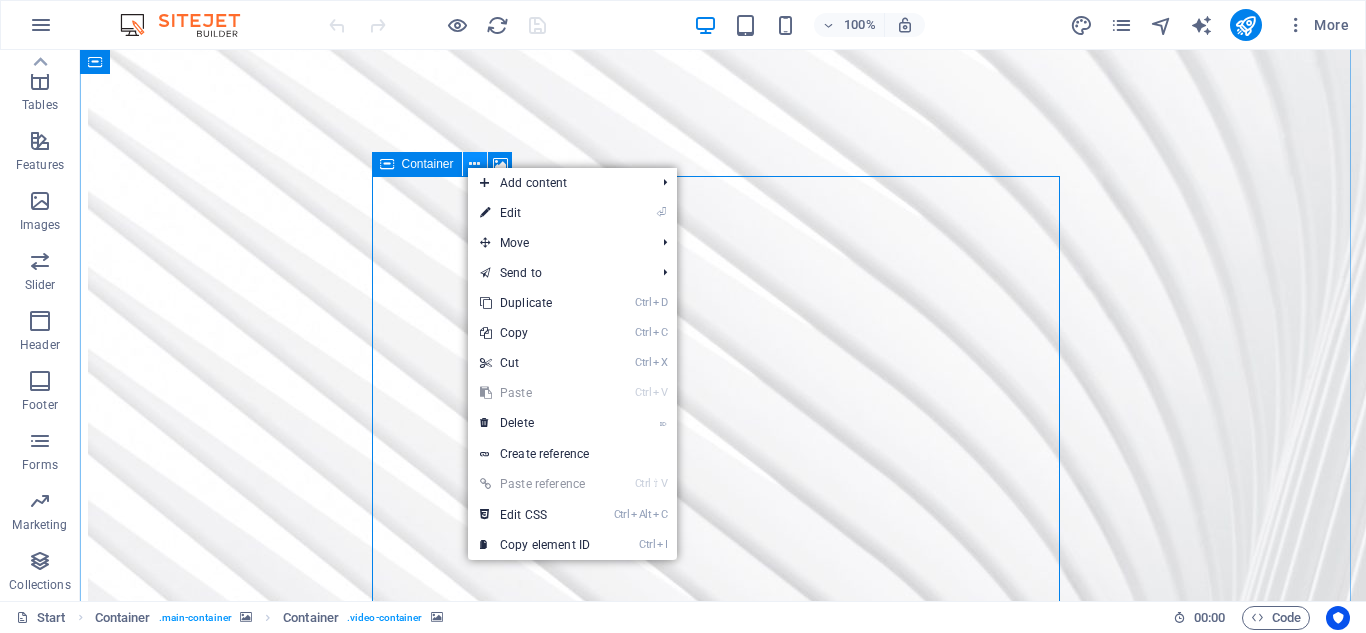 click at bounding box center (475, 164) 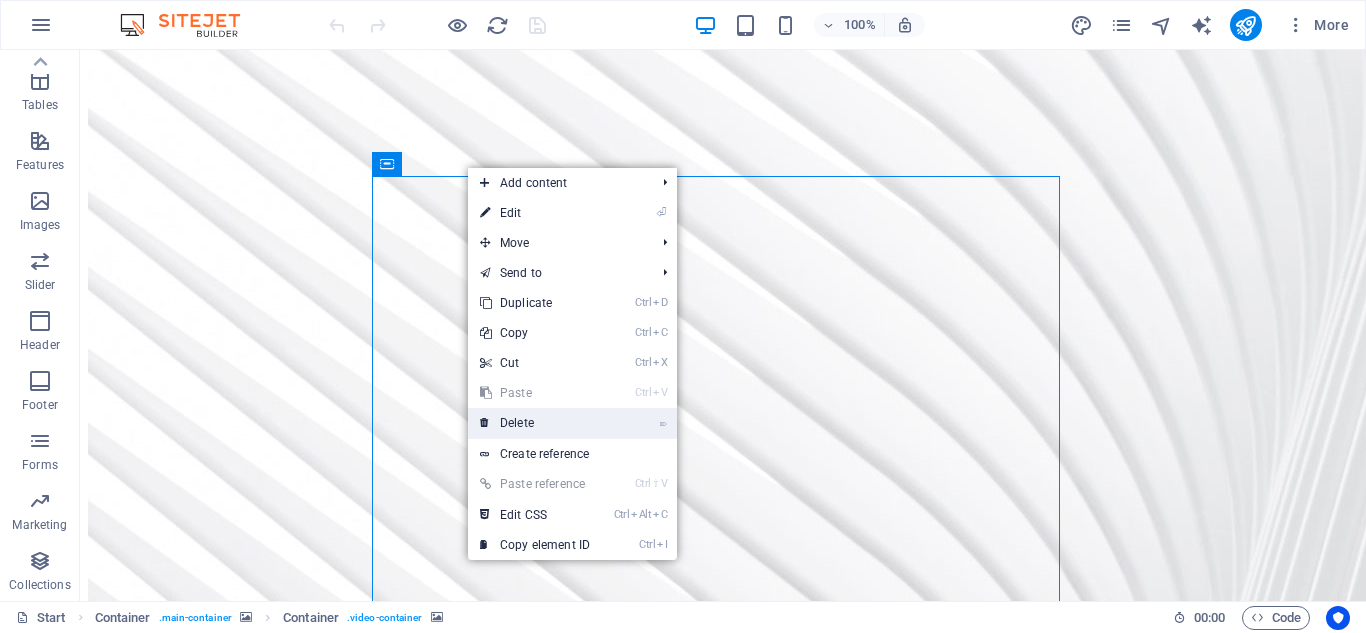 click on "⌦  Delete" at bounding box center (535, 423) 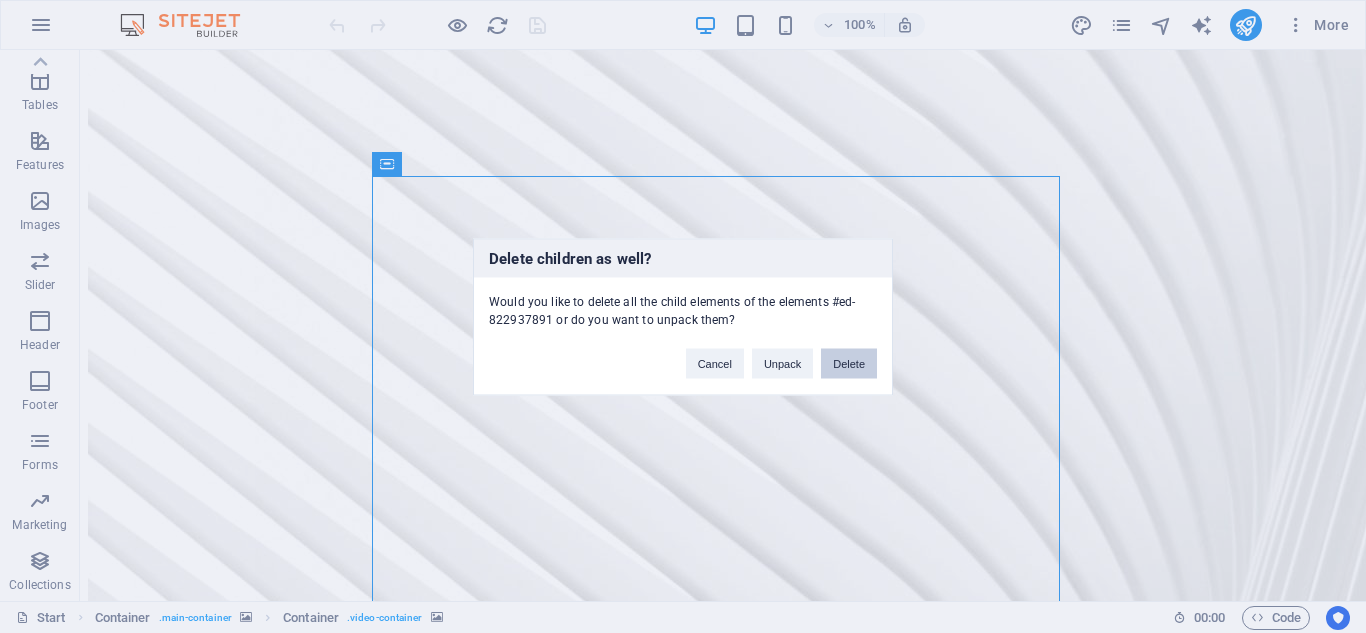 click on "Delete" at bounding box center (849, 363) 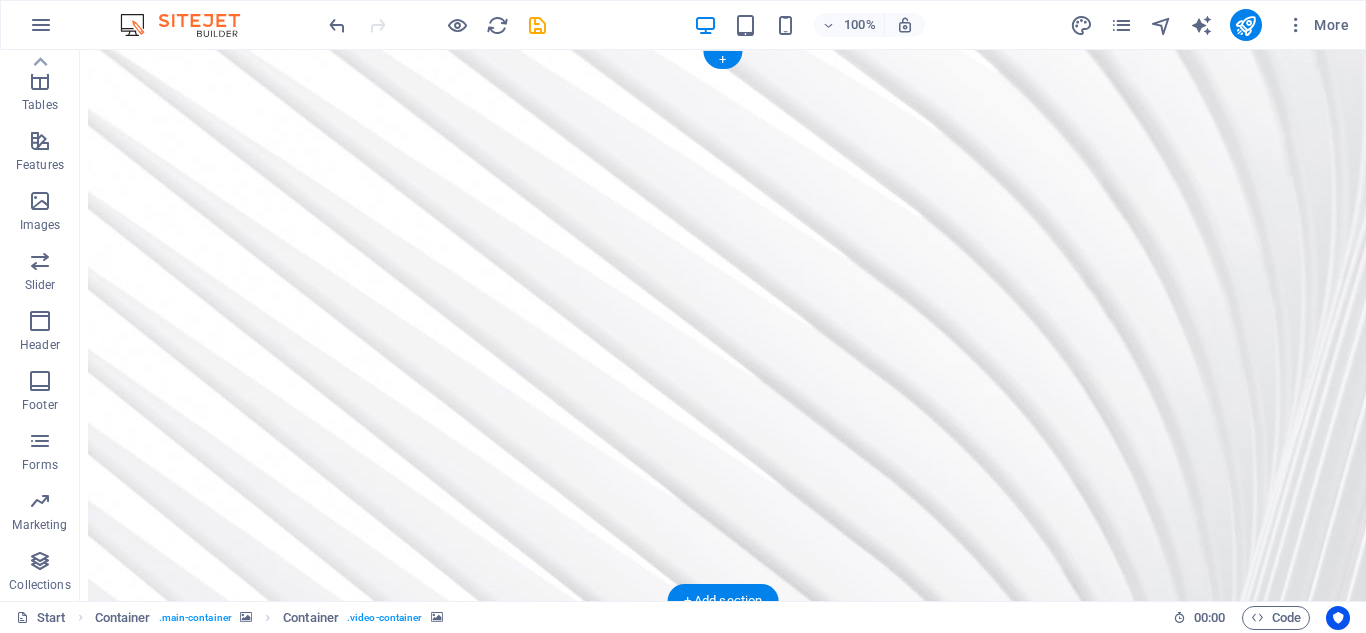 scroll, scrollTop: 0, scrollLeft: 0, axis: both 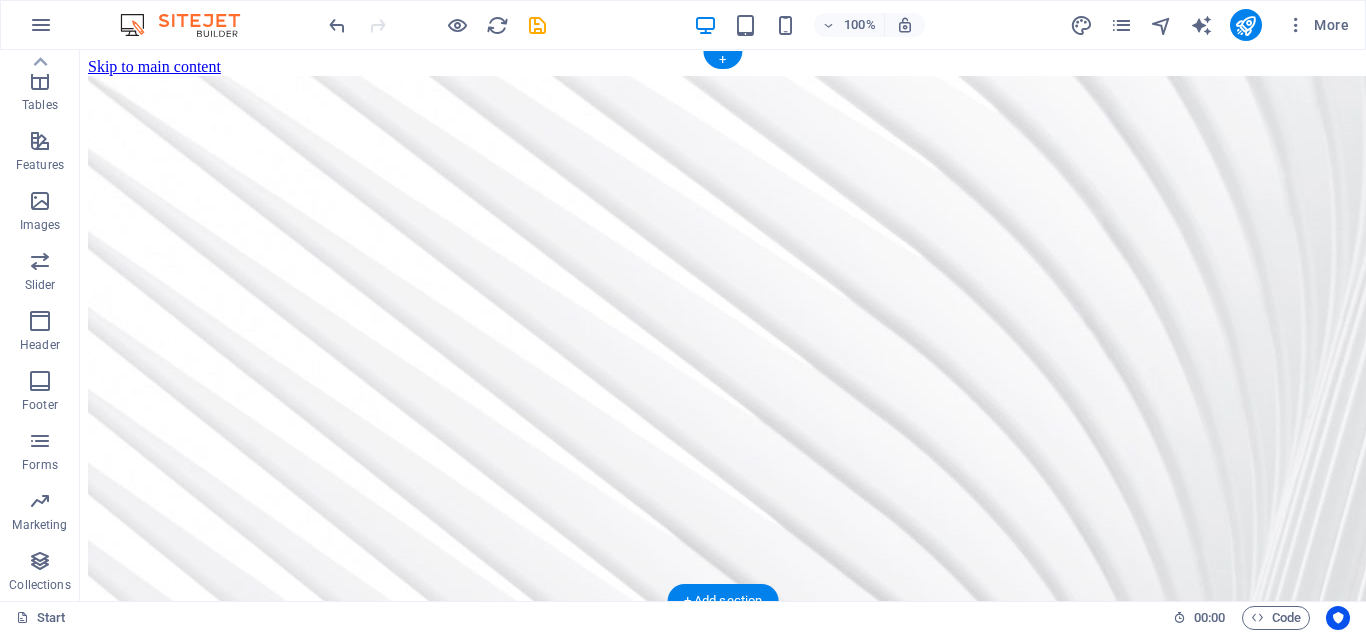 click at bounding box center [723, 1133] 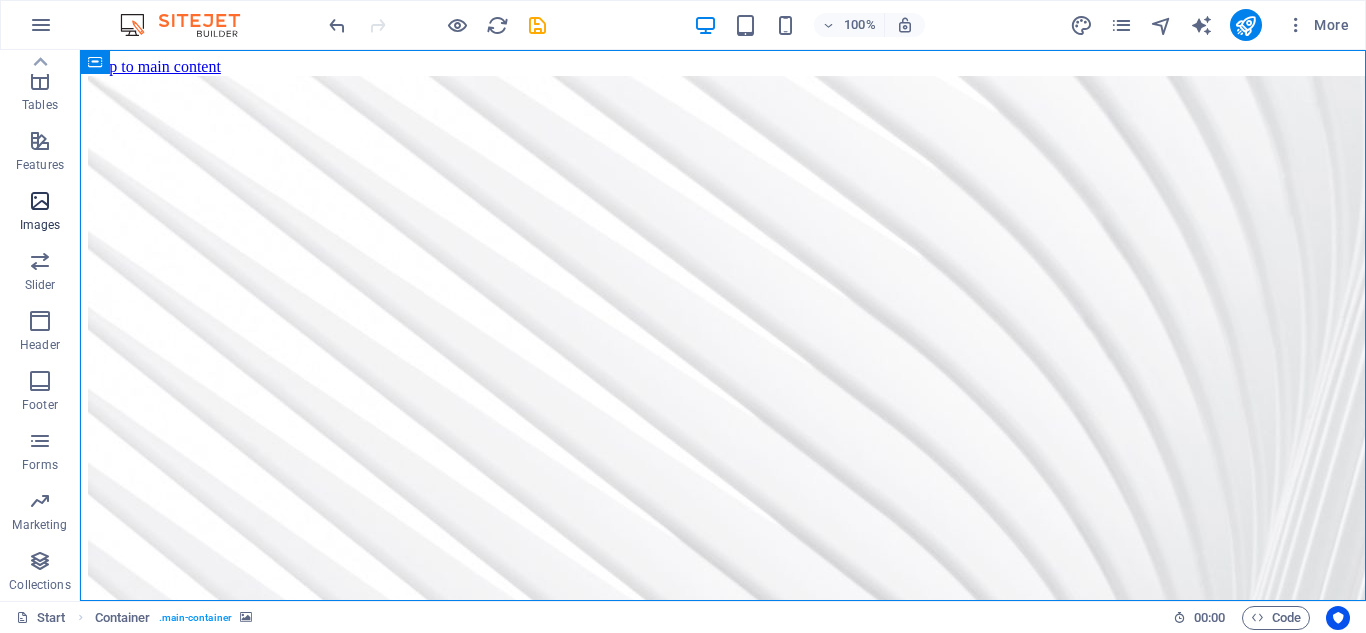 click at bounding box center (40, 201) 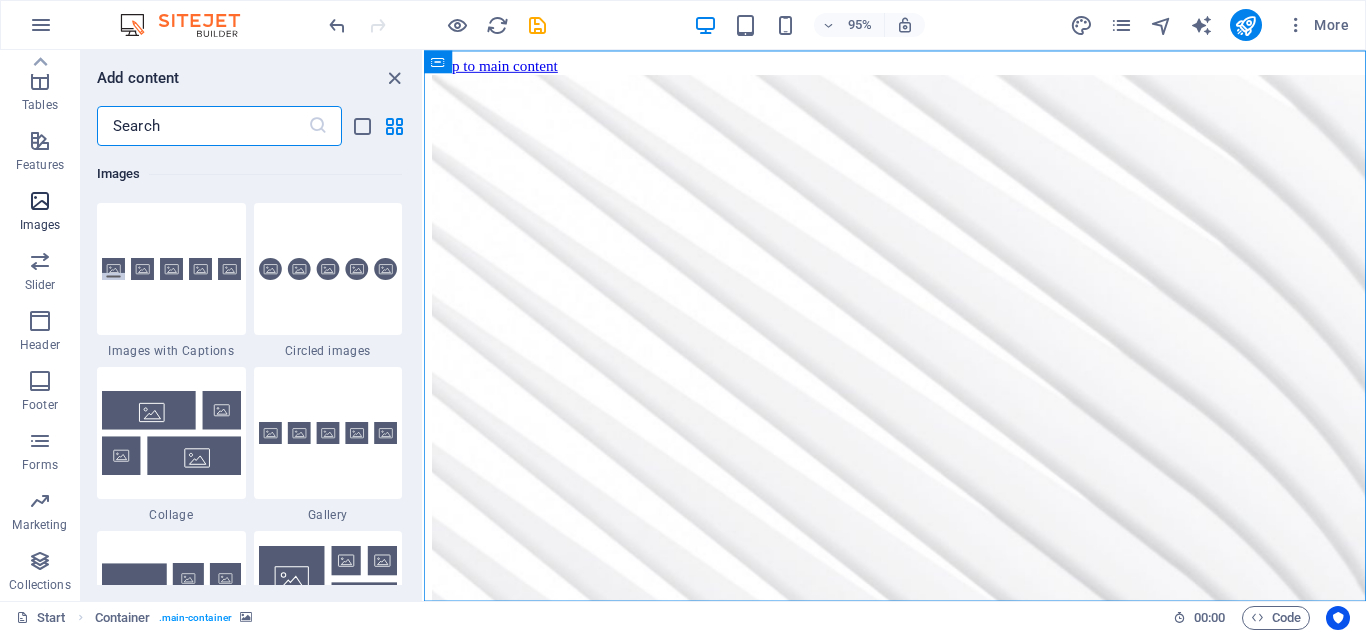scroll, scrollTop: 10140, scrollLeft: 0, axis: vertical 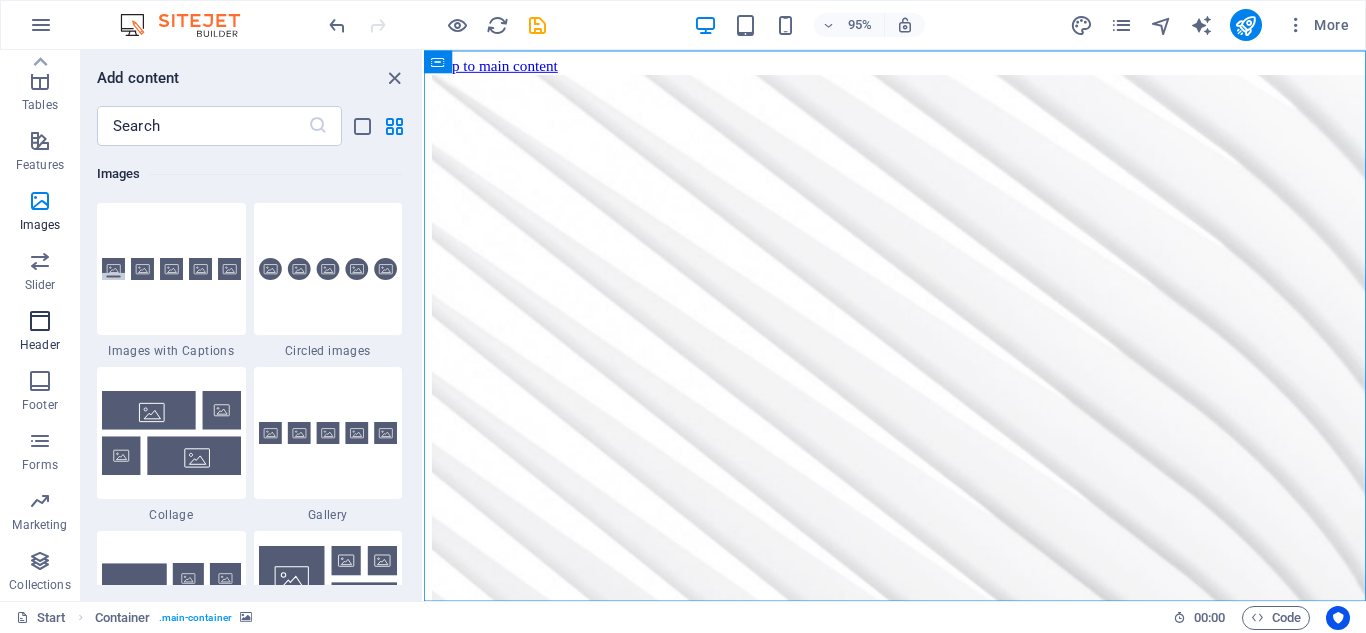 click on "Header" at bounding box center [40, 333] 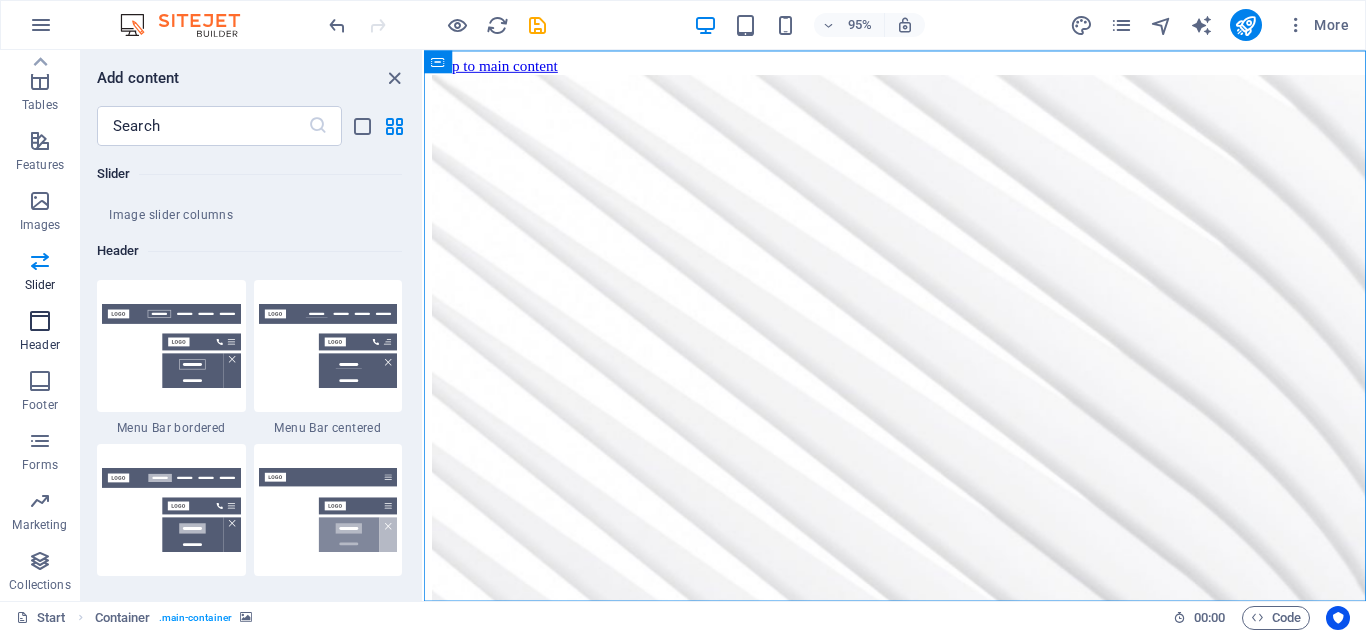 scroll, scrollTop: 12042, scrollLeft: 0, axis: vertical 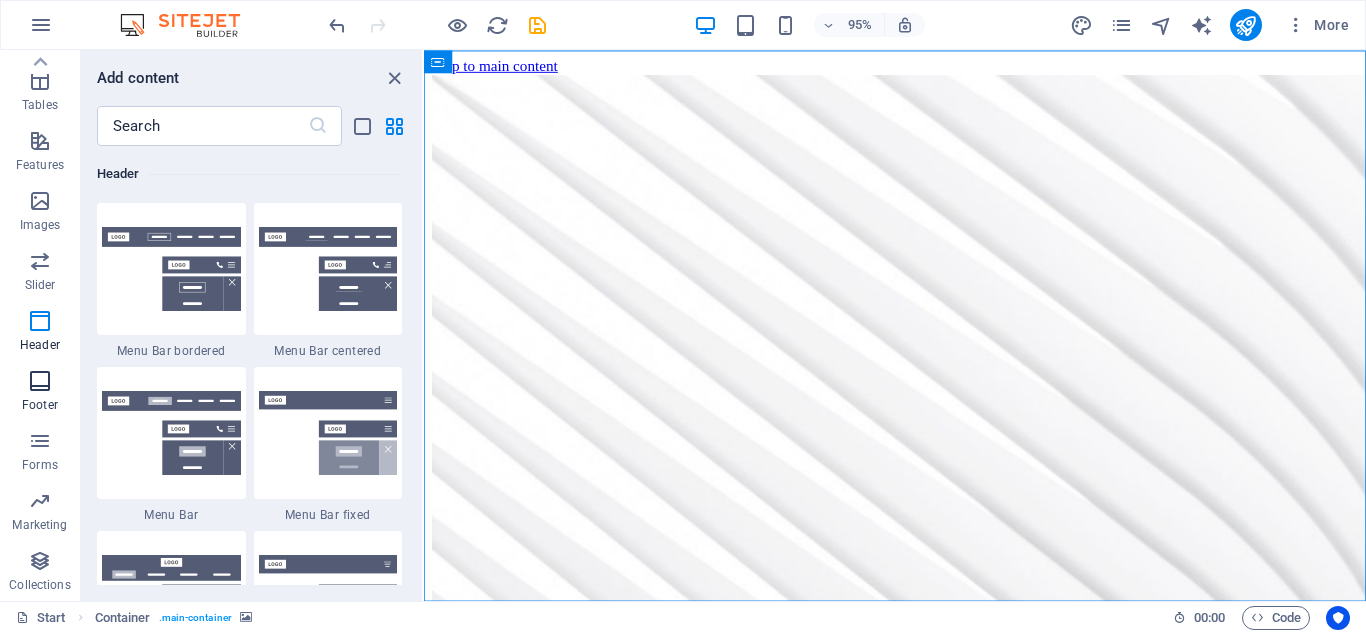 click at bounding box center (40, 381) 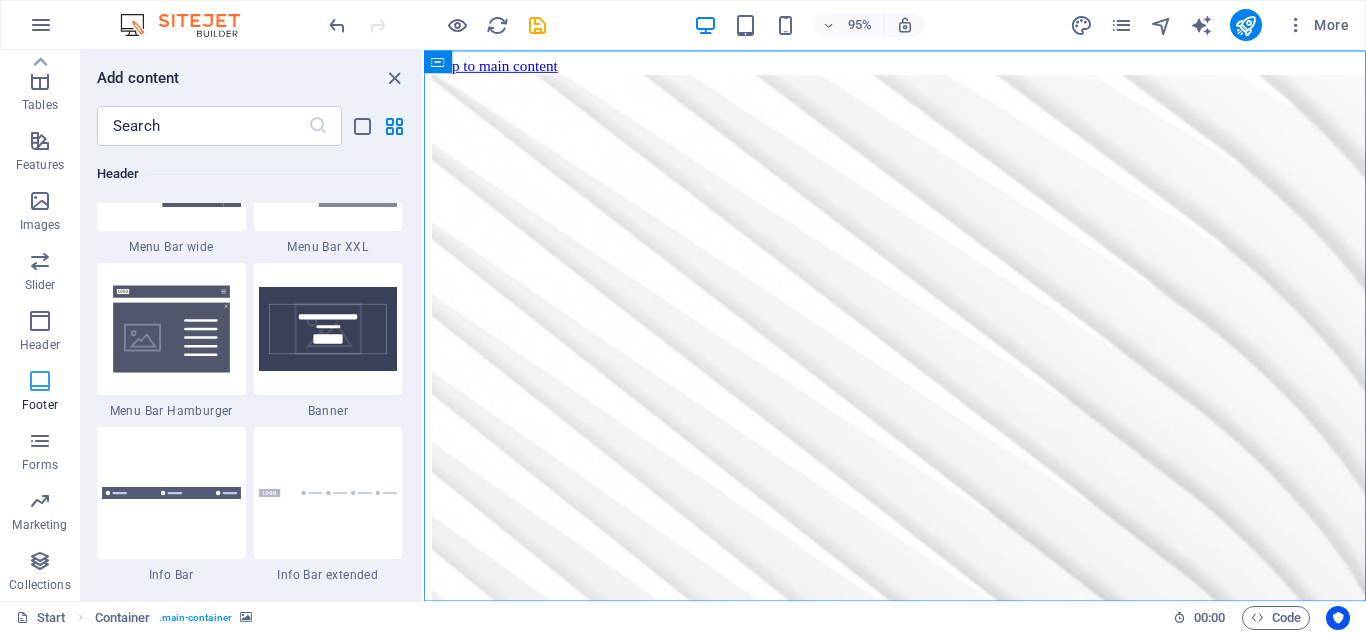 scroll, scrollTop: 13239, scrollLeft: 0, axis: vertical 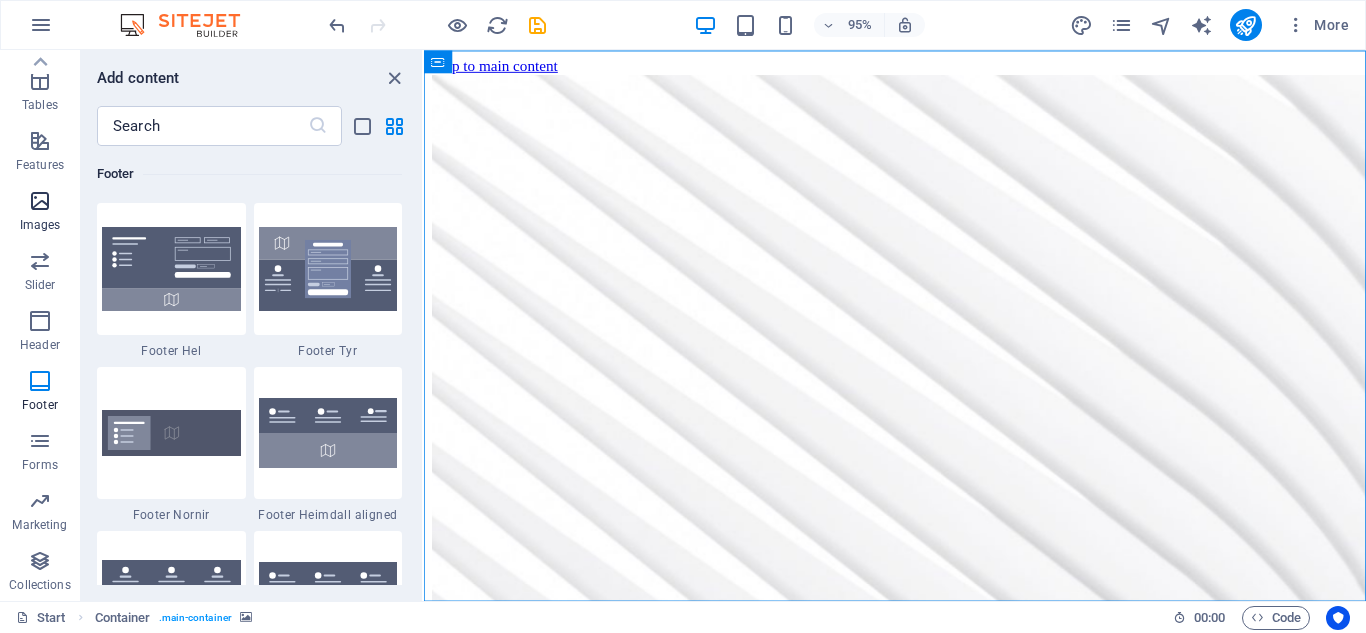click on "Images" at bounding box center (40, 225) 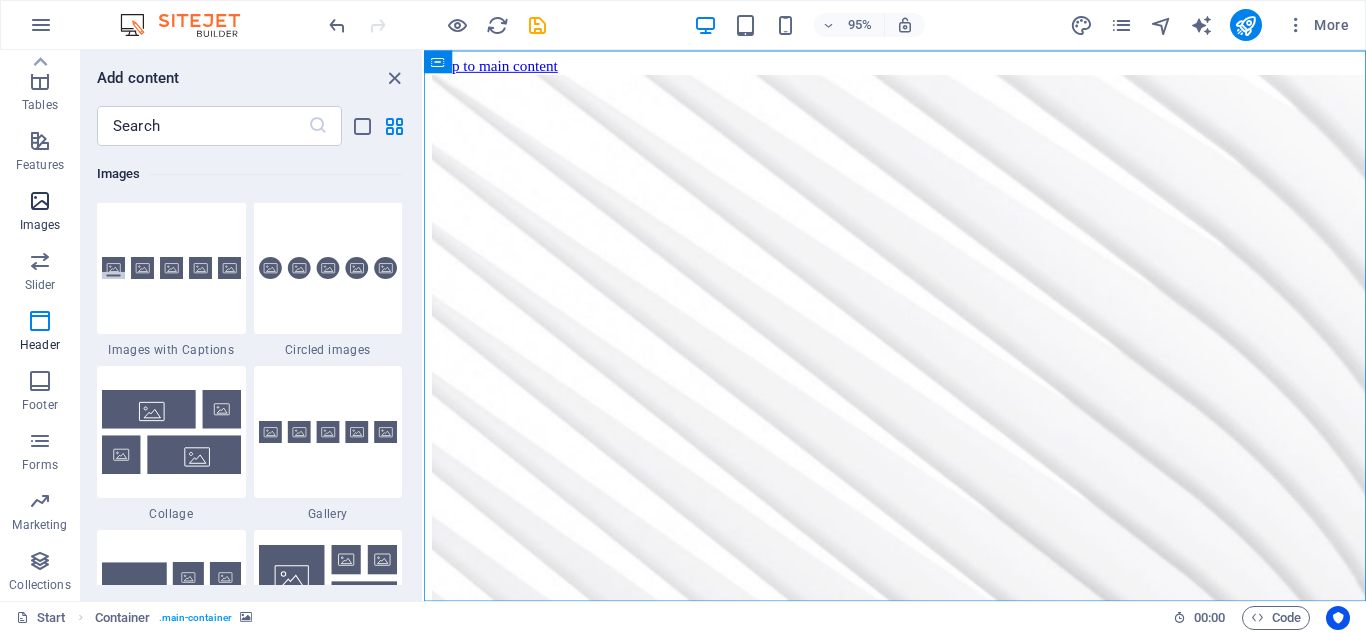 scroll, scrollTop: 10140, scrollLeft: 0, axis: vertical 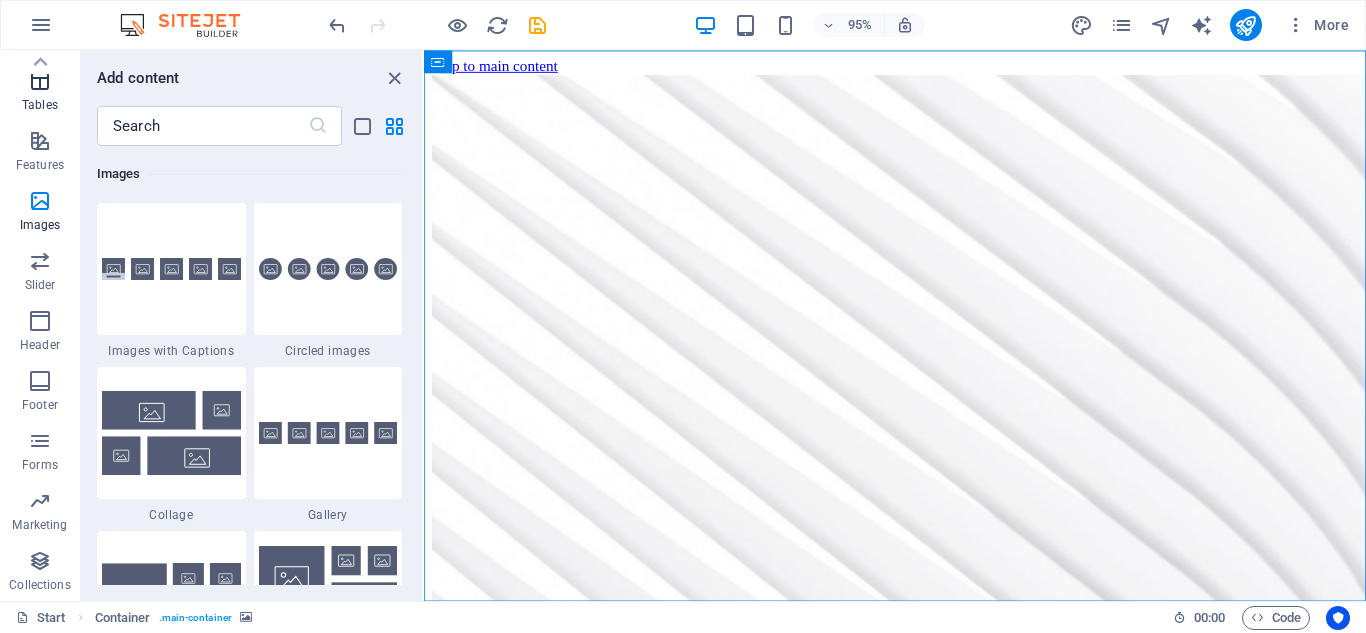 click on "Tables" at bounding box center [40, 105] 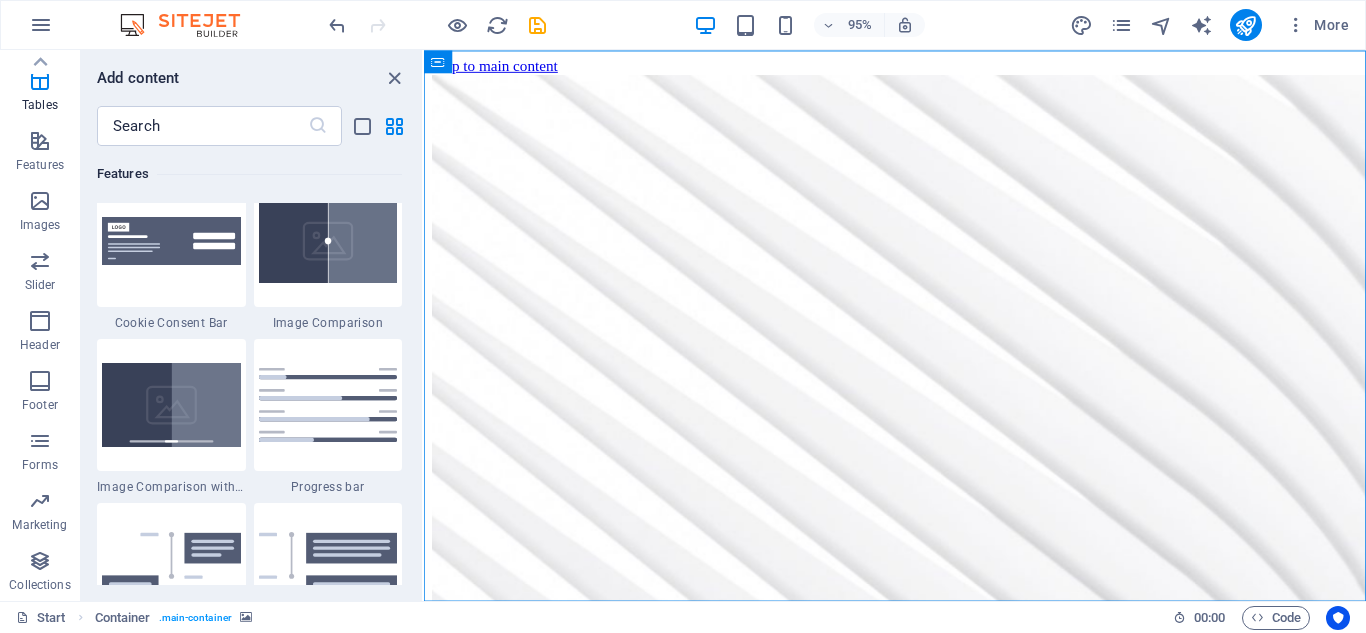 scroll, scrollTop: 6926, scrollLeft: 0, axis: vertical 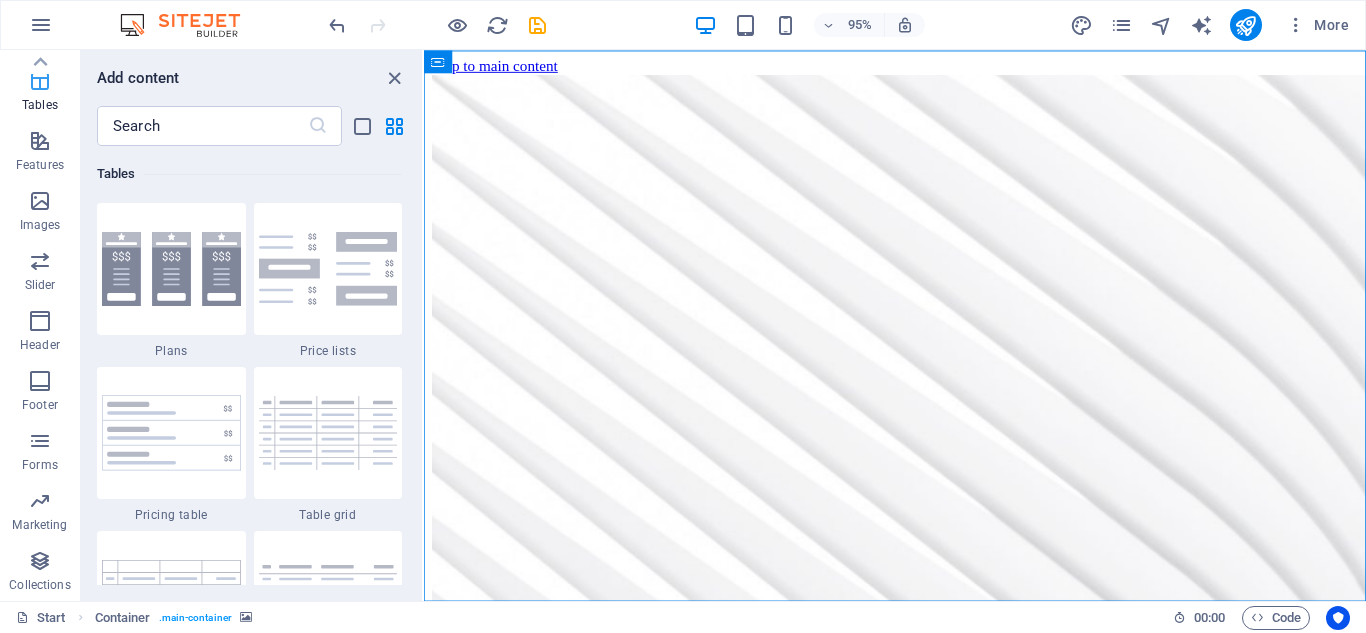 click on "Tables" at bounding box center [40, 93] 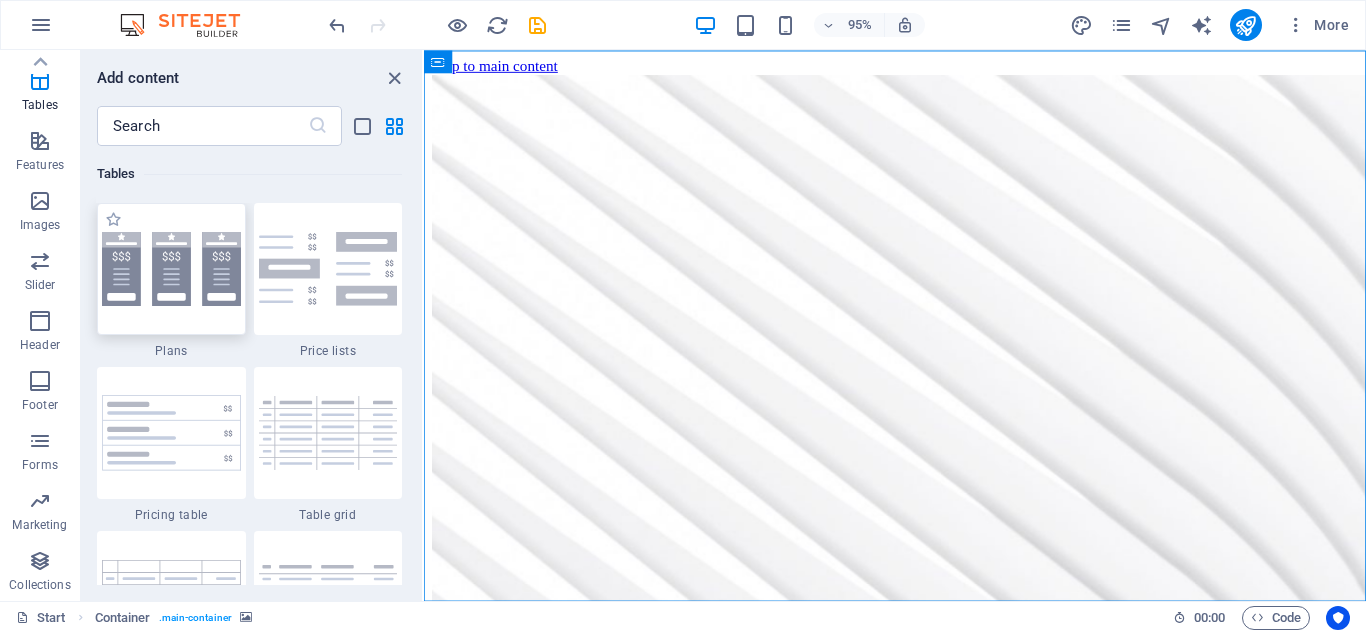 click at bounding box center (171, 269) 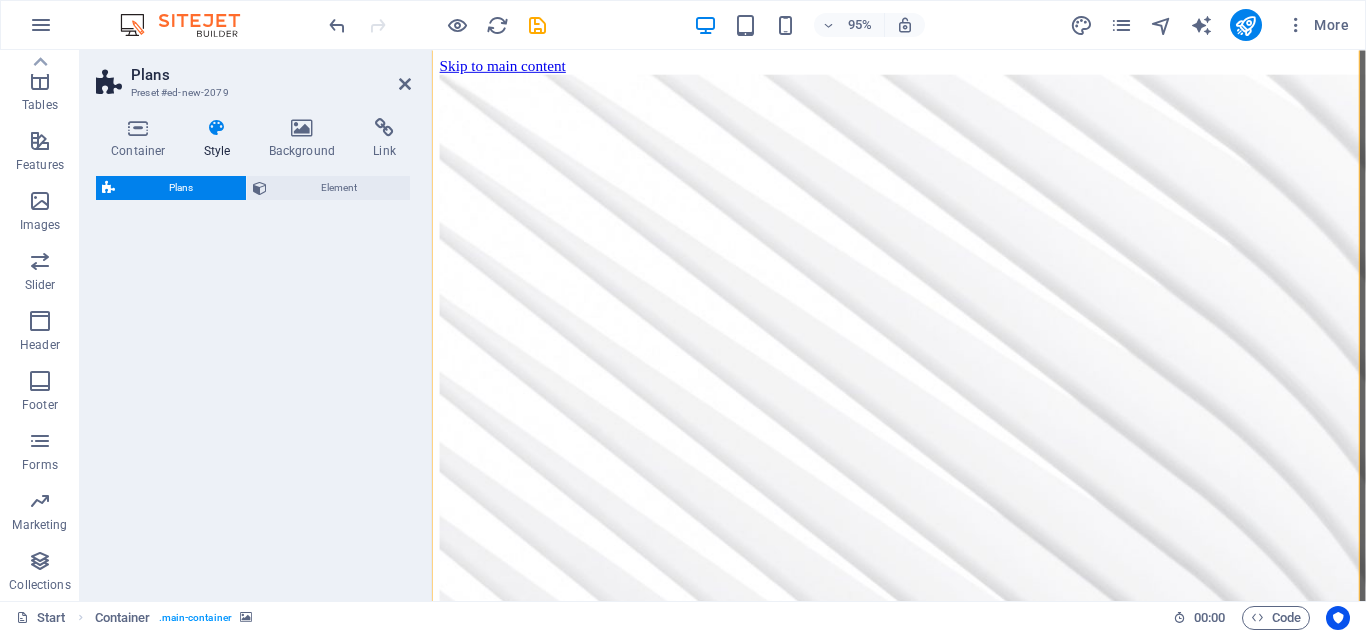 click on "Plans Element" at bounding box center (253, 380) 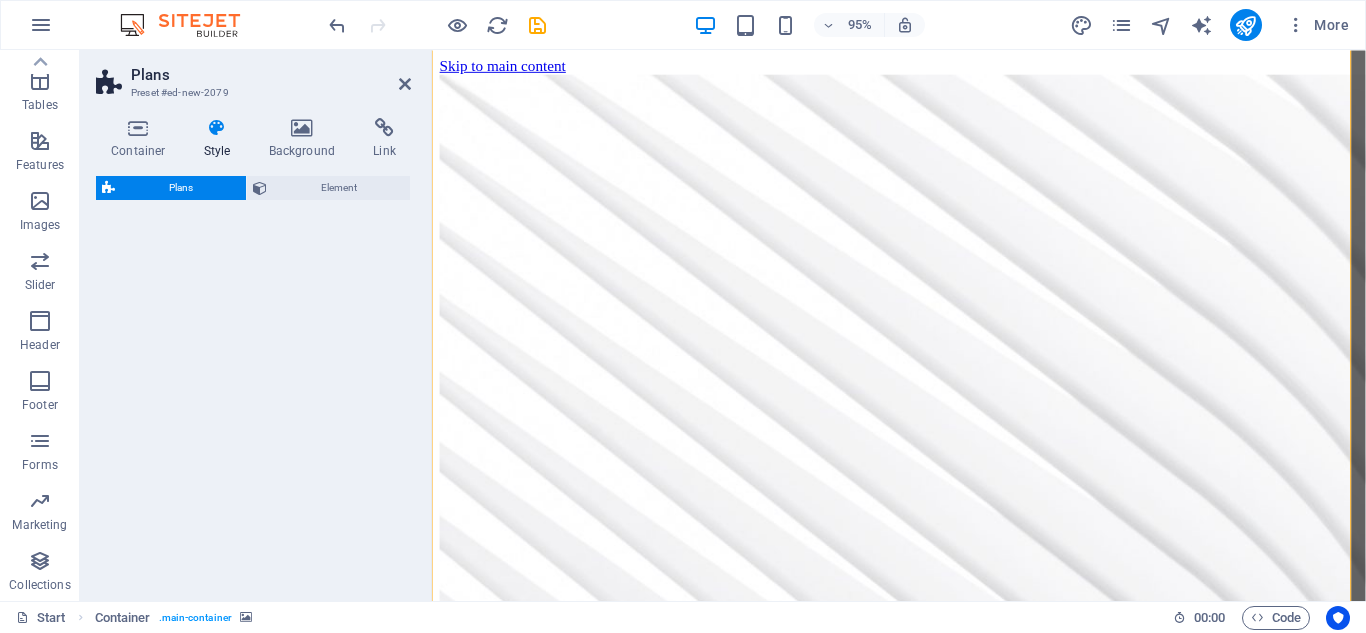 scroll, scrollTop: 511, scrollLeft: 0, axis: vertical 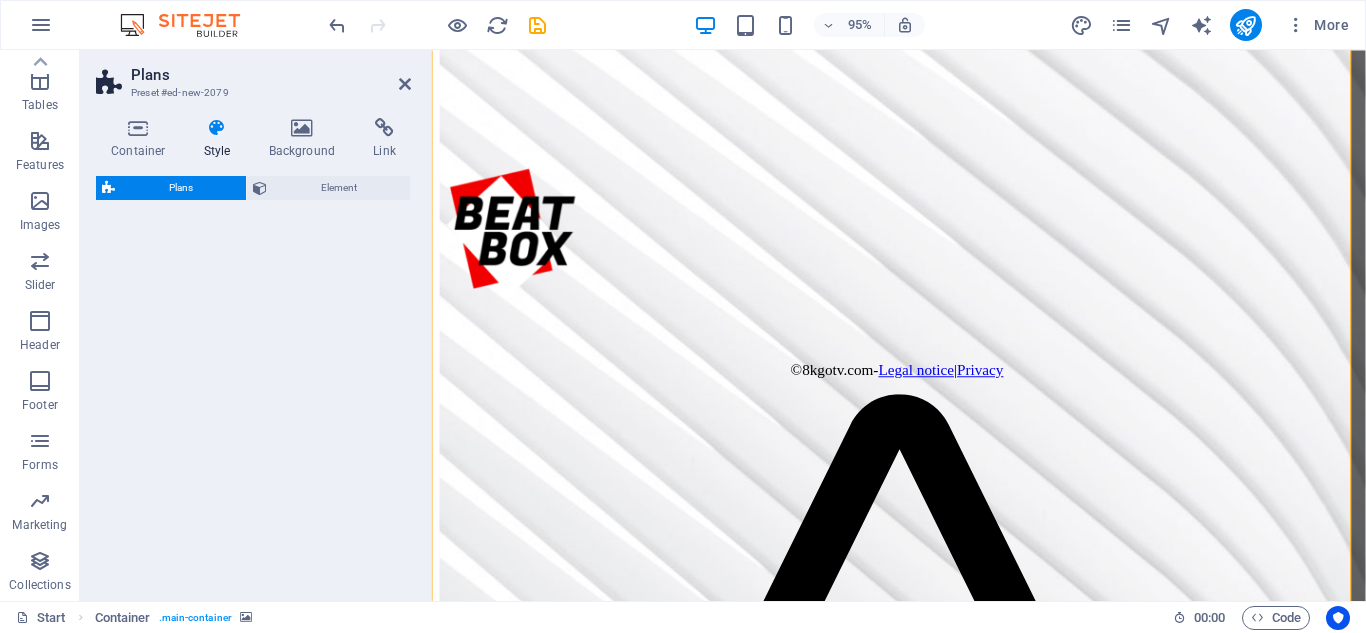 select on "rem" 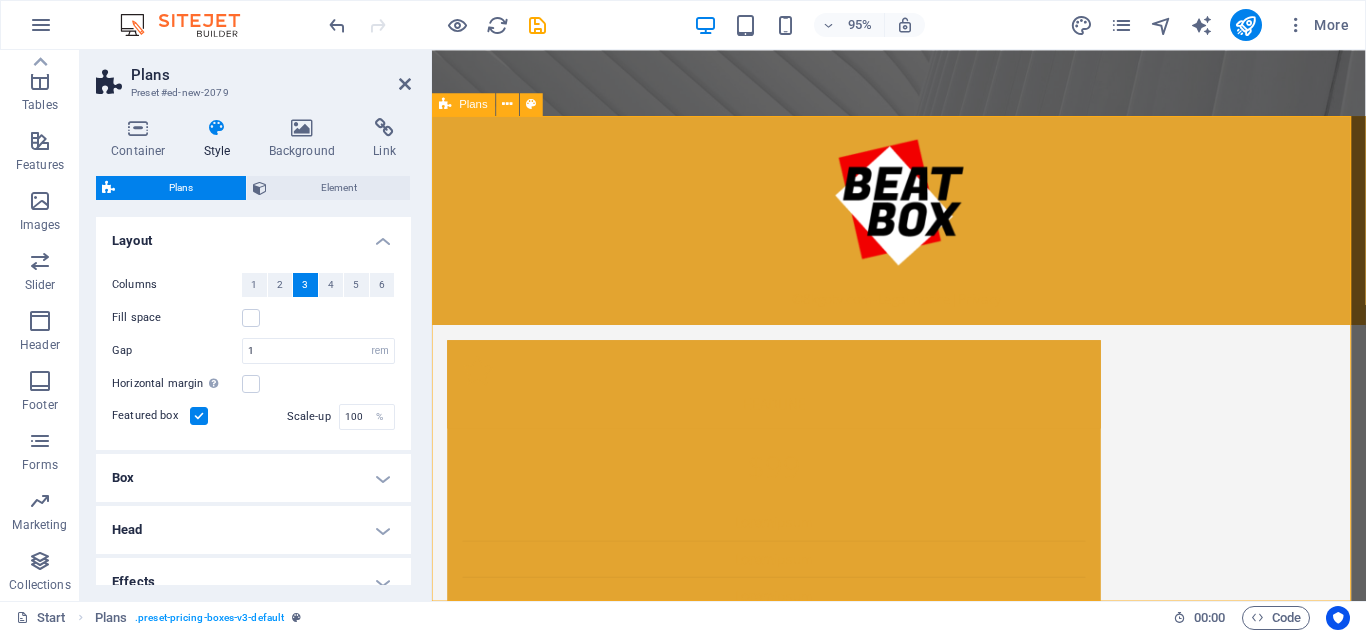 click on "Headline $99 Lorem  ipsum Lorem  ipsum Lorem  ipsum Lorem  ipsum BUTTON Headline $199 Lorem  ipsum Lorem  ipsum Lorem  ipsum Lorem  ipsum BUTTON Headline $299 Lorem  ipsum Lorem  ipsum Lorem  ipsum Lorem  ipsum BUTTON" at bounding box center (923, 1017) 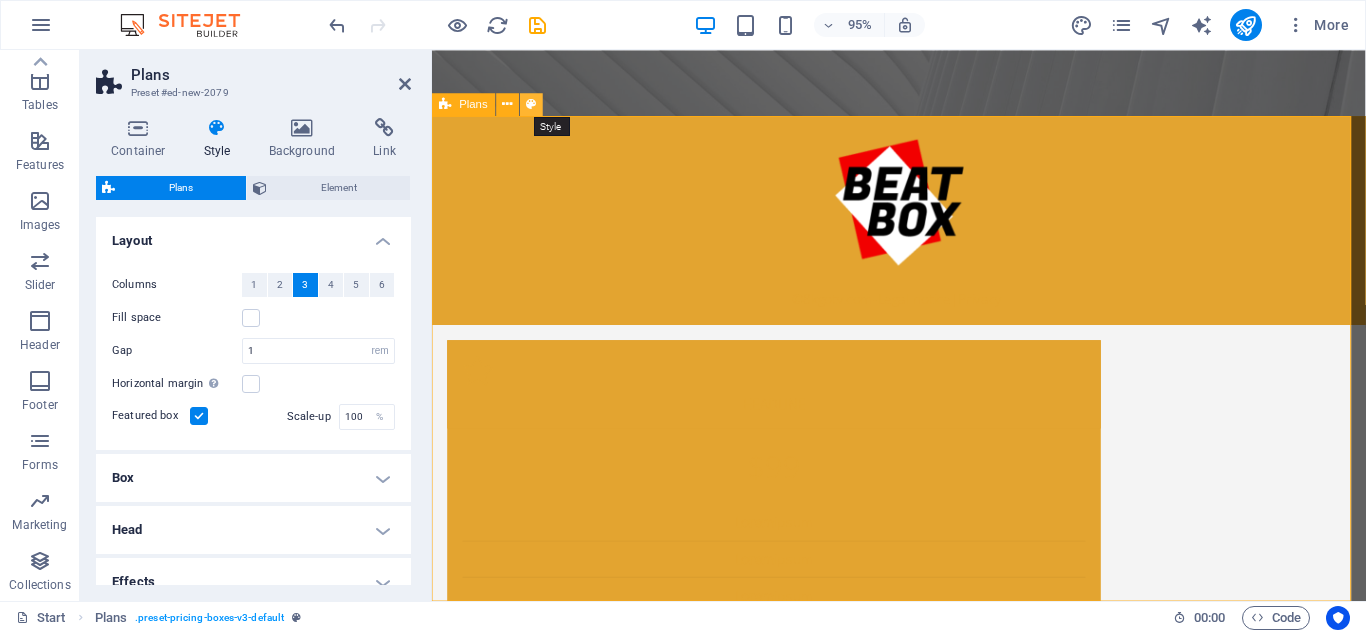 click at bounding box center (532, 104) 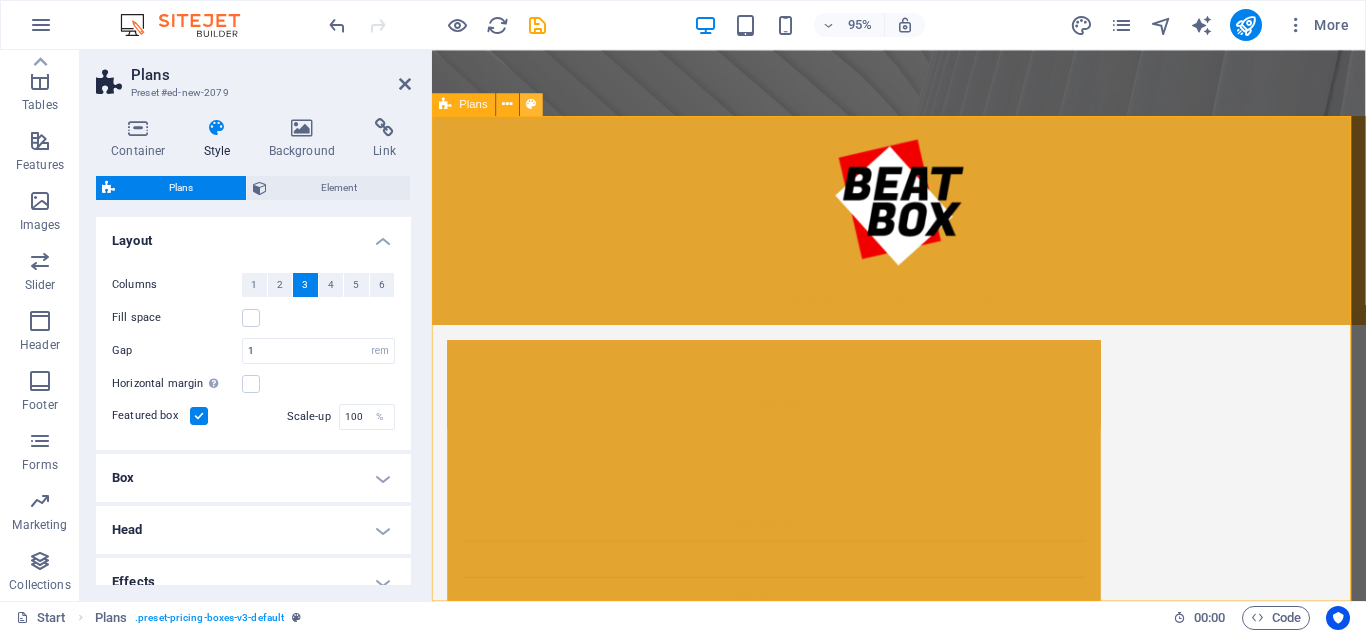click at bounding box center [532, 104] 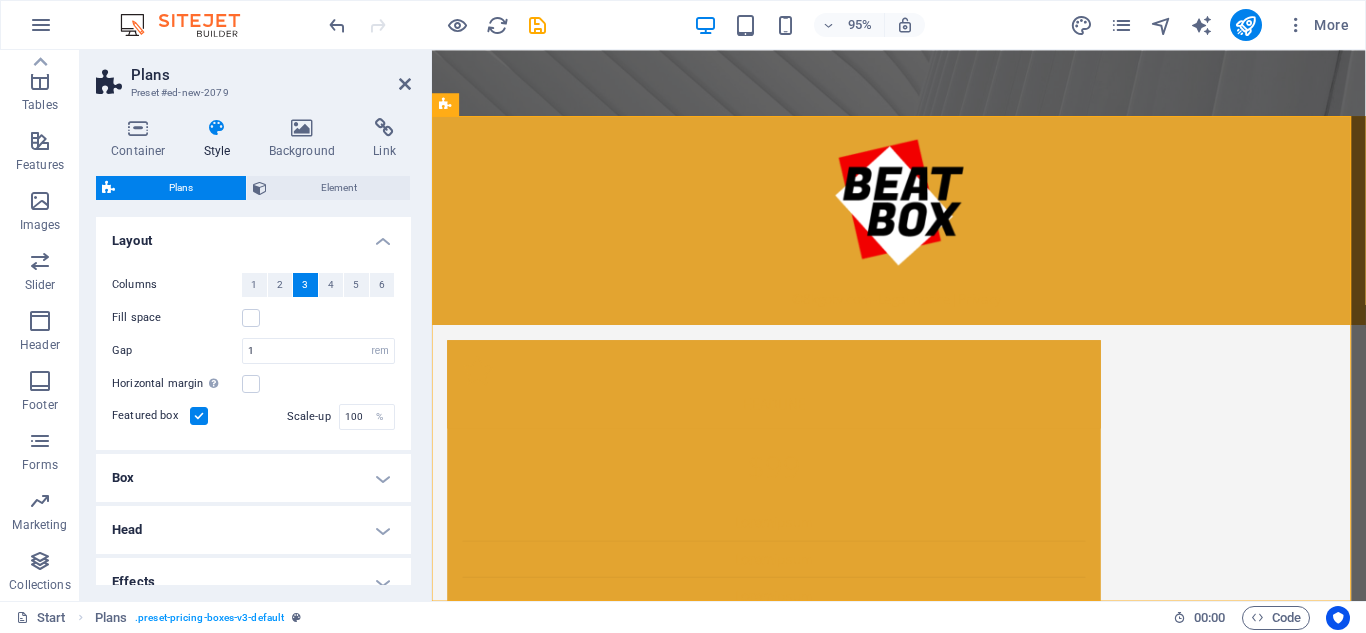 click at bounding box center [217, 128] 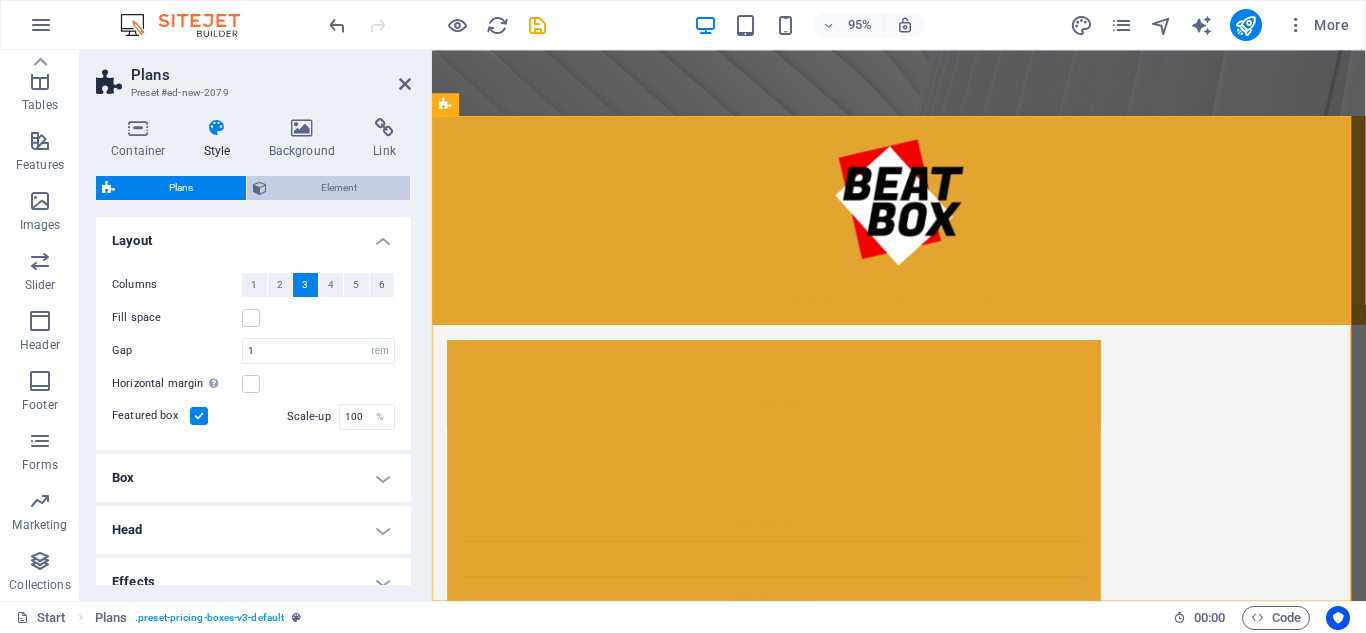 click on "Element" at bounding box center [338, 188] 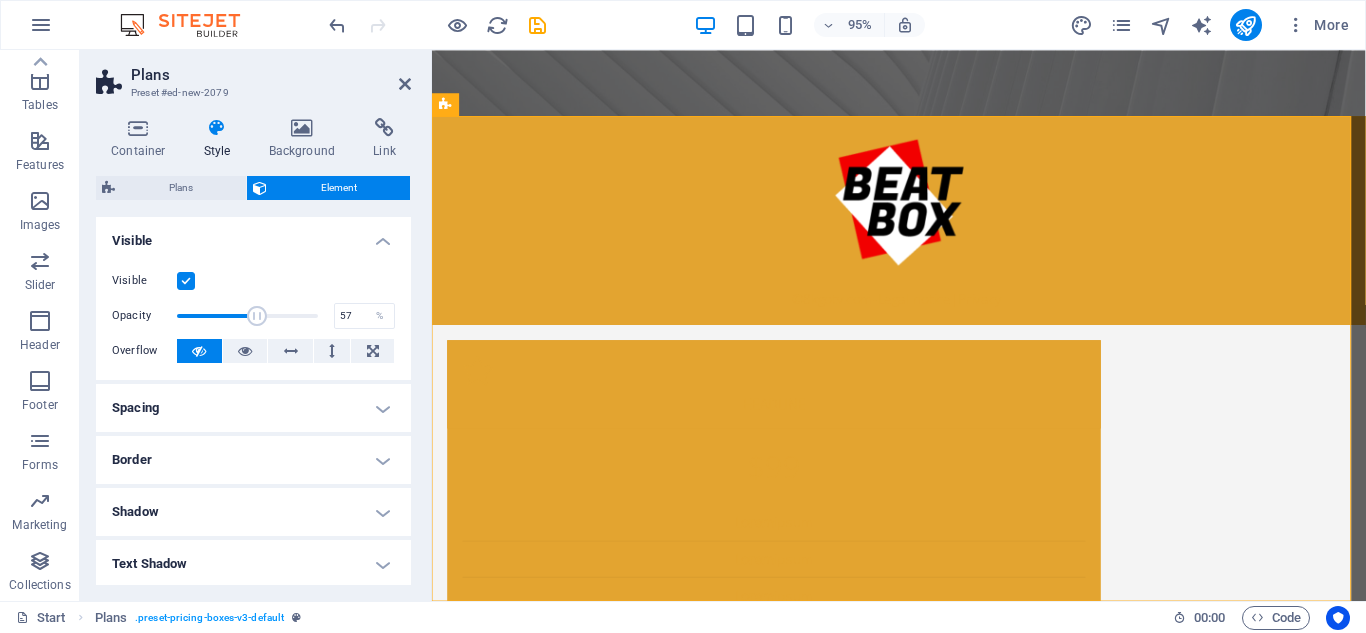 drag, startPoint x: 314, startPoint y: 311, endPoint x: 254, endPoint y: 303, distance: 60.530983 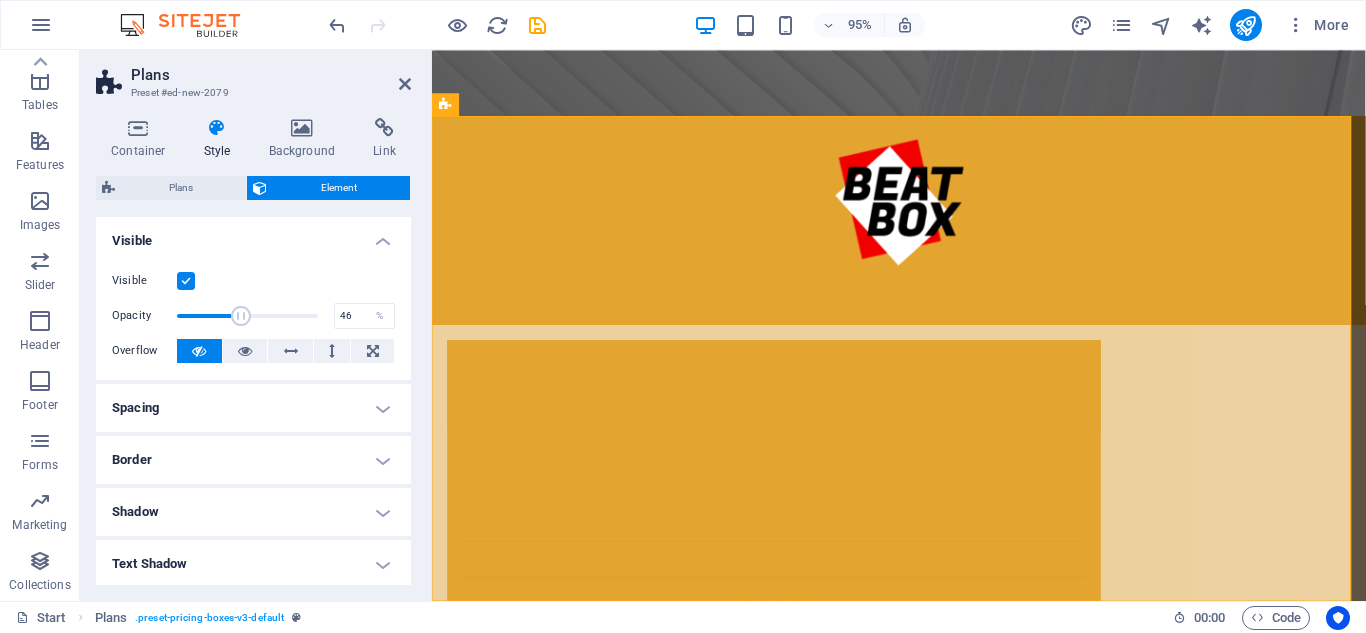 drag, startPoint x: 254, startPoint y: 303, endPoint x: 239, endPoint y: 302, distance: 15.033297 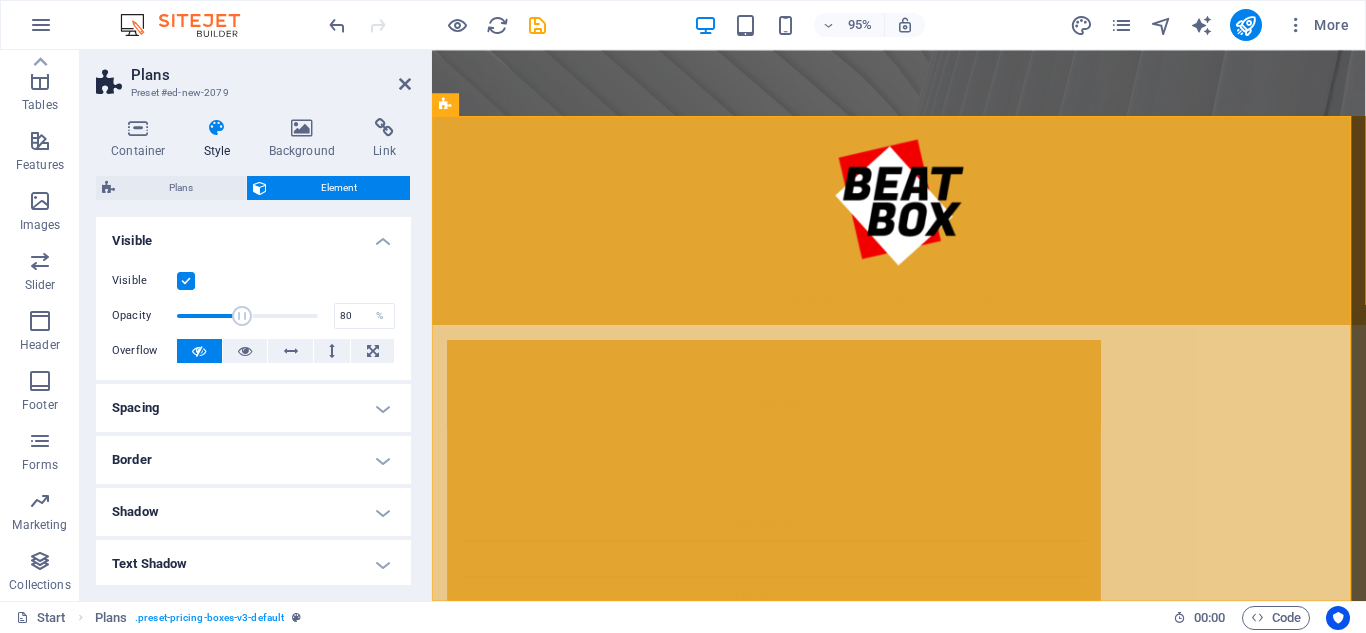 type on "81" 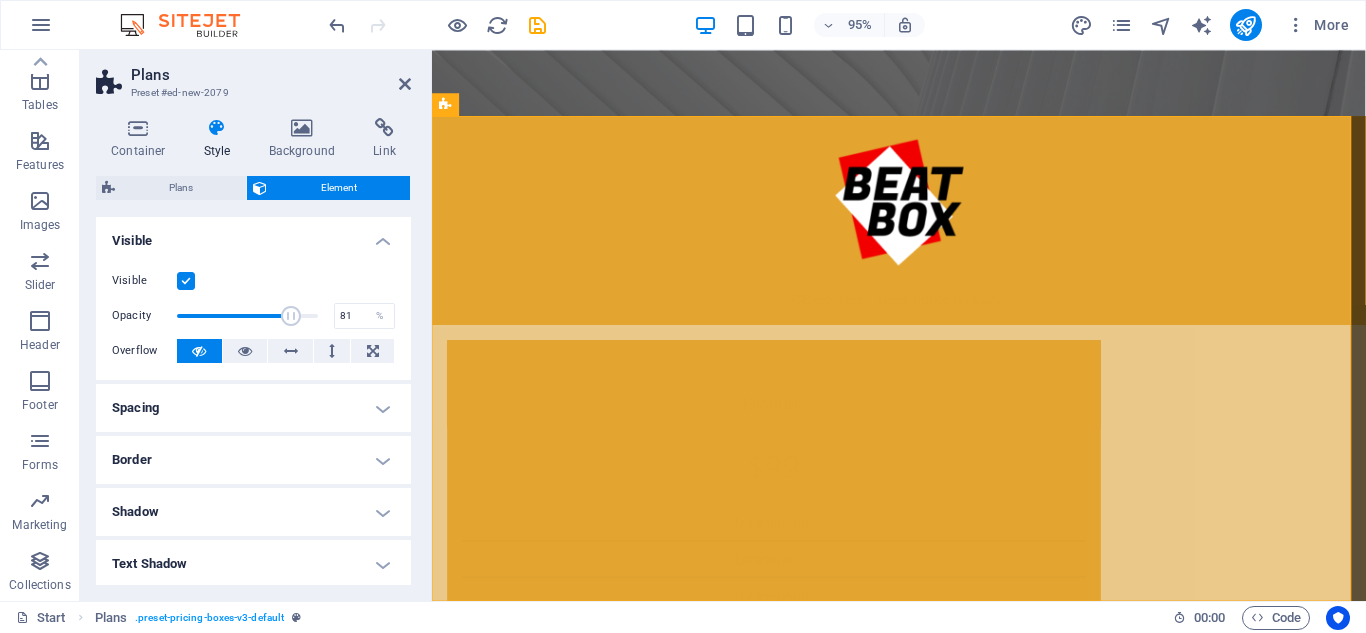 drag, startPoint x: 239, startPoint y: 302, endPoint x: 288, endPoint y: 310, distance: 49.648766 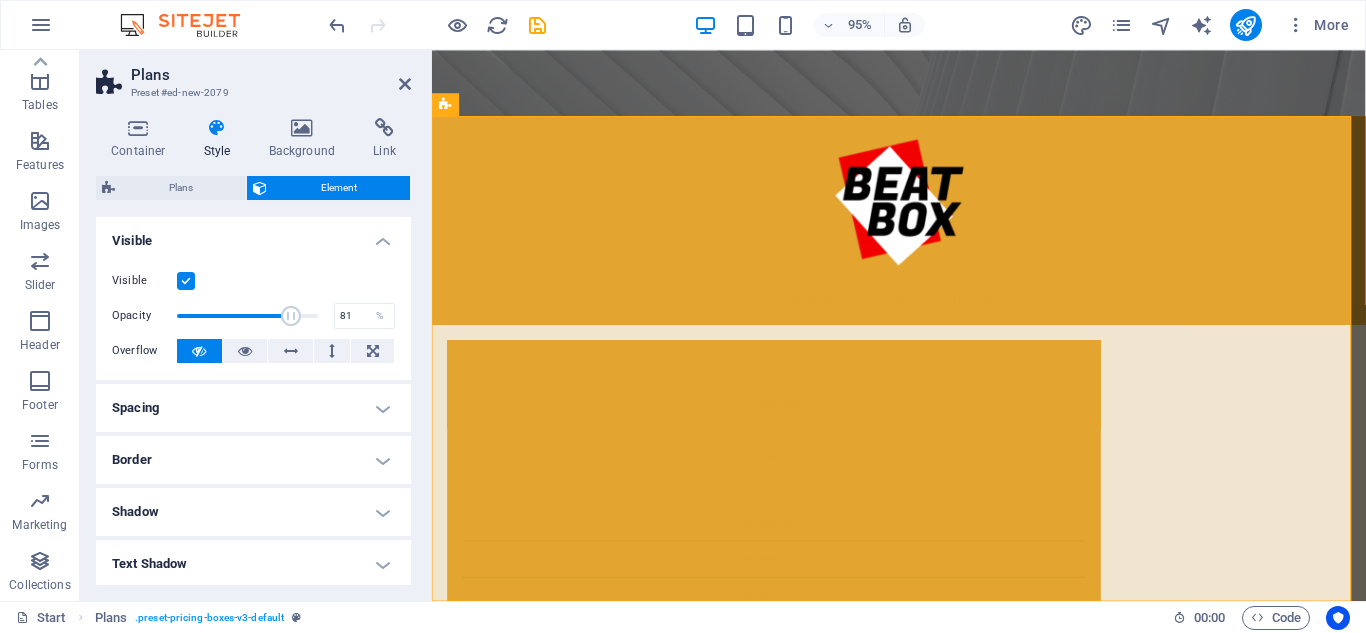 click on "Spacing" at bounding box center (253, 408) 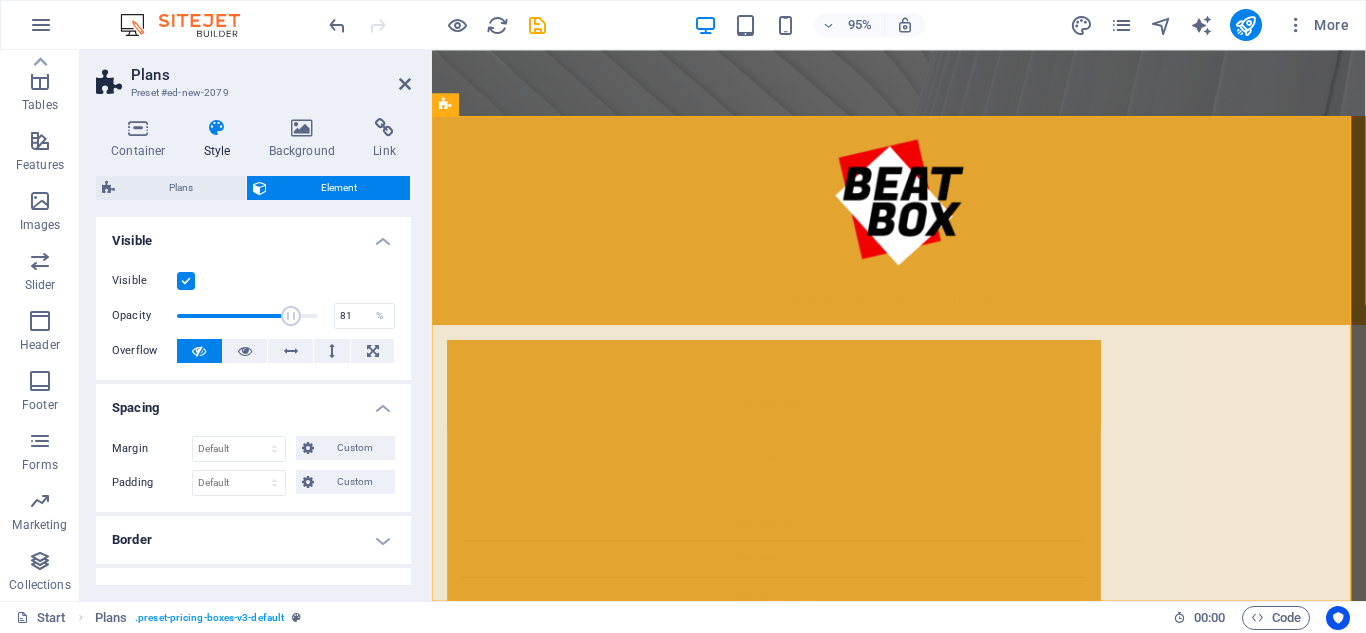 click on "Spacing" at bounding box center [253, 402] 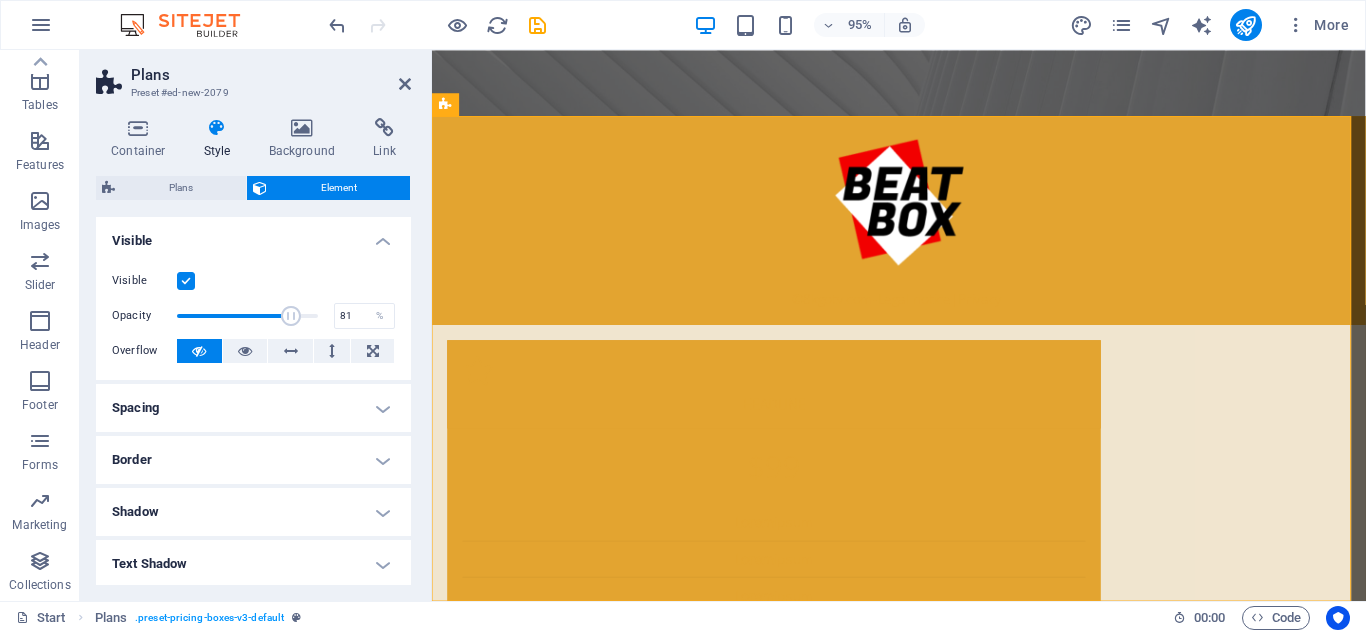 click on "Shadow" at bounding box center [253, 512] 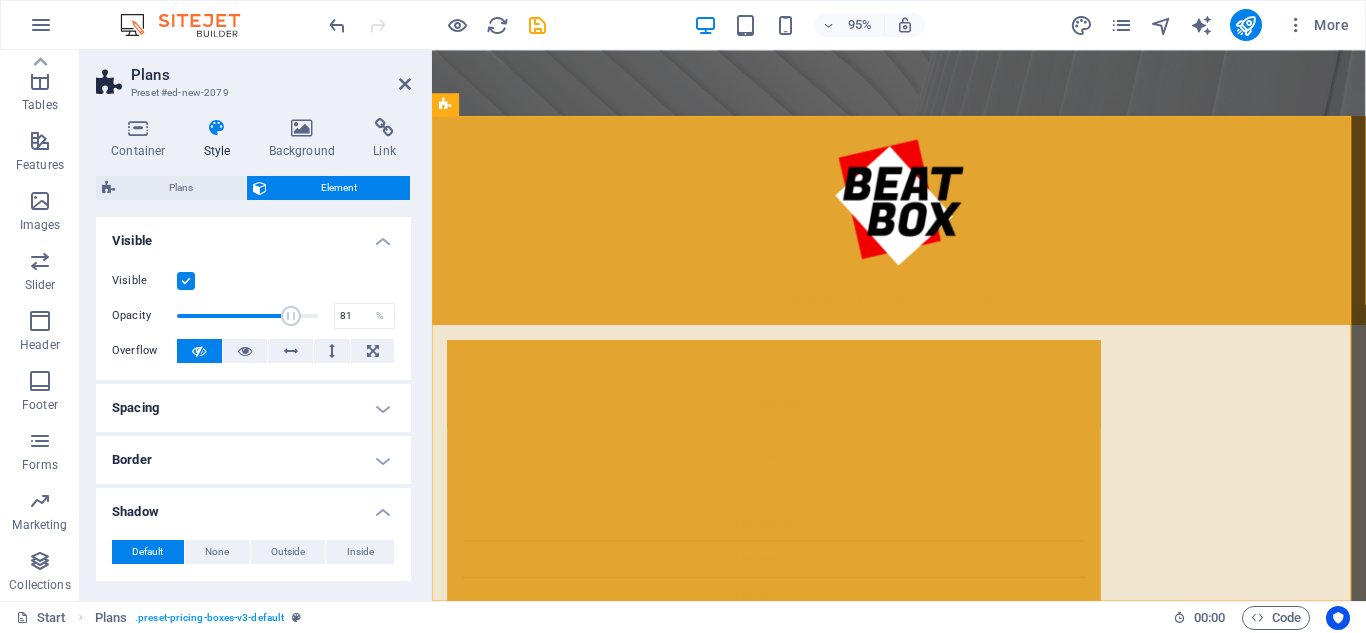 click on "Shadow" at bounding box center [253, 506] 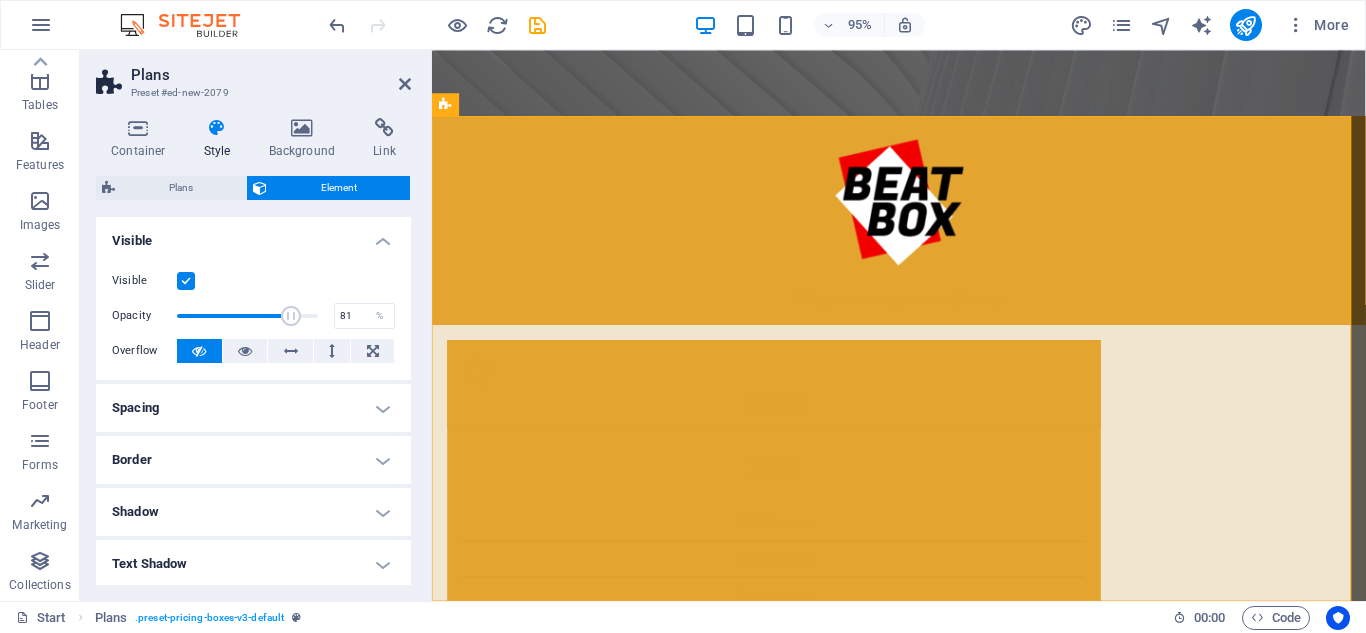 click on "Text Shadow" at bounding box center [253, 564] 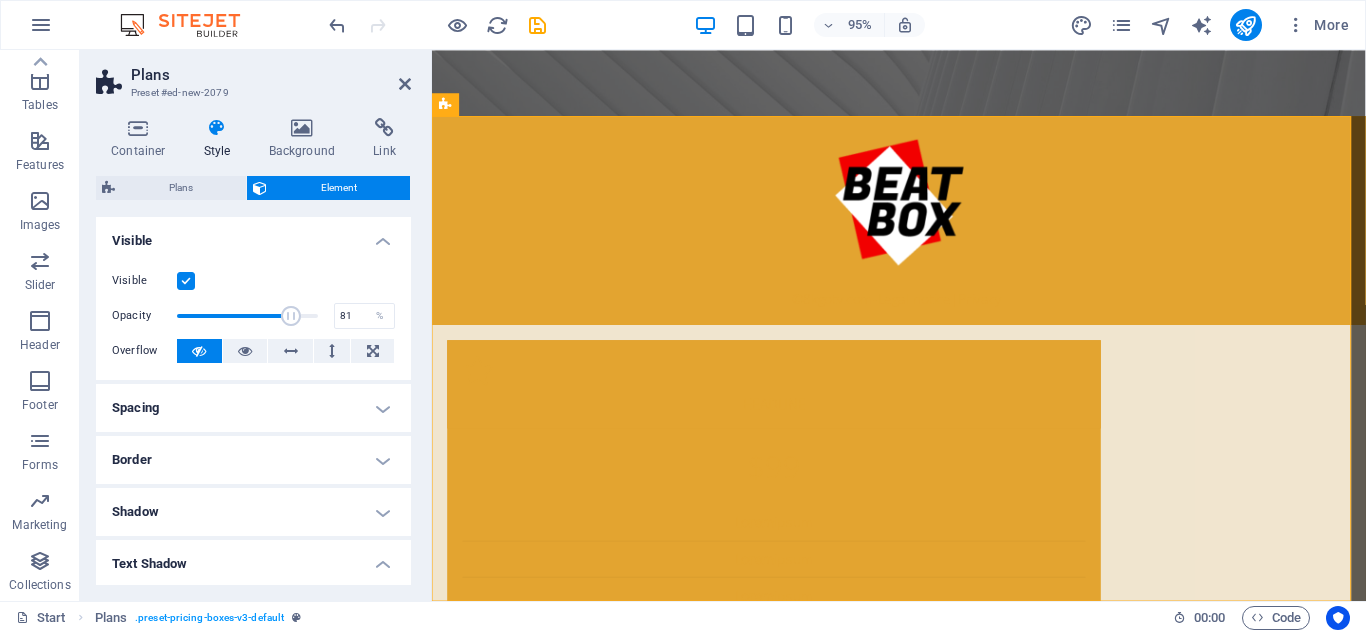 click on "Text Shadow" at bounding box center [253, 558] 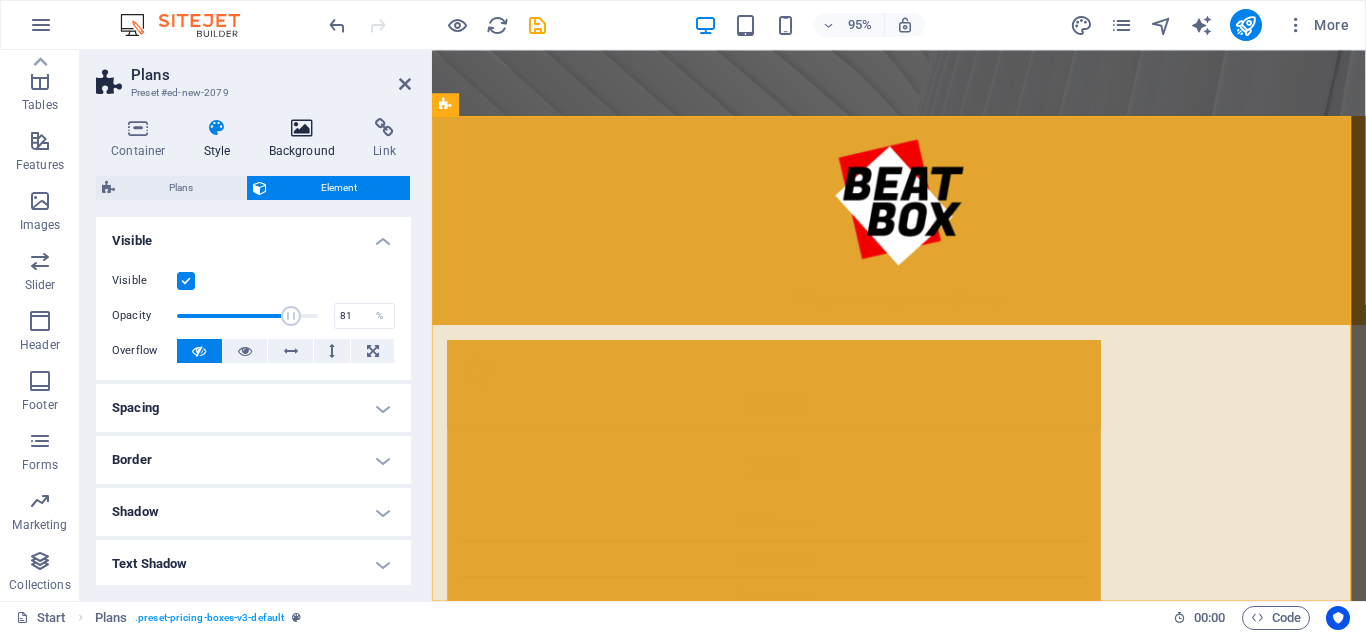 click at bounding box center (302, 128) 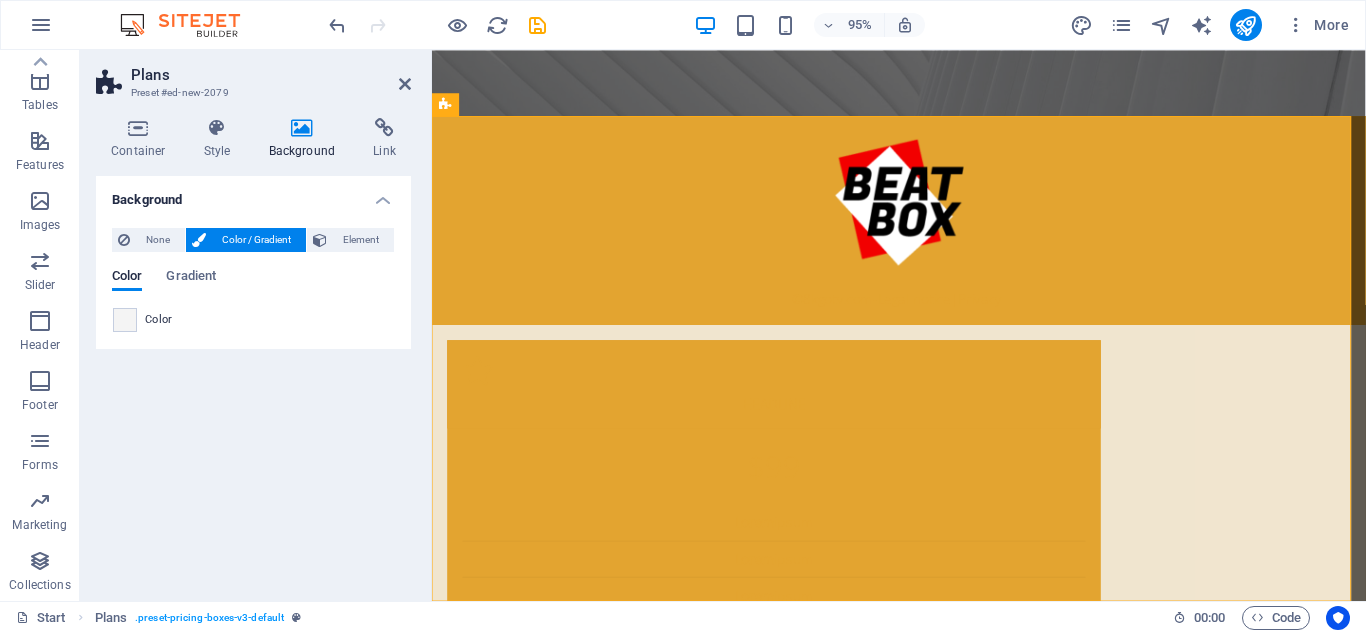 click on "Color / Gradient" at bounding box center [256, 240] 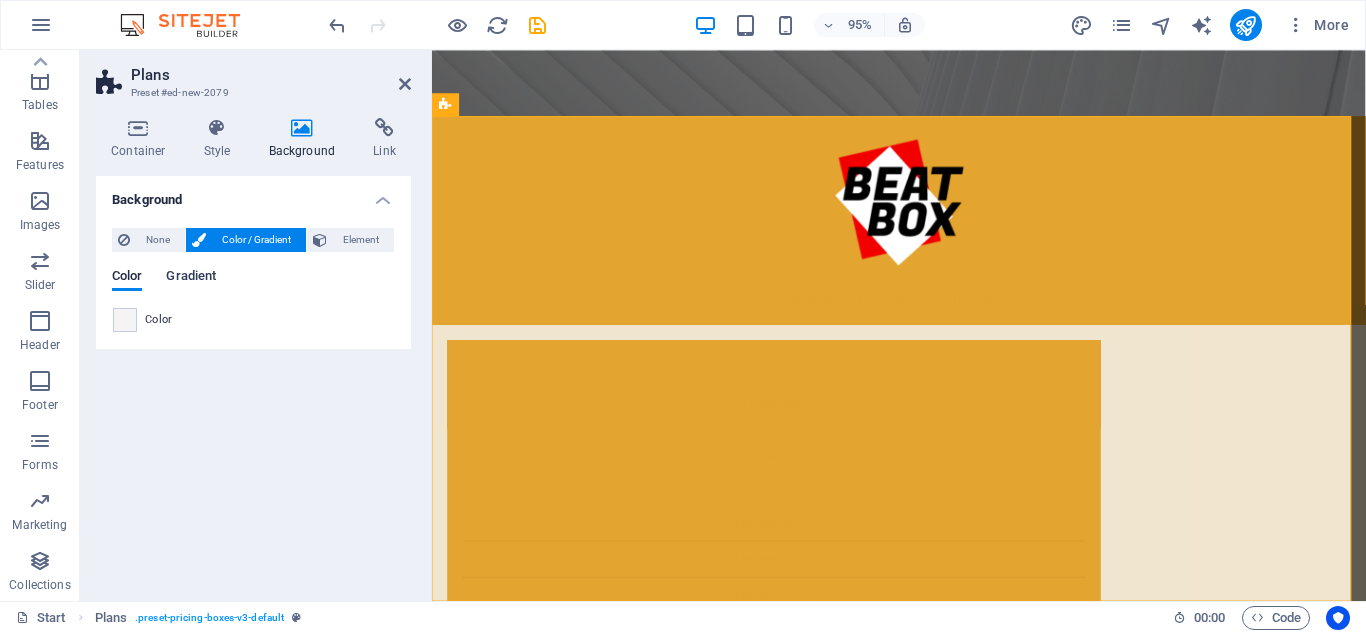 click on "Gradient" at bounding box center (191, 278) 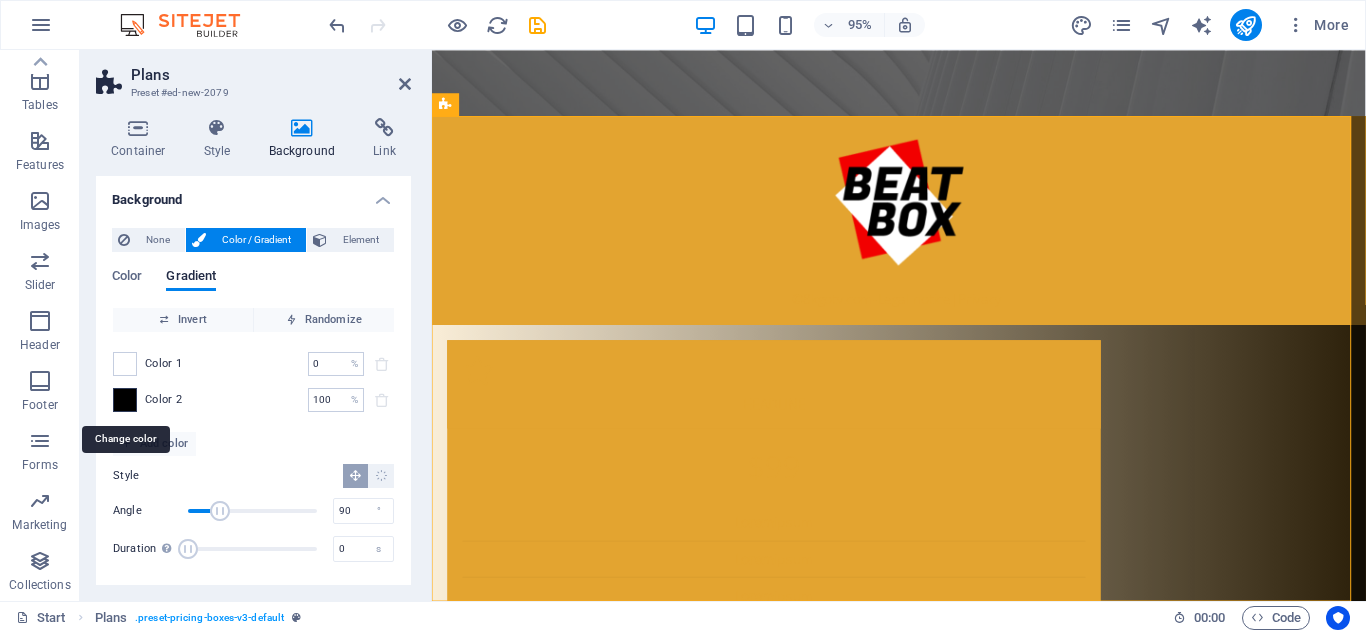 click at bounding box center [125, 400] 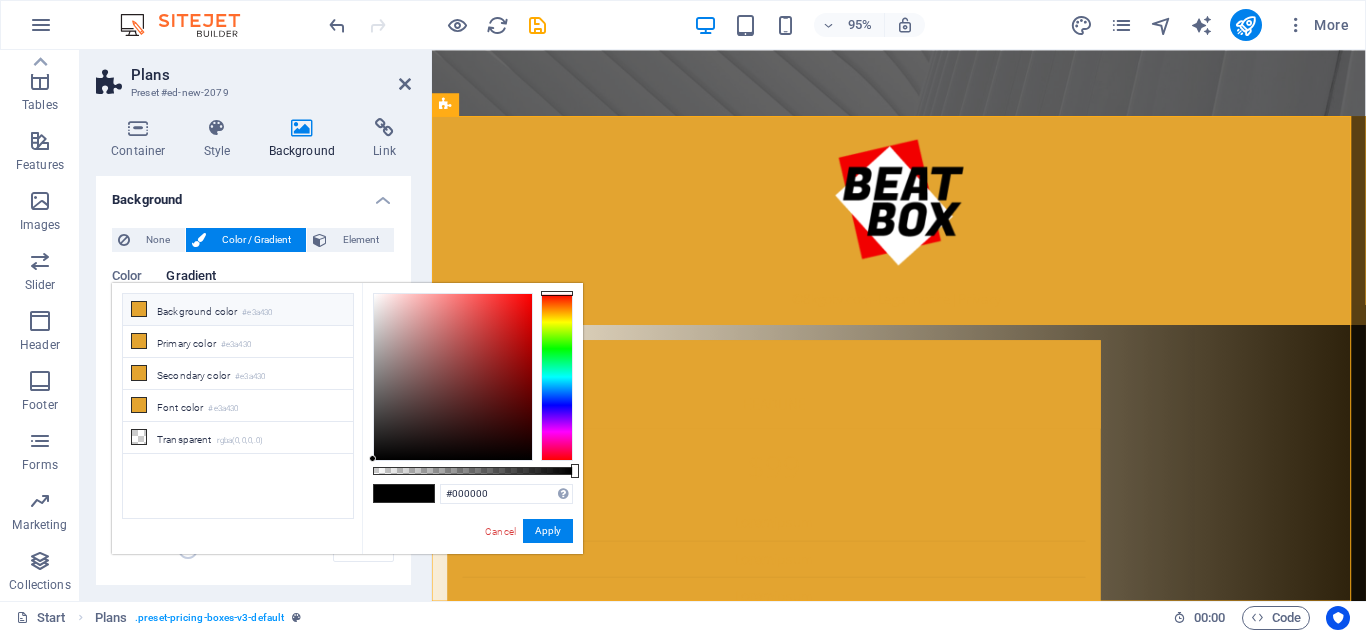 click on "Background color
#e3a430" at bounding box center [238, 310] 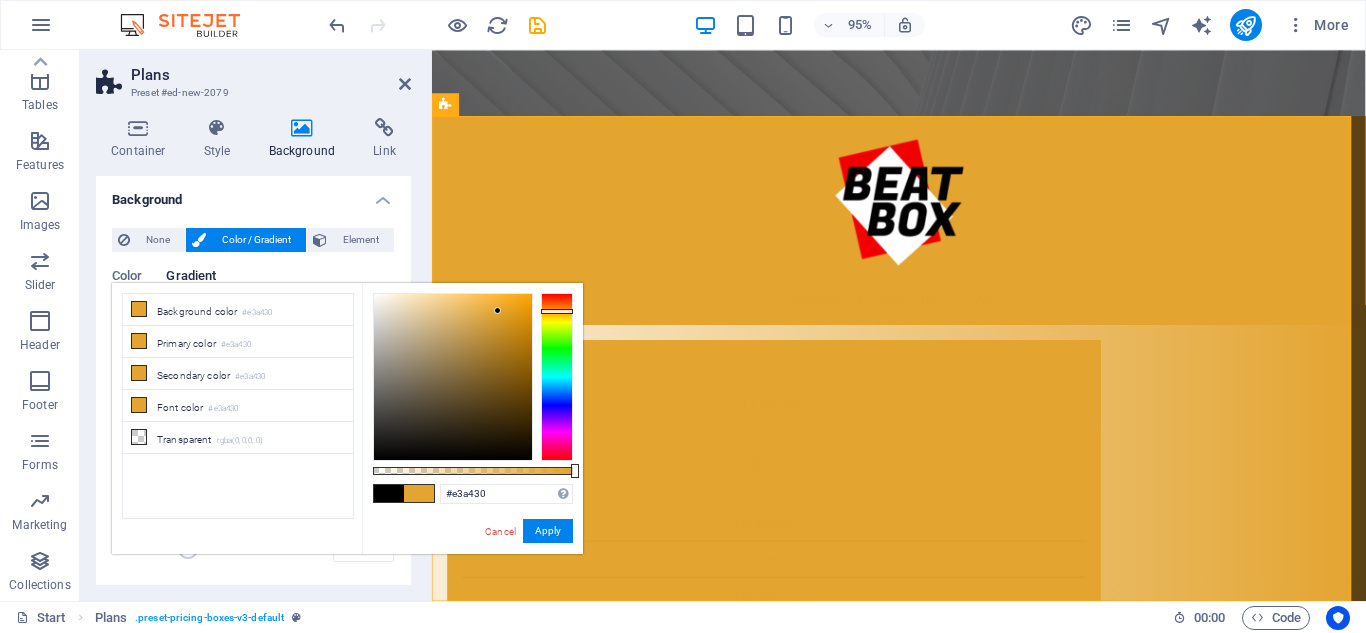 click at bounding box center [389, 493] 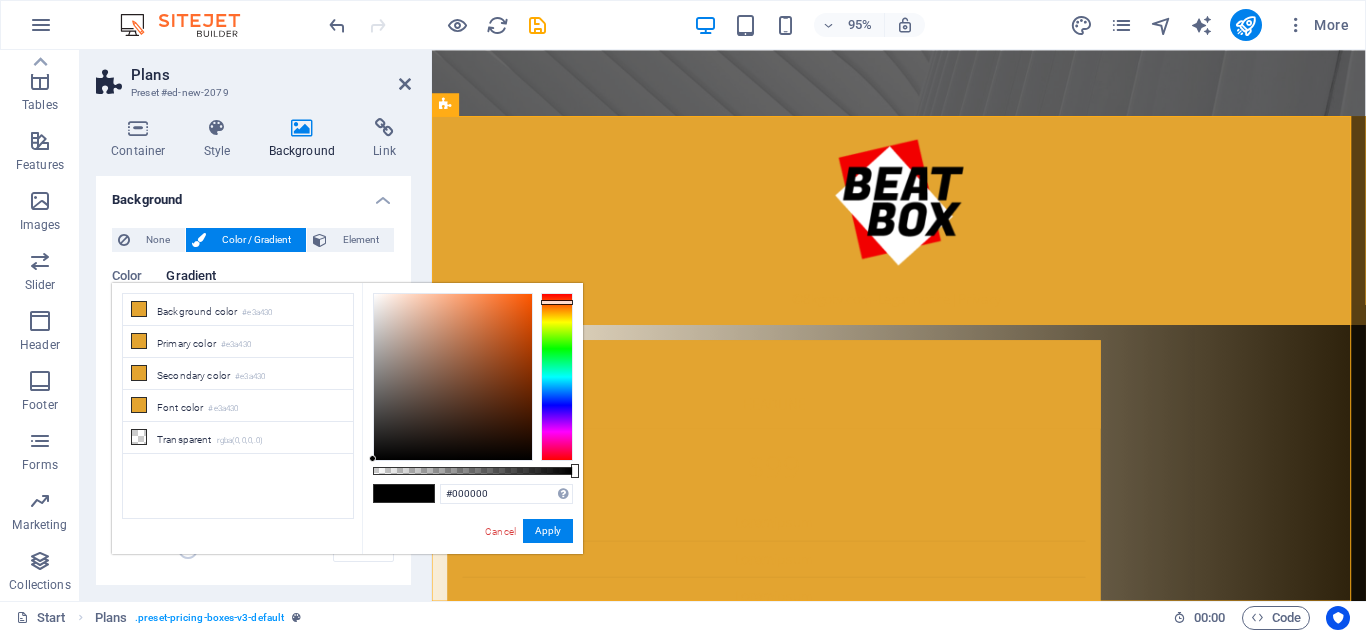 click at bounding box center [557, 377] 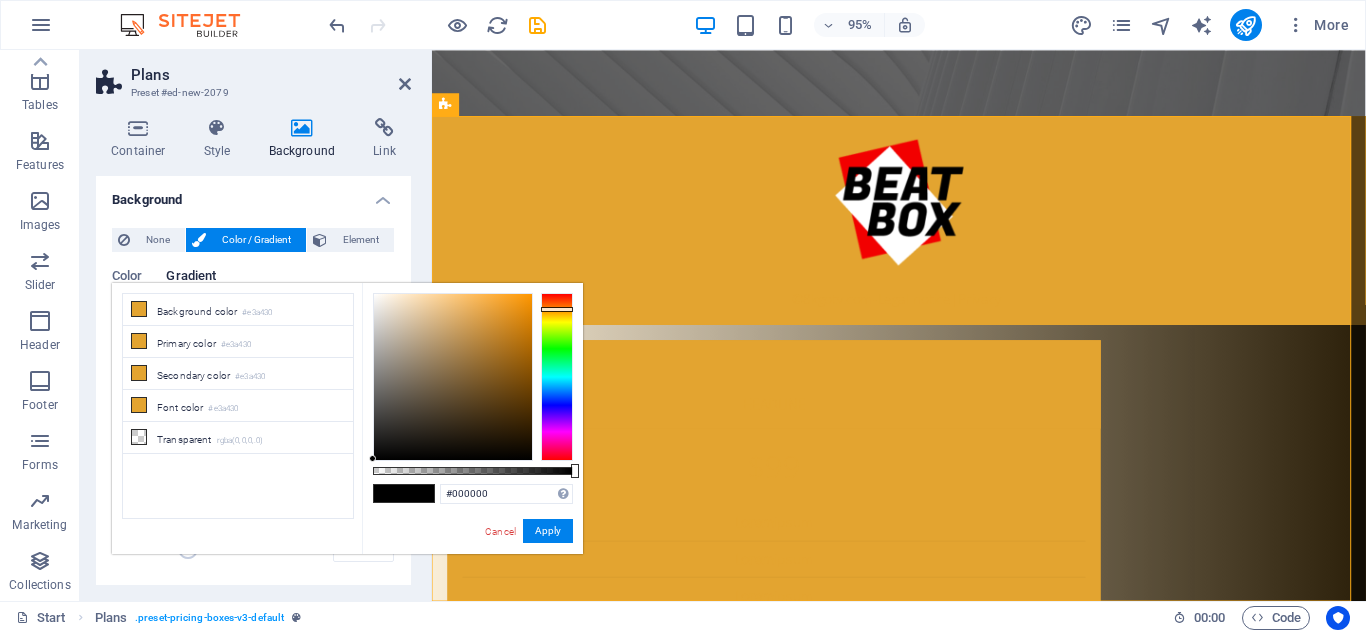 click at bounding box center (557, 309) 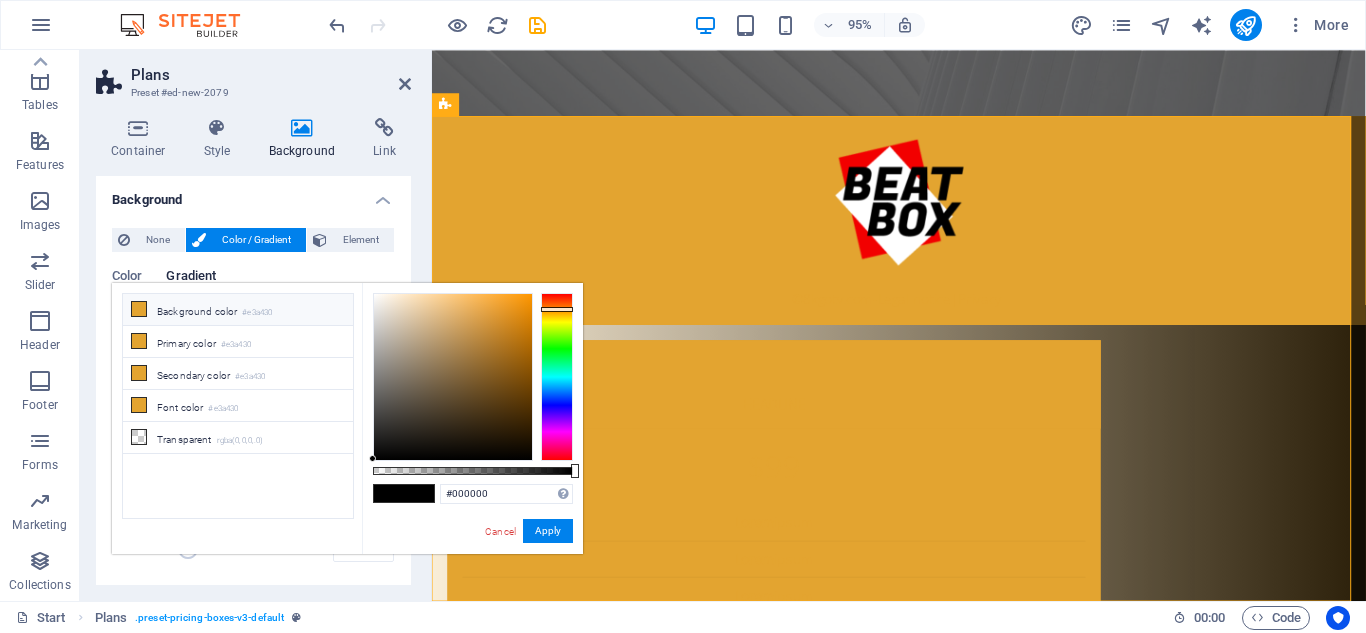 click on "Background color
#e3a430" at bounding box center (238, 310) 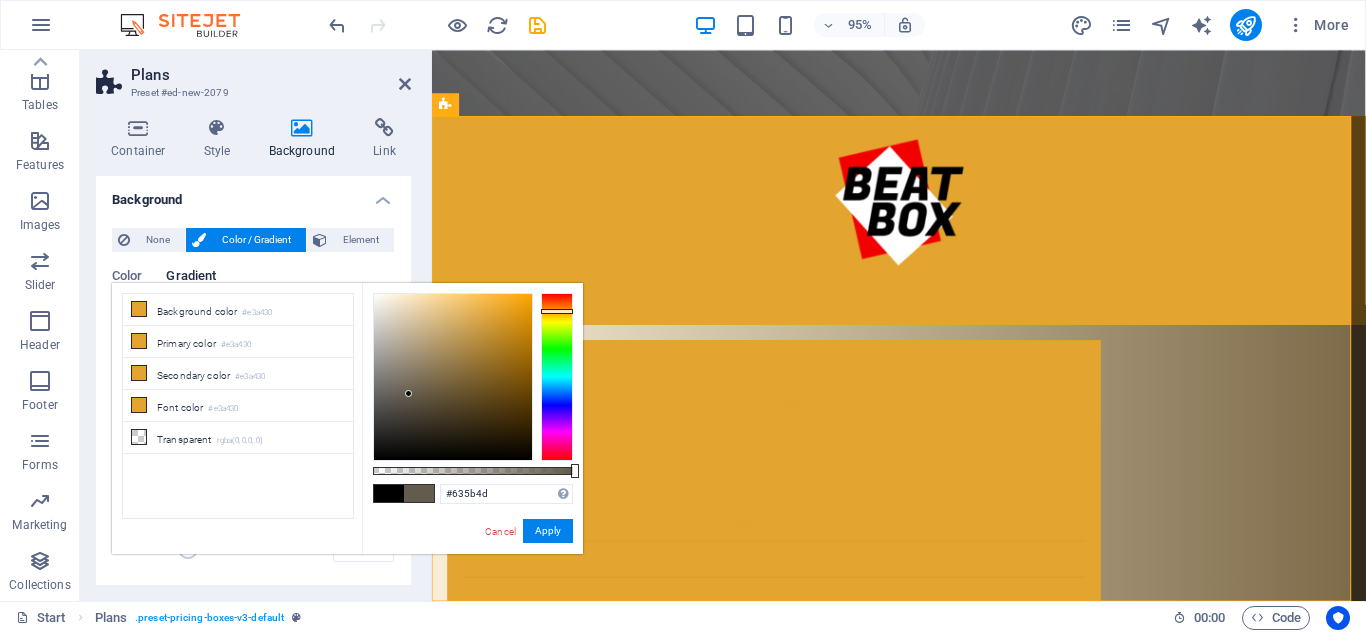 drag, startPoint x: 499, startPoint y: 308, endPoint x: 409, endPoint y: 394, distance: 124.48293 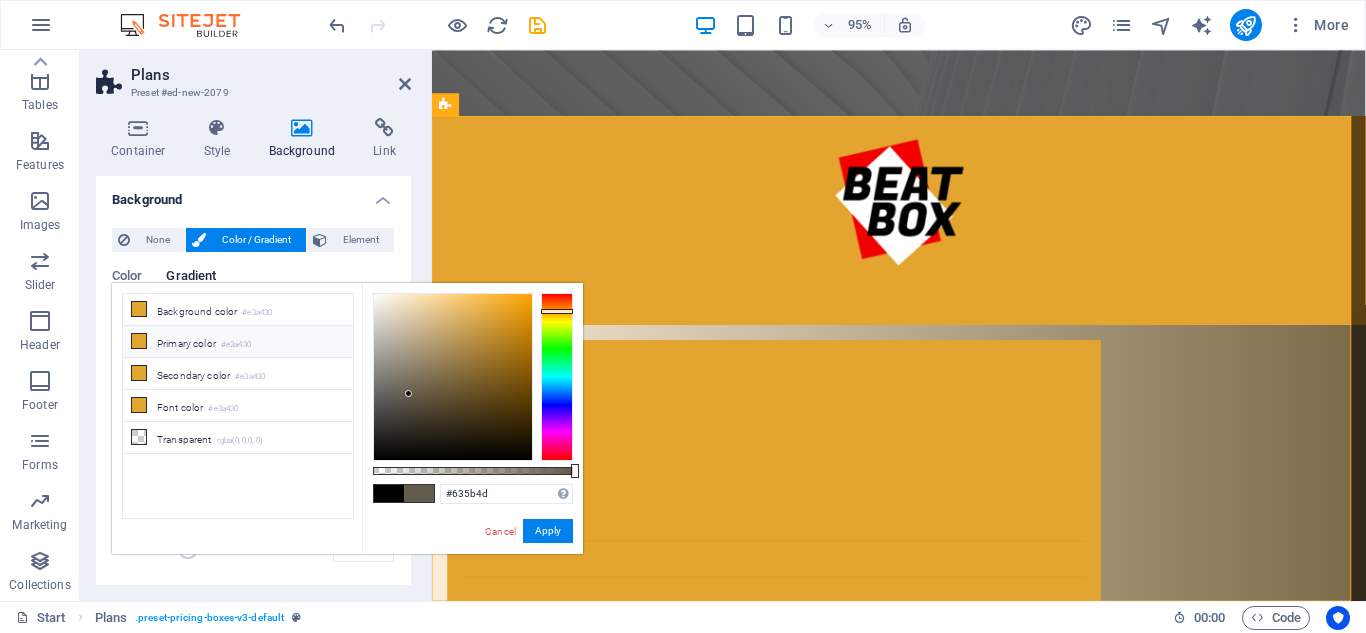 click on "Primary color
#e3a430" at bounding box center [238, 342] 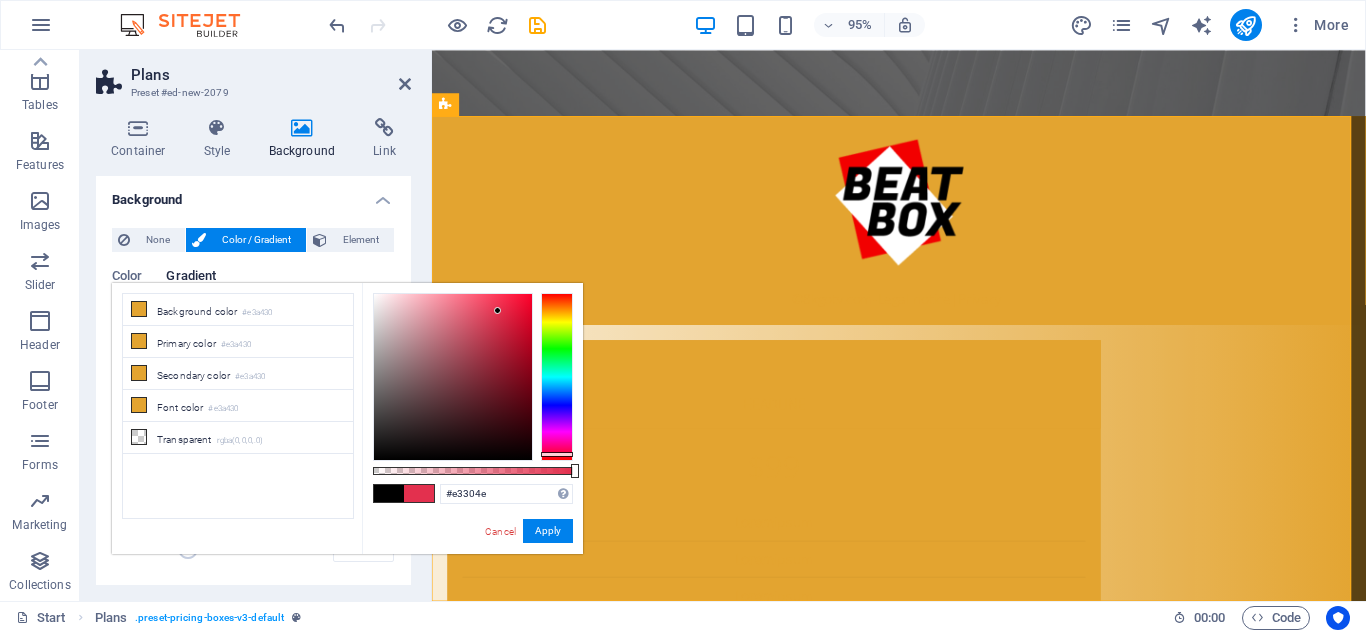 click at bounding box center (557, 377) 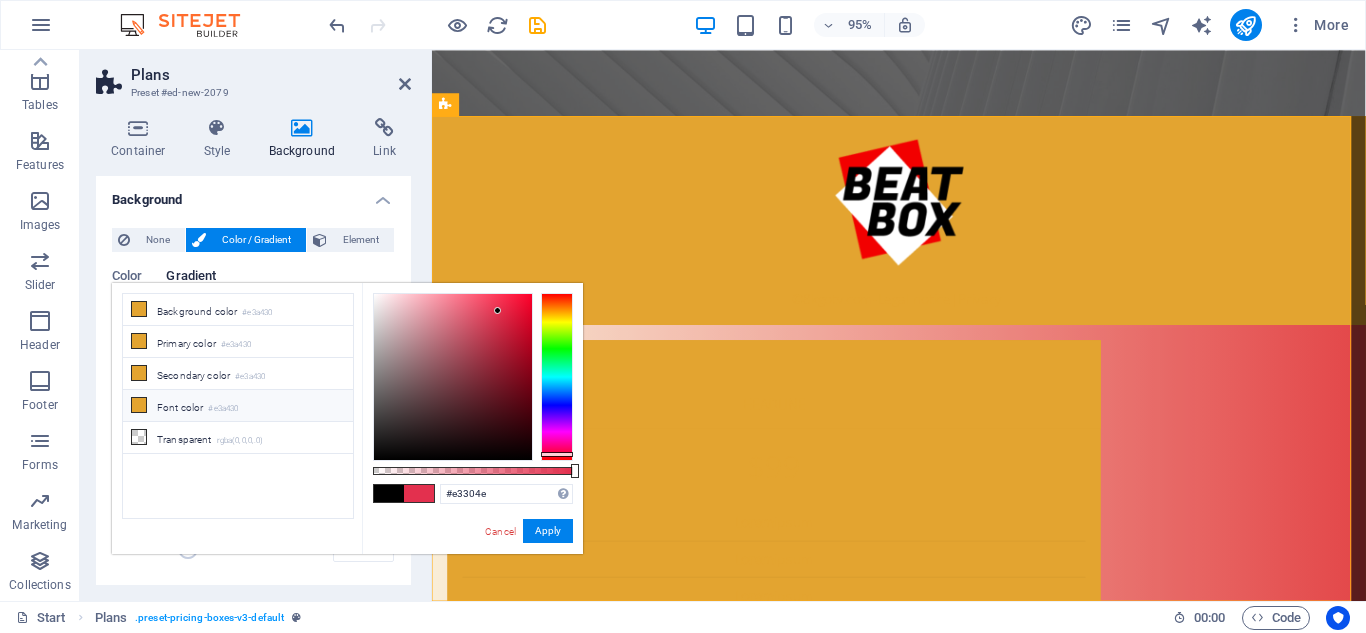 click on "#e3a430" at bounding box center (223, 409) 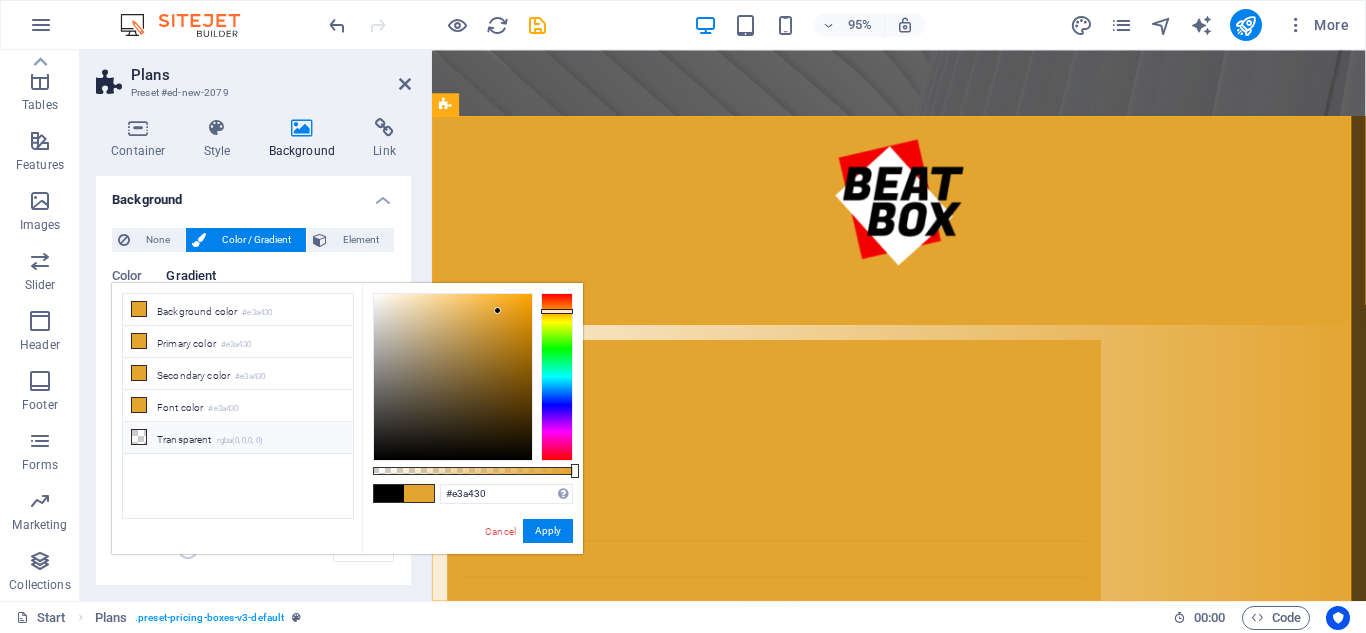 click on "Transparent
rgba(0,0,0,.0)" at bounding box center (238, 438) 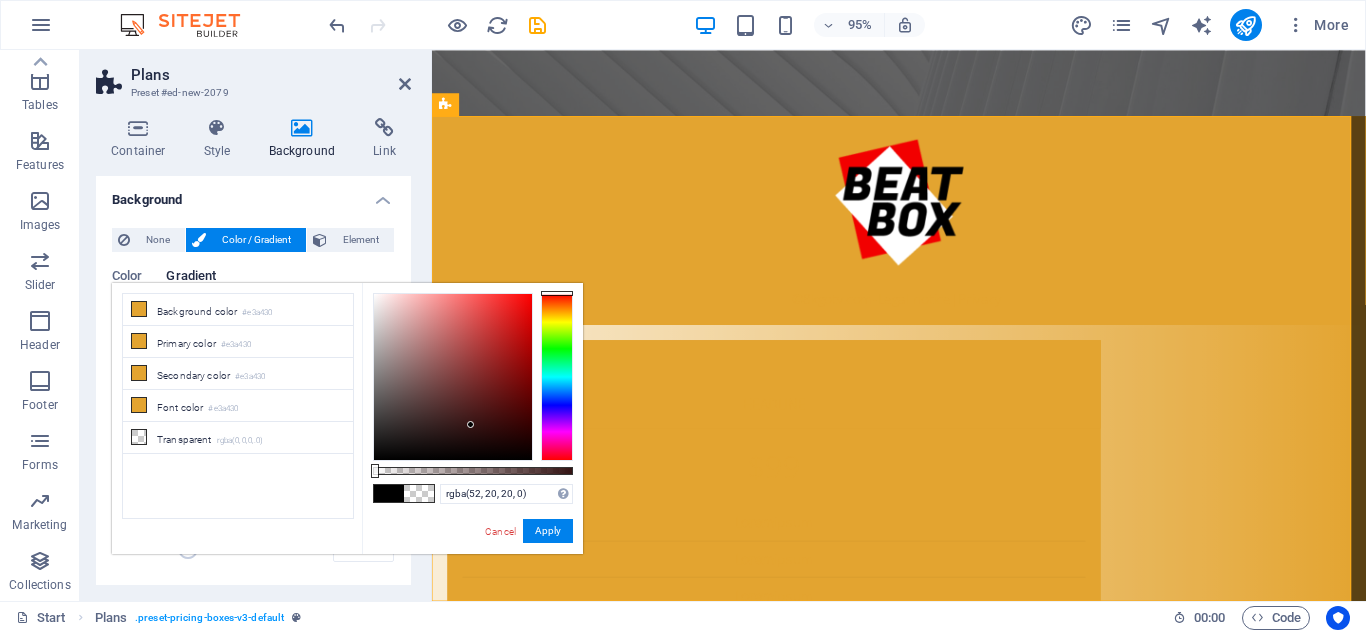 click at bounding box center (453, 377) 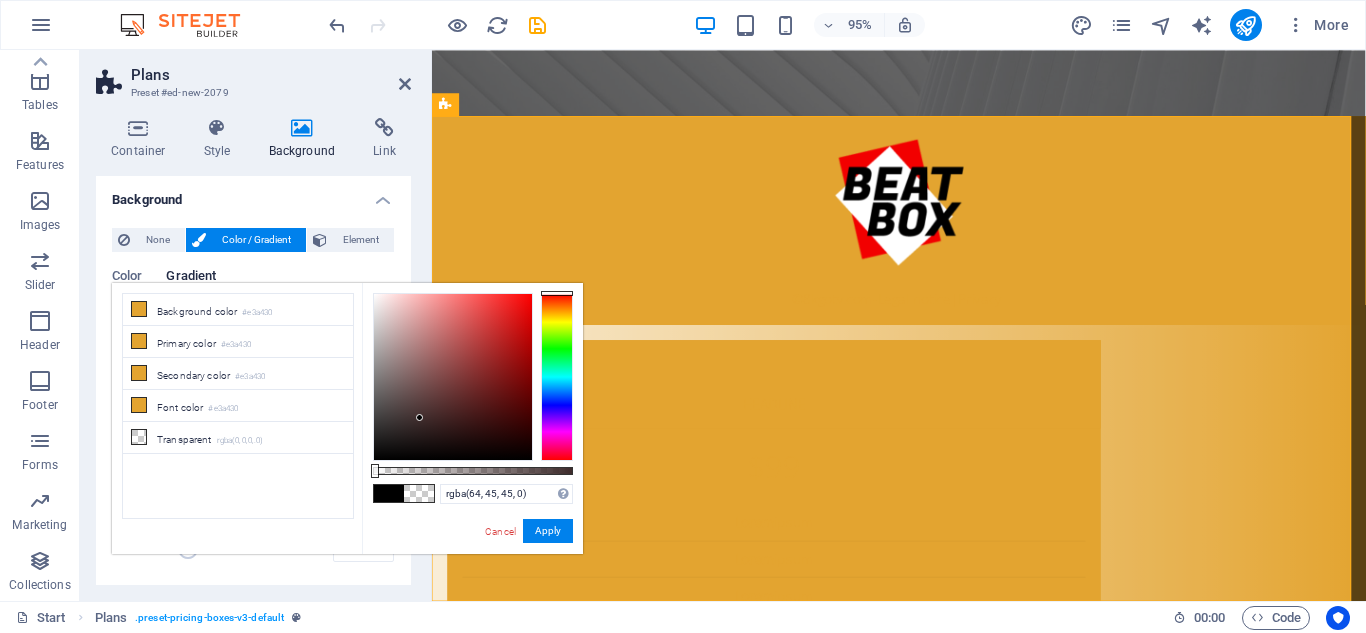 drag, startPoint x: 471, startPoint y: 425, endPoint x: 420, endPoint y: 416, distance: 51.78803 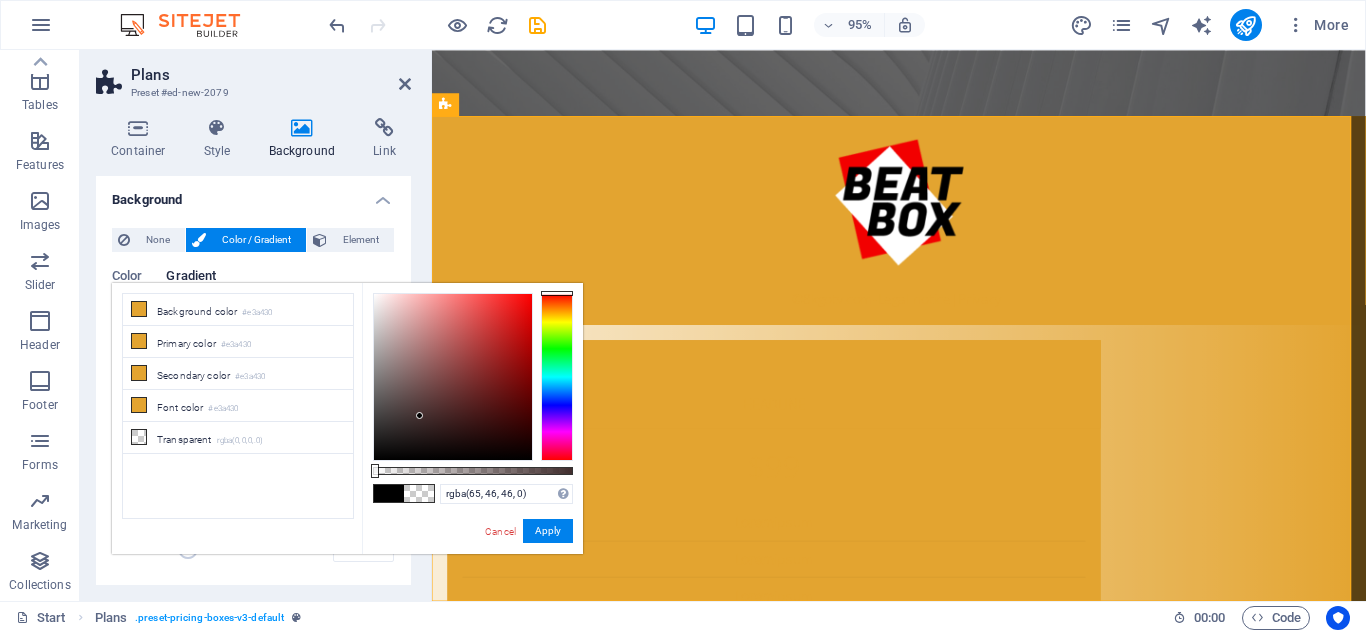 click at bounding box center [419, 415] 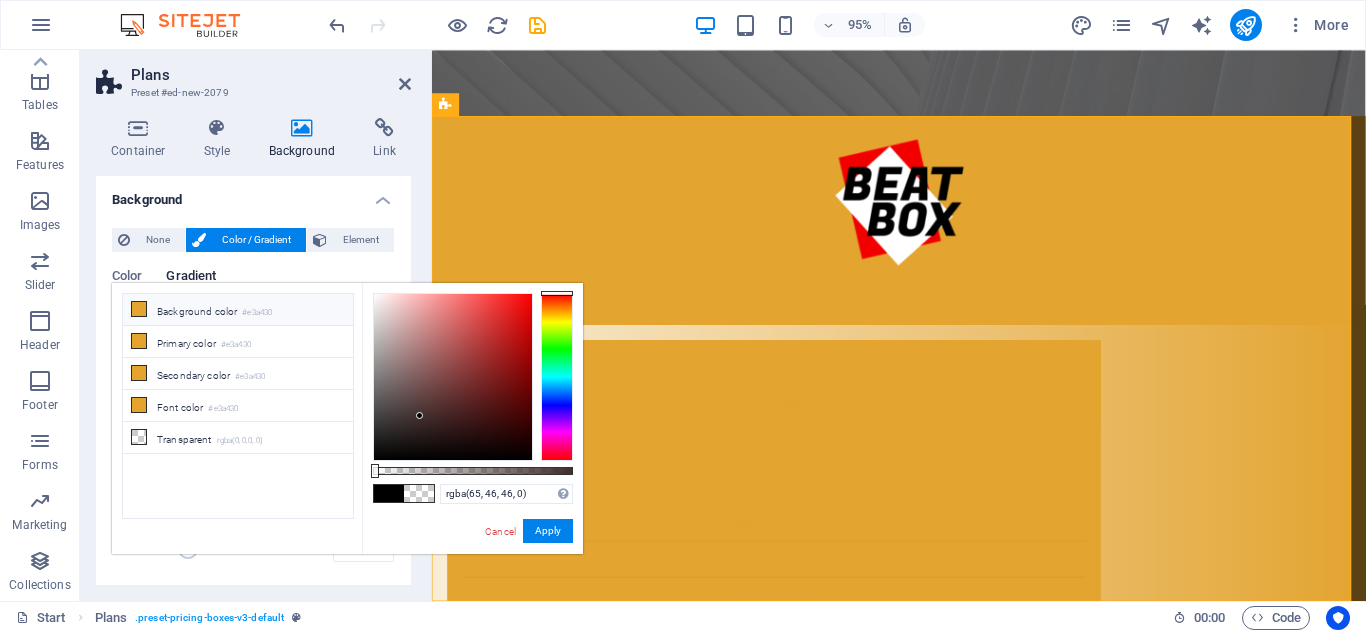 click at bounding box center (139, 309) 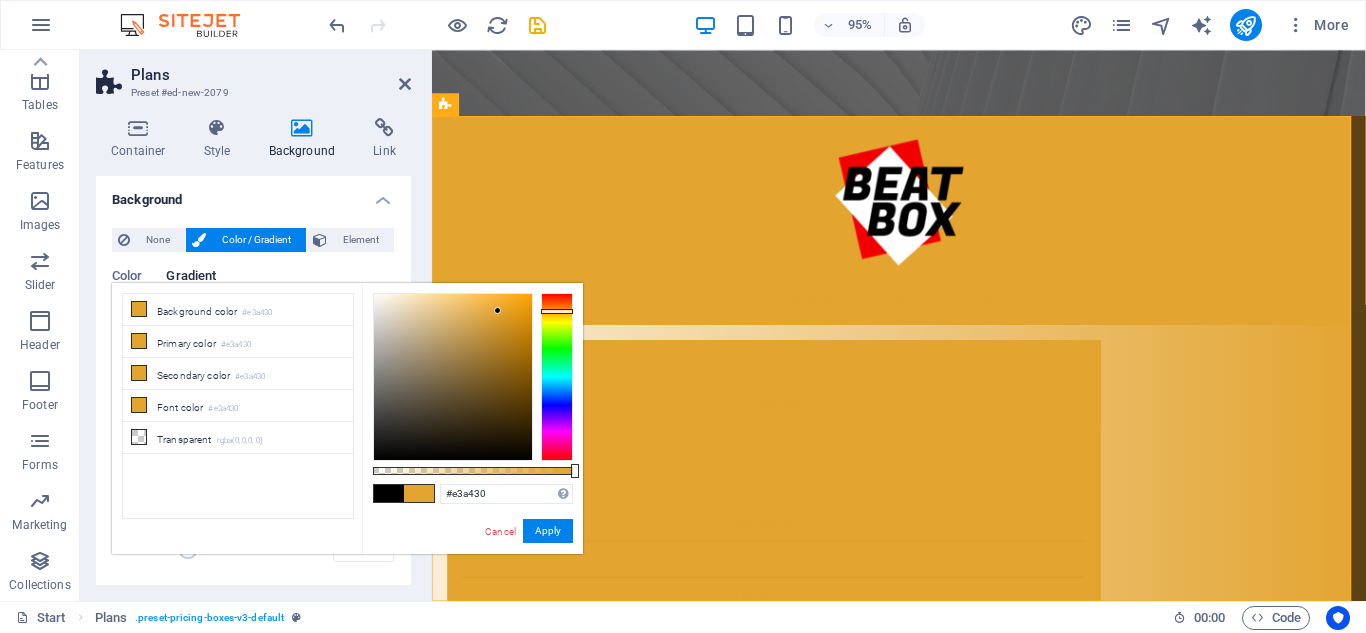 click at bounding box center [389, 493] 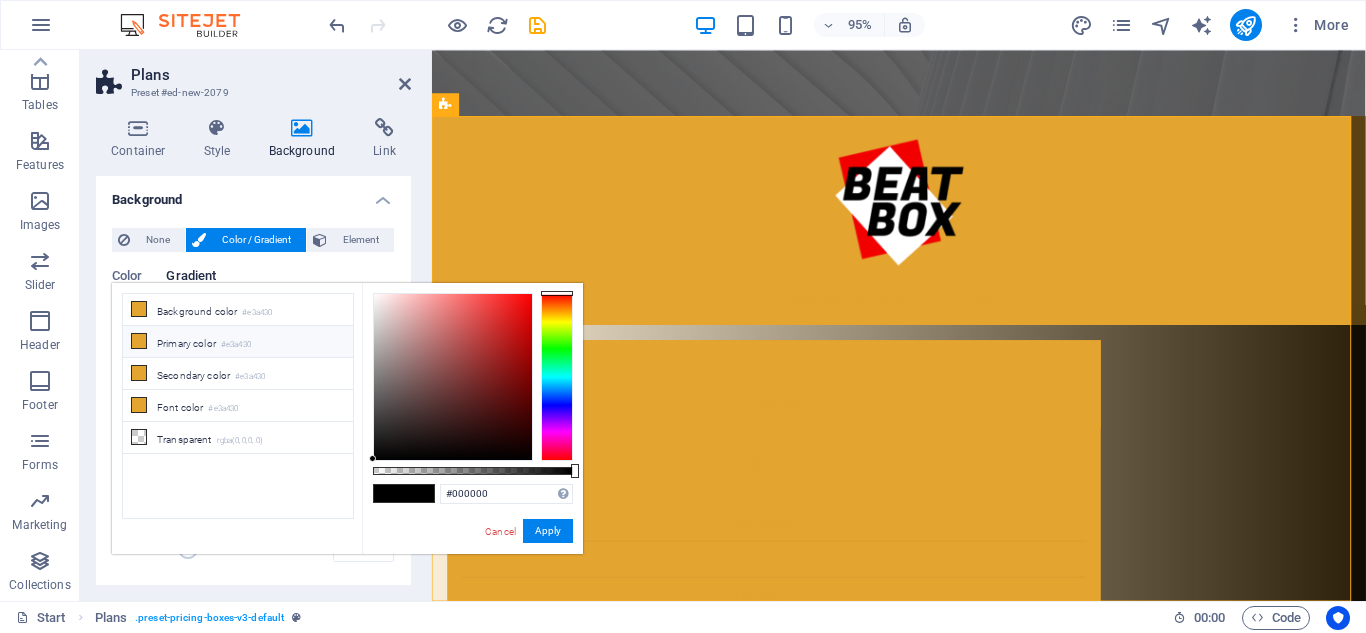 click on "#e3a430" at bounding box center [236, 345] 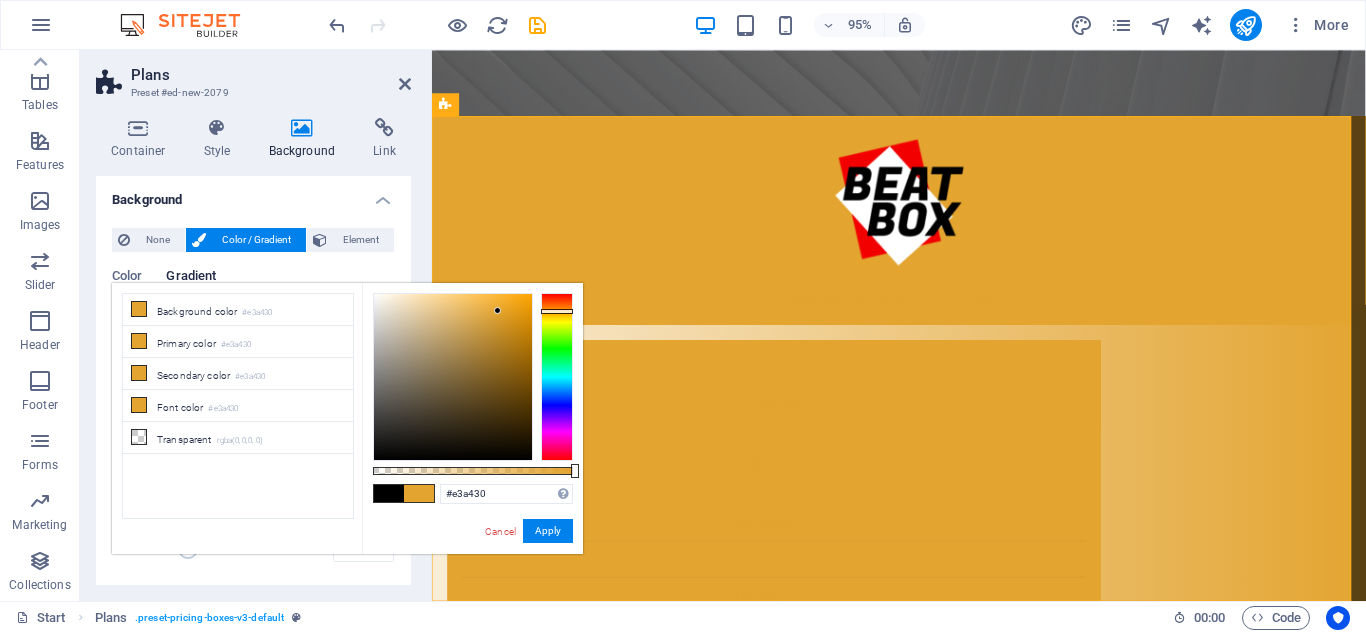 click at bounding box center [389, 493] 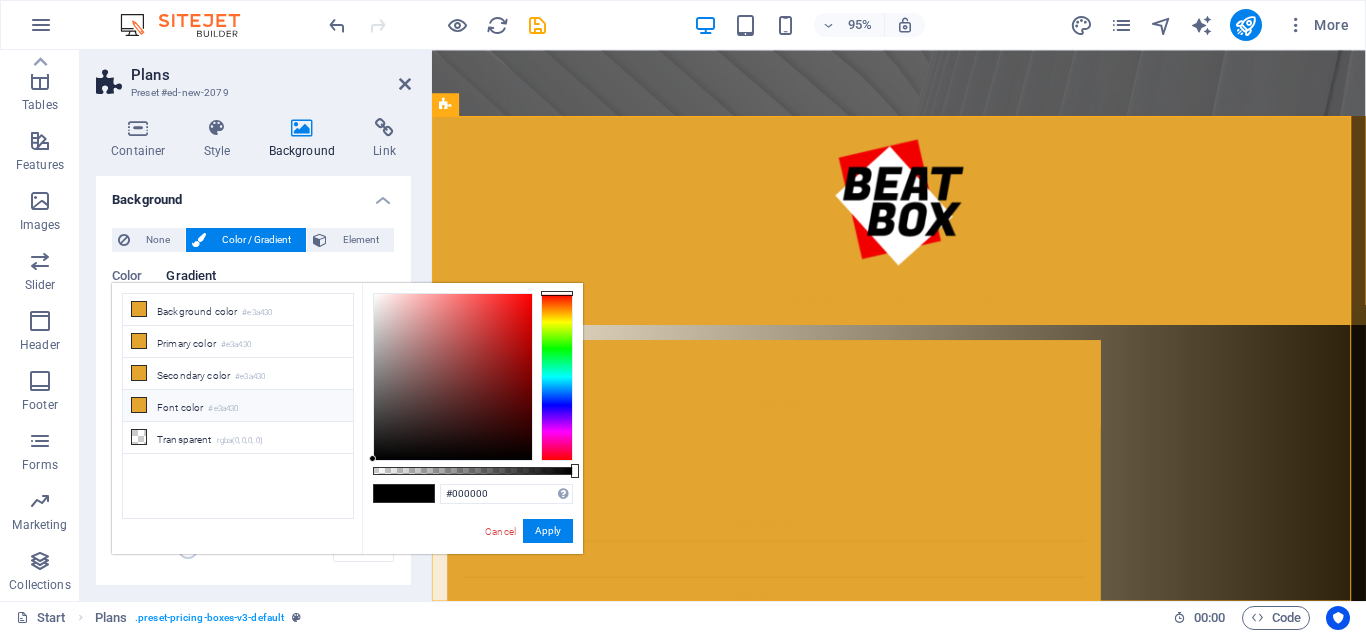 click on "#e3a430" at bounding box center [223, 409] 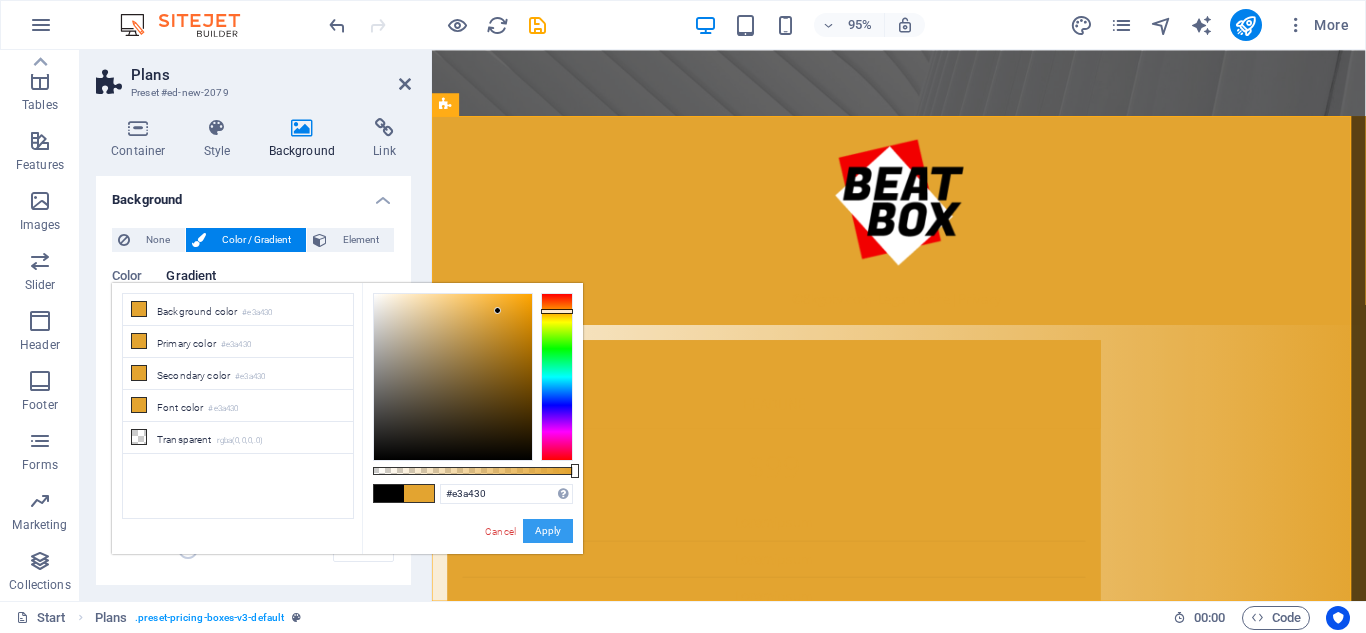click on "Apply" at bounding box center (548, 531) 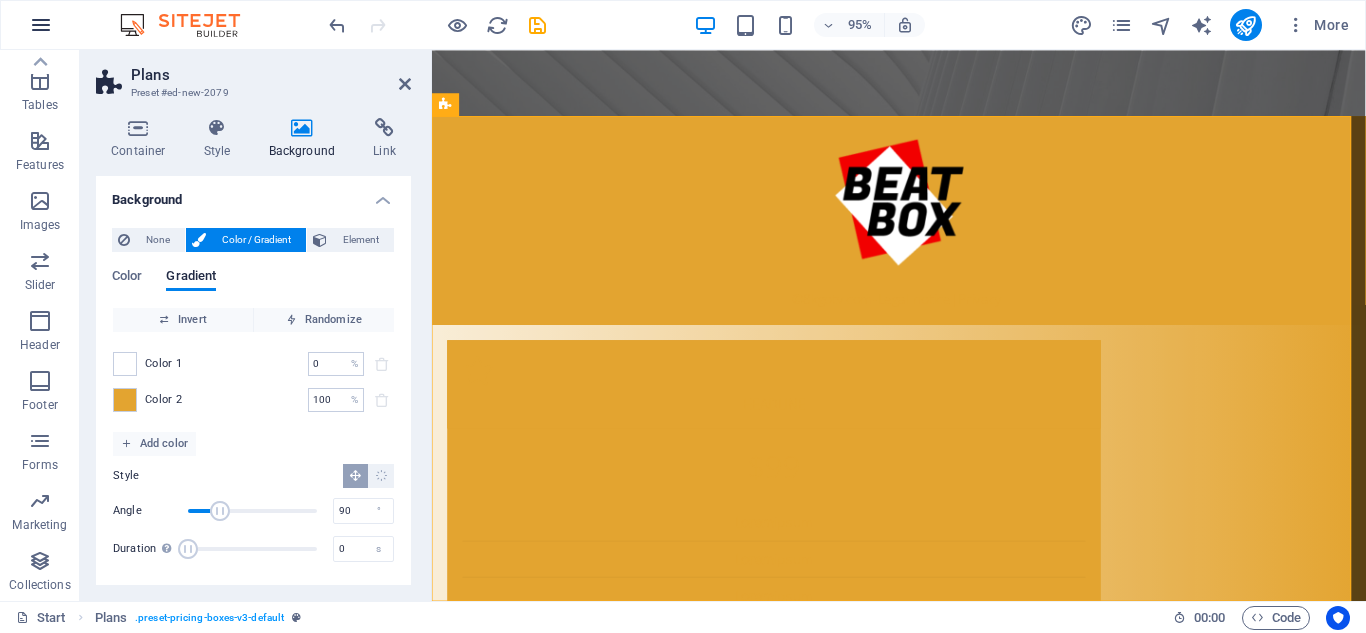 click at bounding box center (41, 25) 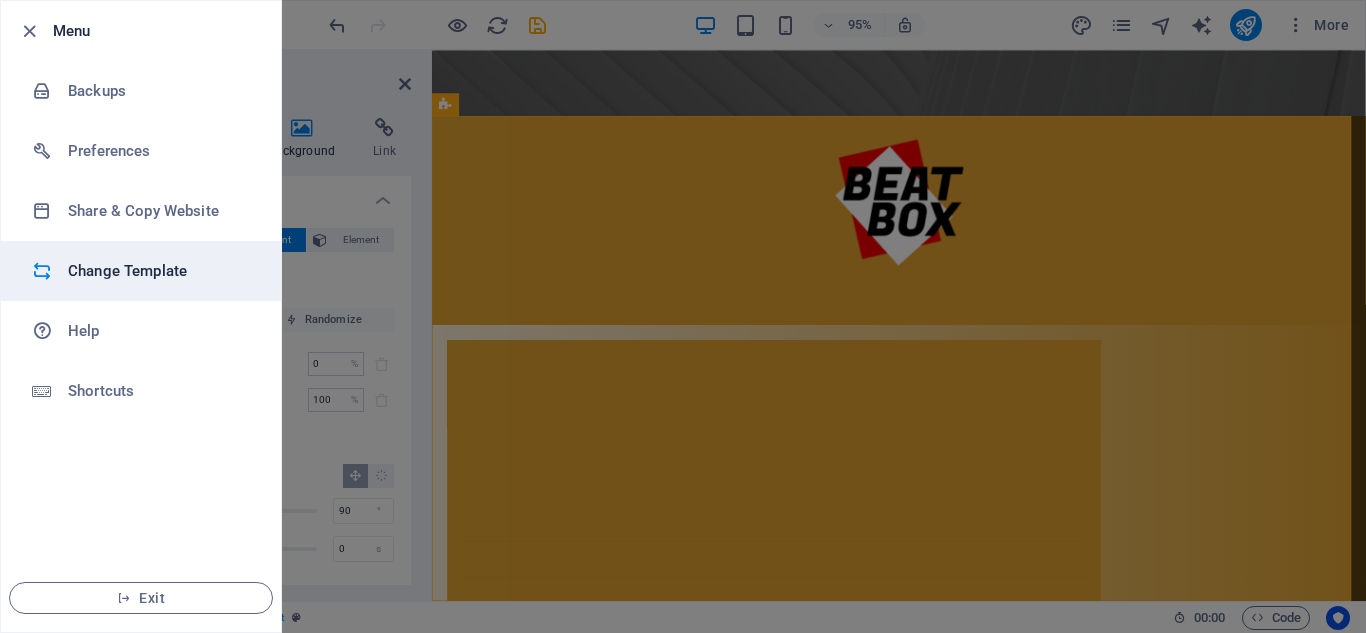 click on "Change Template" at bounding box center (160, 271) 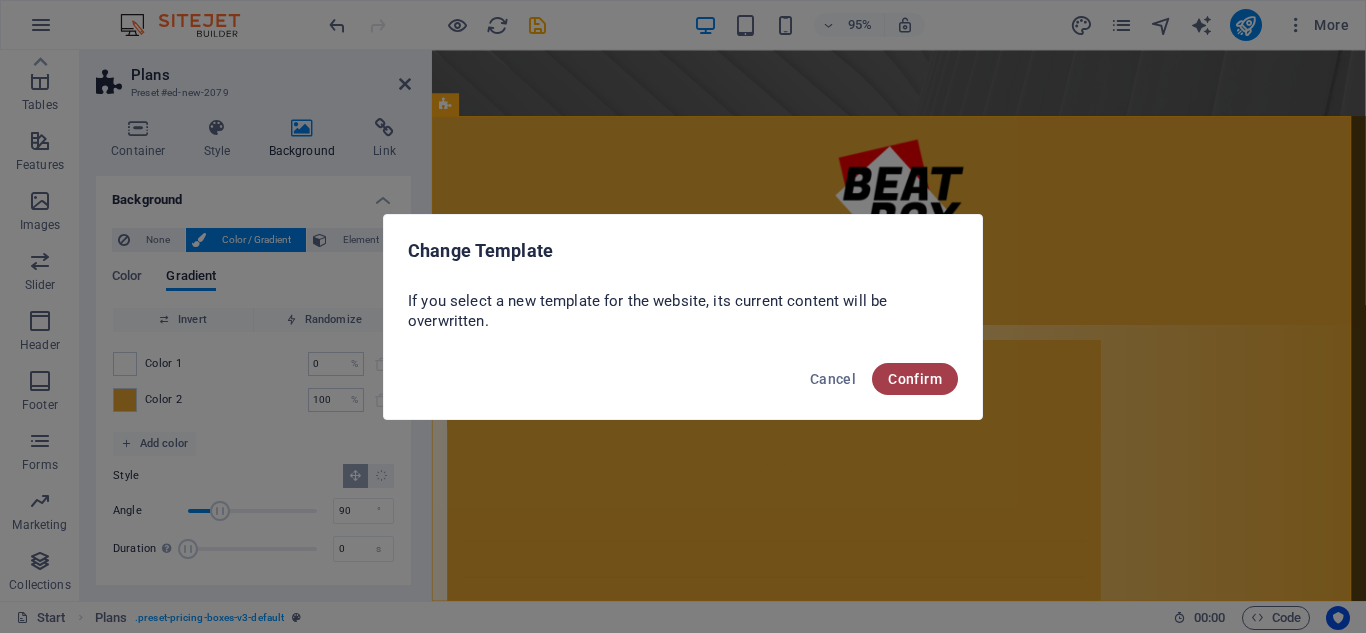 click on "Confirm" at bounding box center [915, 379] 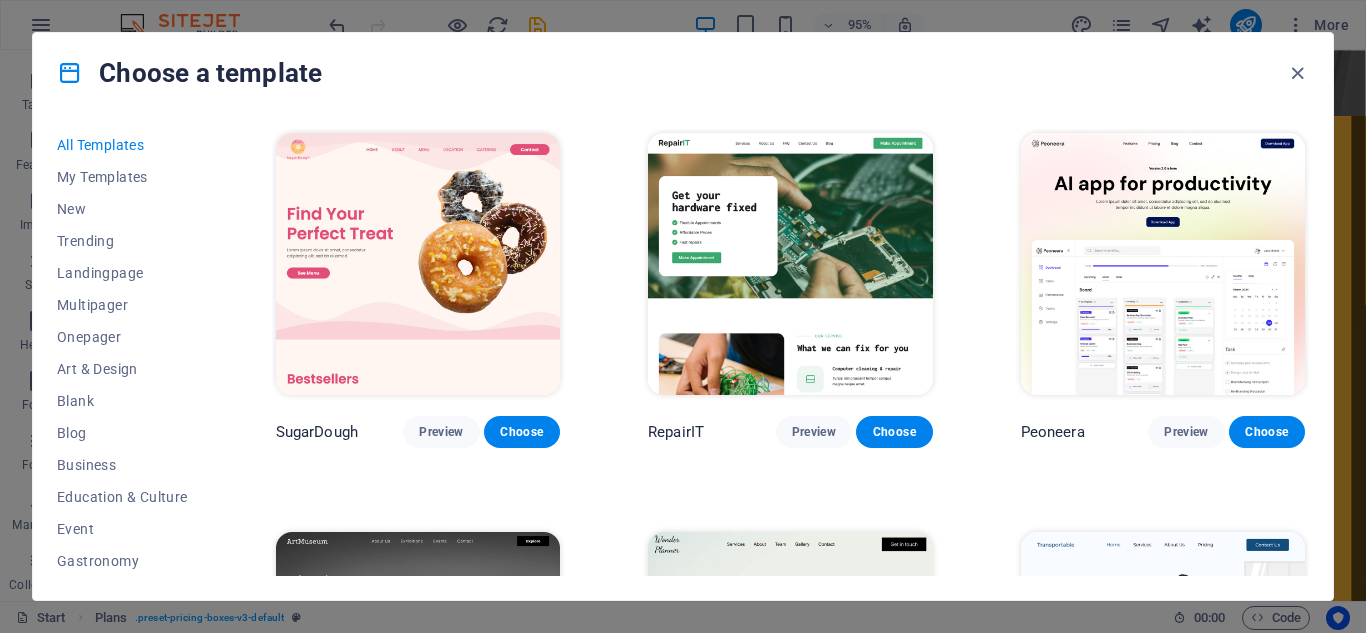 drag, startPoint x: 1311, startPoint y: 128, endPoint x: 1311, endPoint y: 159, distance: 31 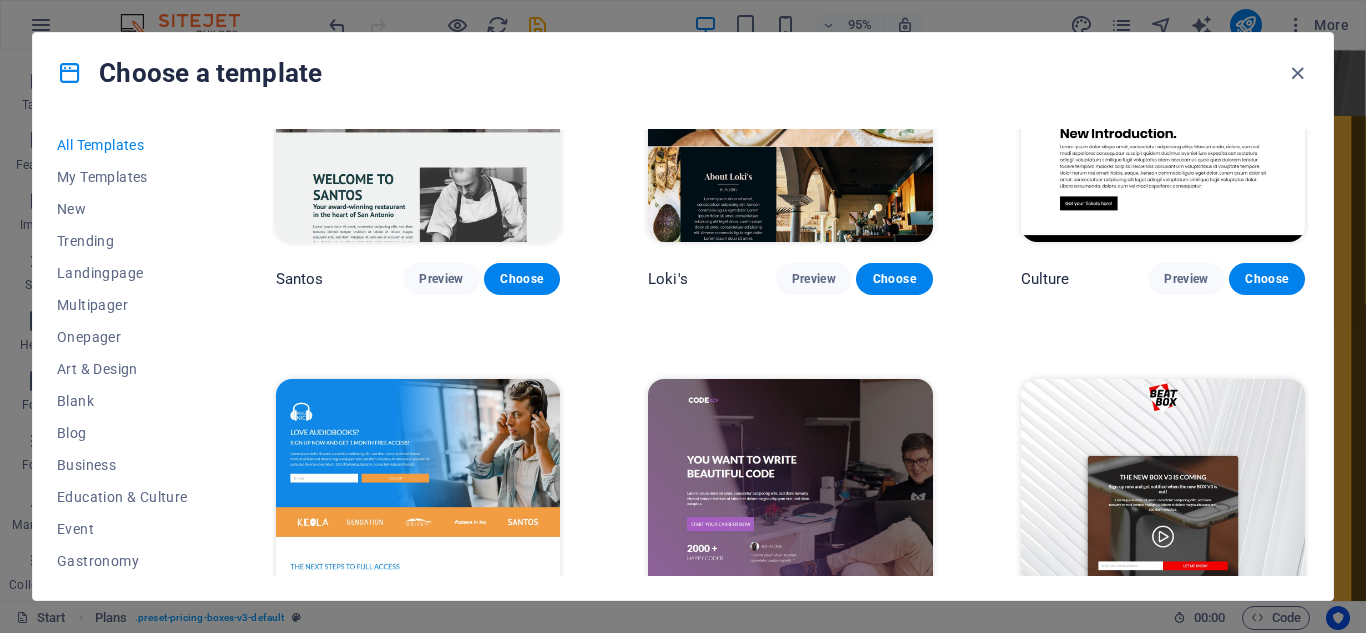 scroll, scrollTop: 18375, scrollLeft: 0, axis: vertical 